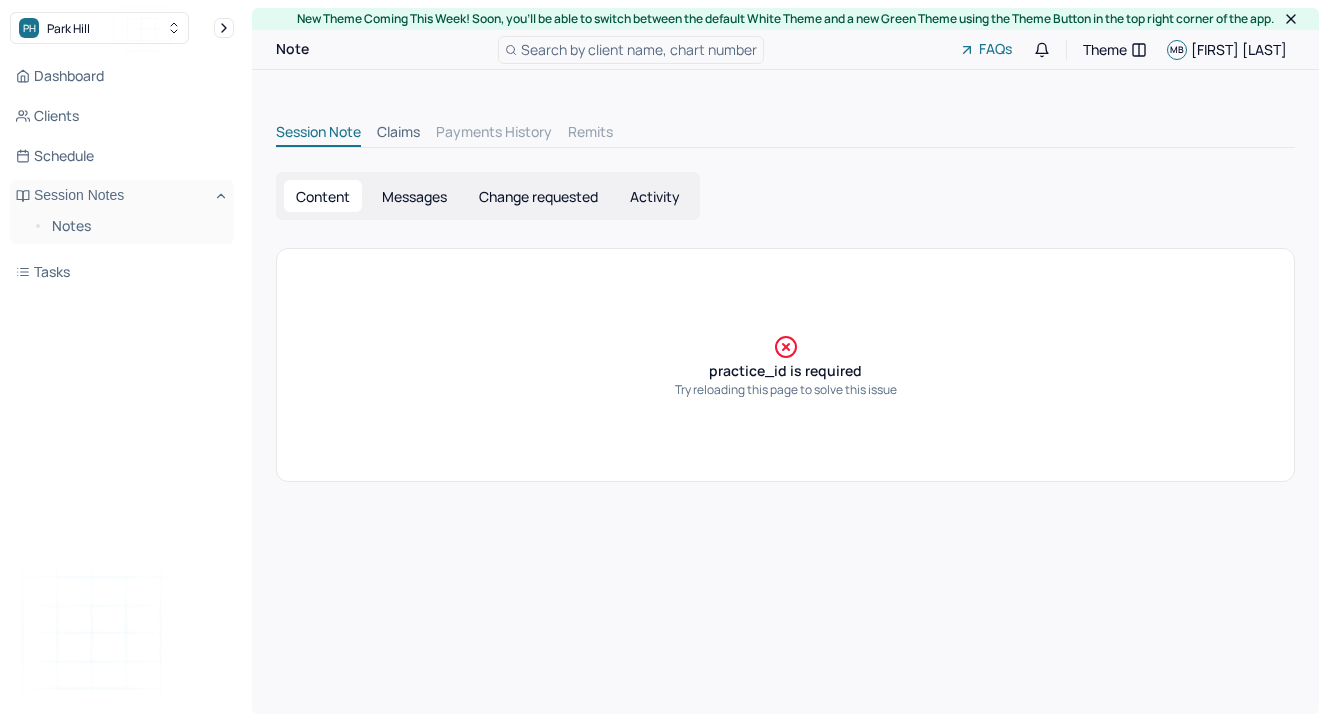 scroll, scrollTop: 0, scrollLeft: 0, axis: both 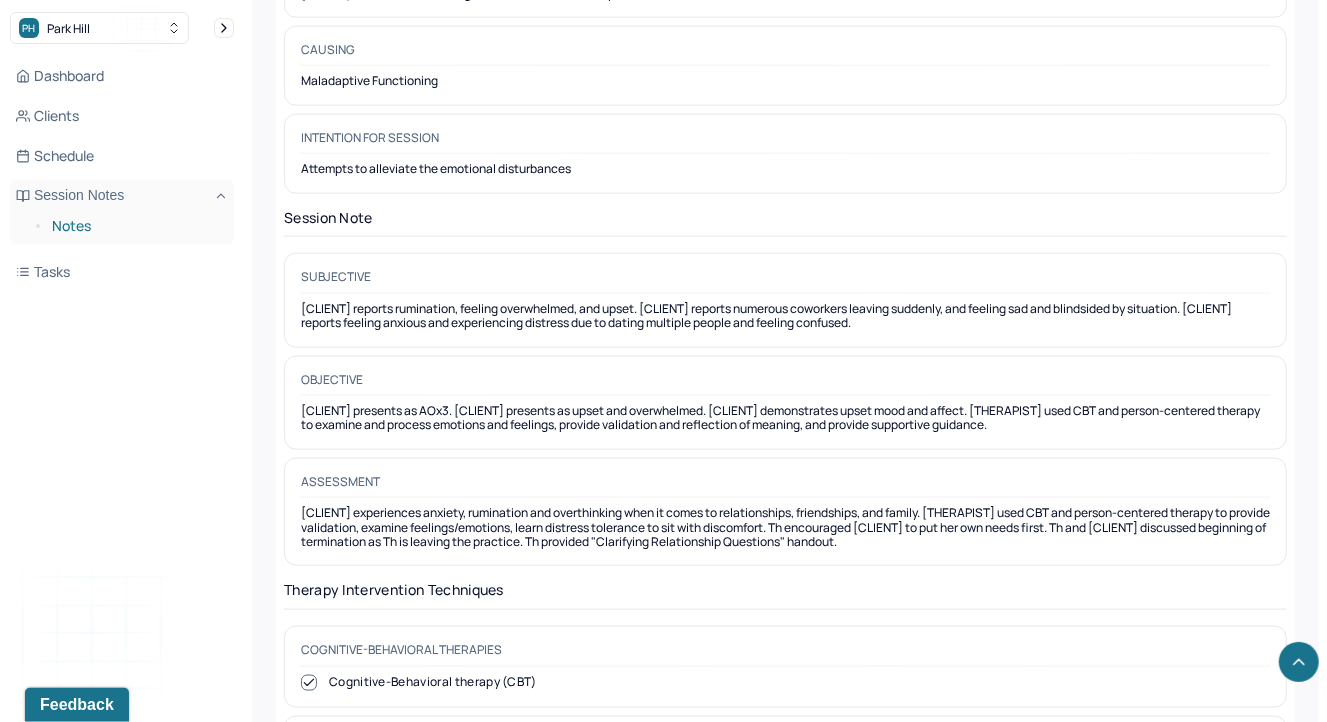click on "Notes" at bounding box center (135, 226) 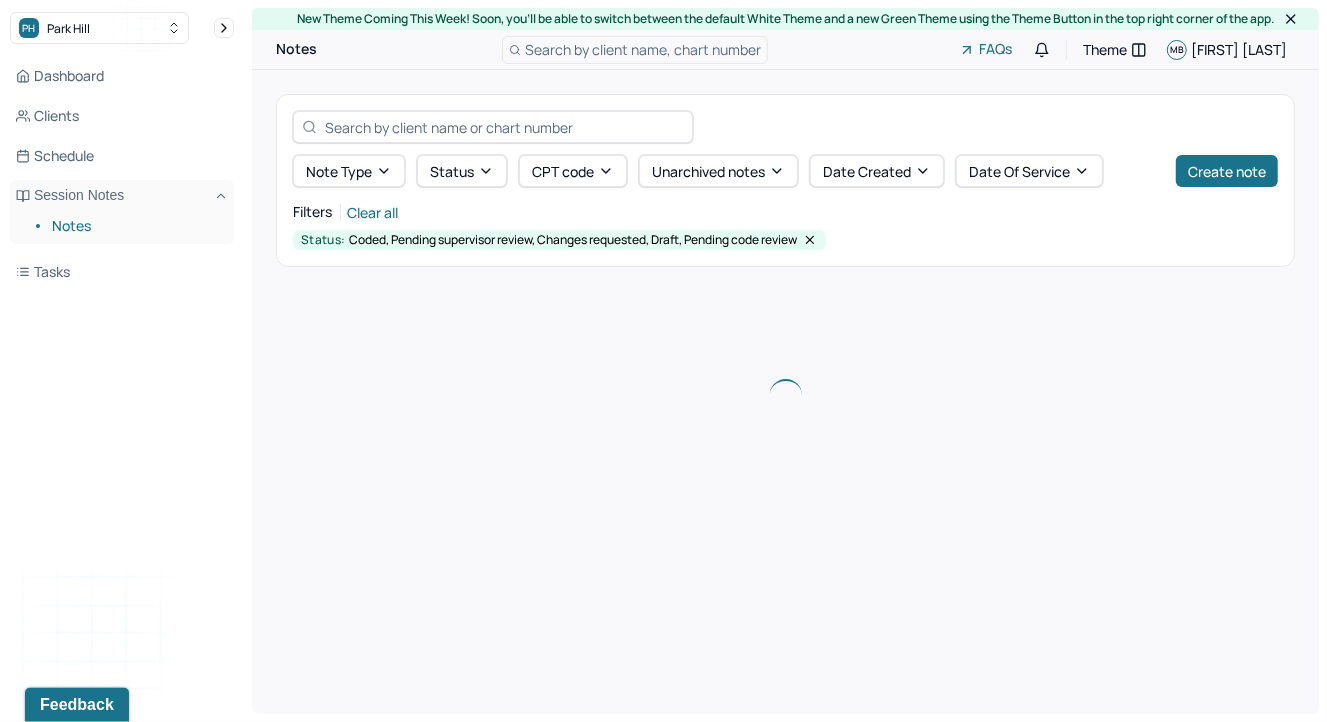 scroll, scrollTop: 0, scrollLeft: 0, axis: both 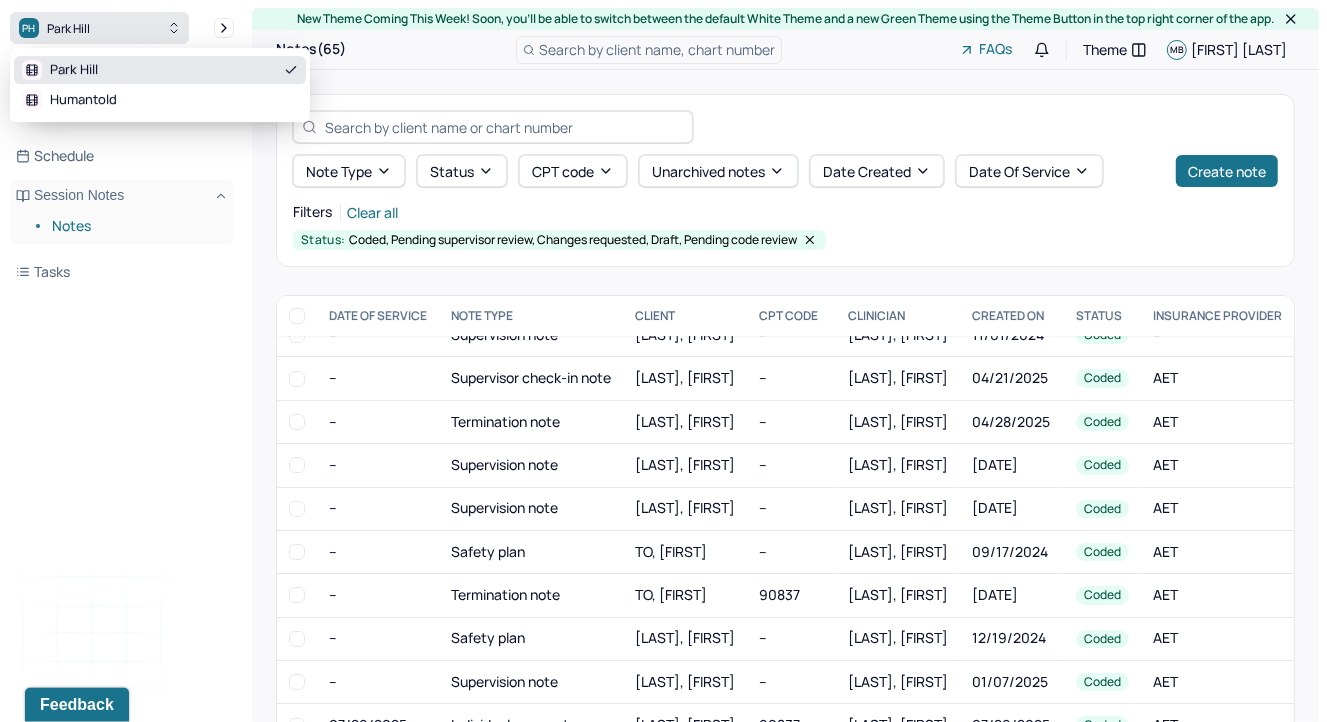 click on "PH Park Hill" at bounding box center (99, 28) 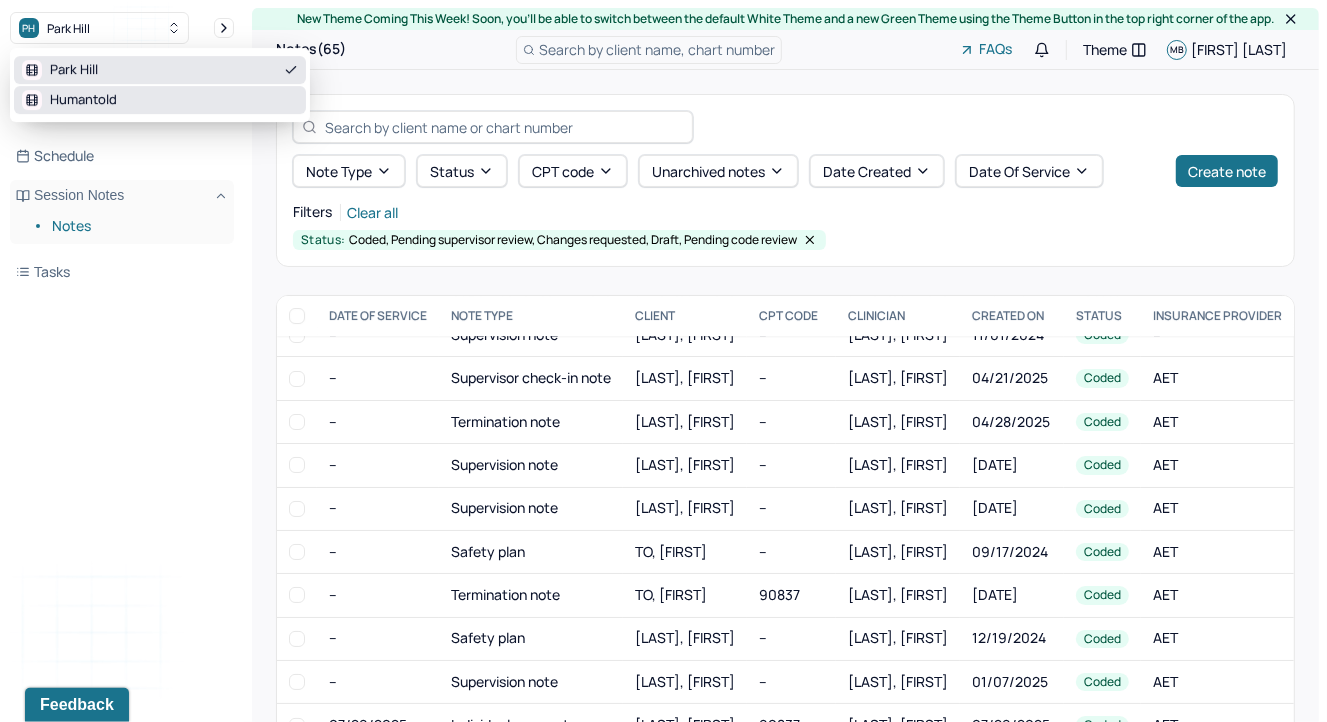 click on "Humantold" at bounding box center (160, 100) 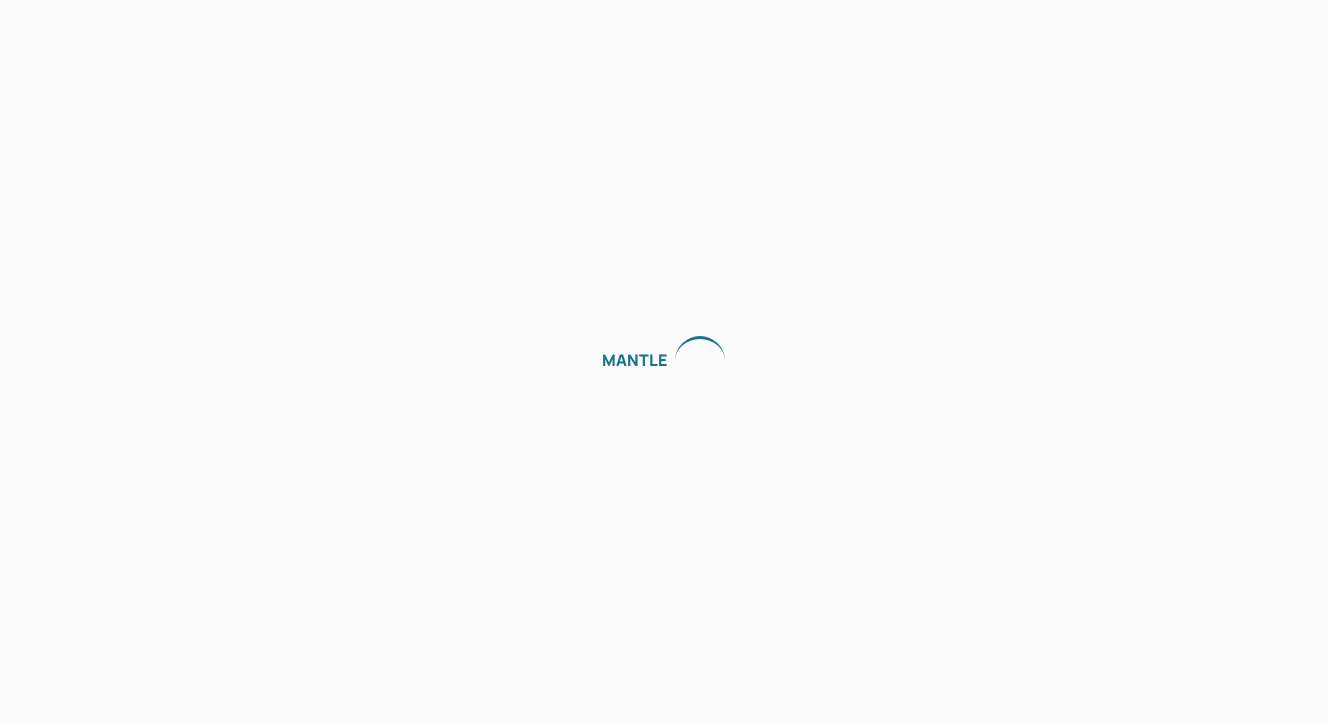 scroll, scrollTop: 0, scrollLeft: 0, axis: both 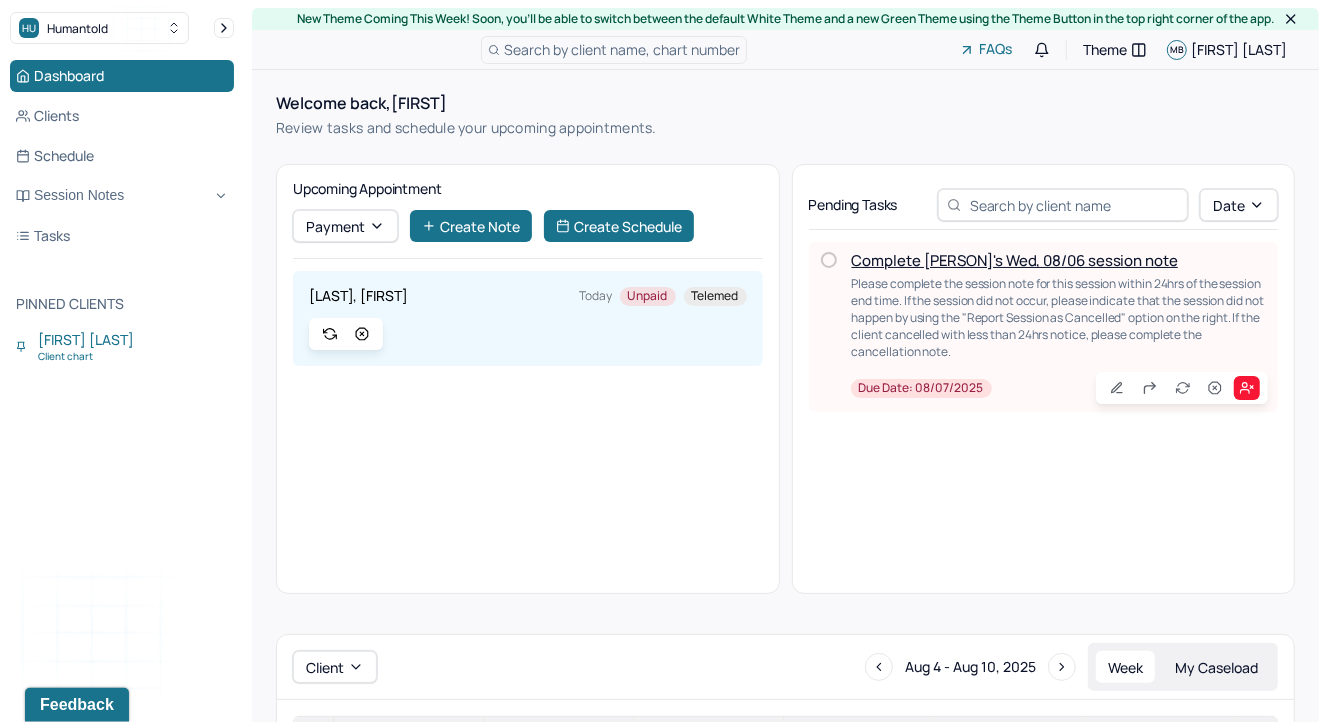 click on "Complete [PERSON]'s Wed, 08/06 session note" at bounding box center (1015, 260) 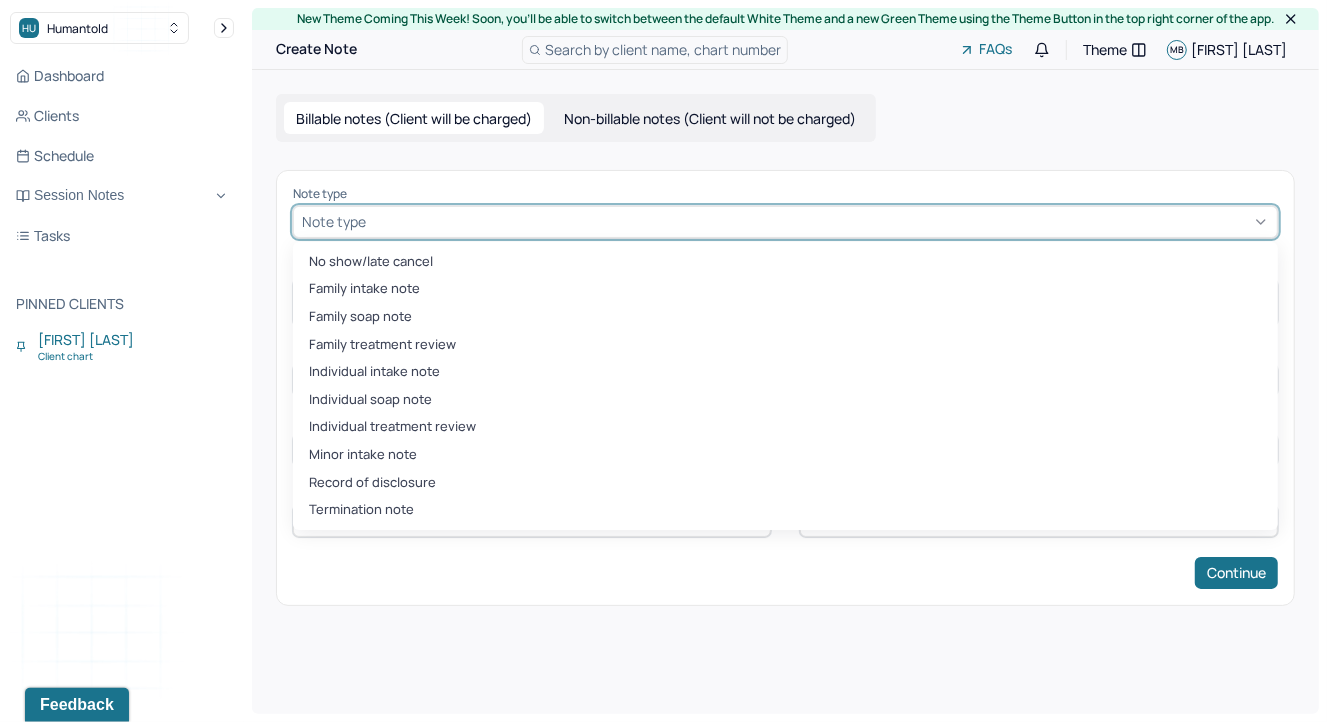 click at bounding box center [819, 221] 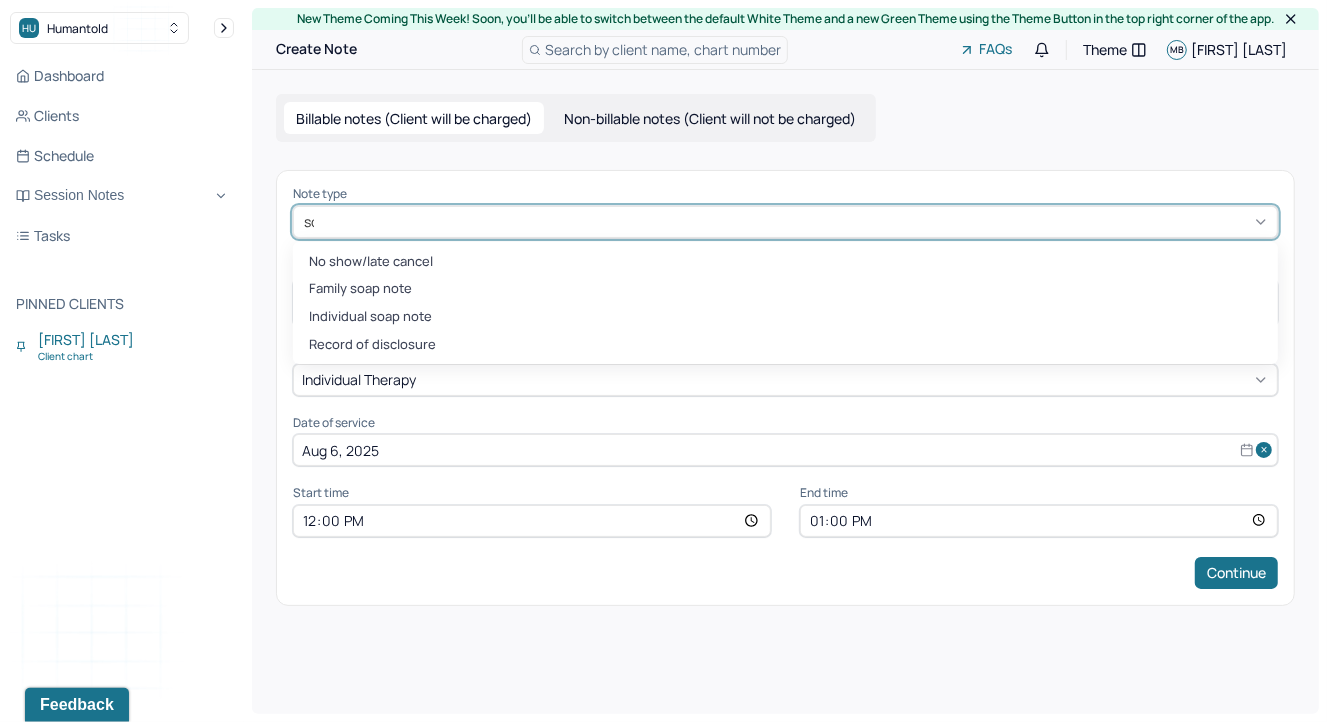 type on "soap" 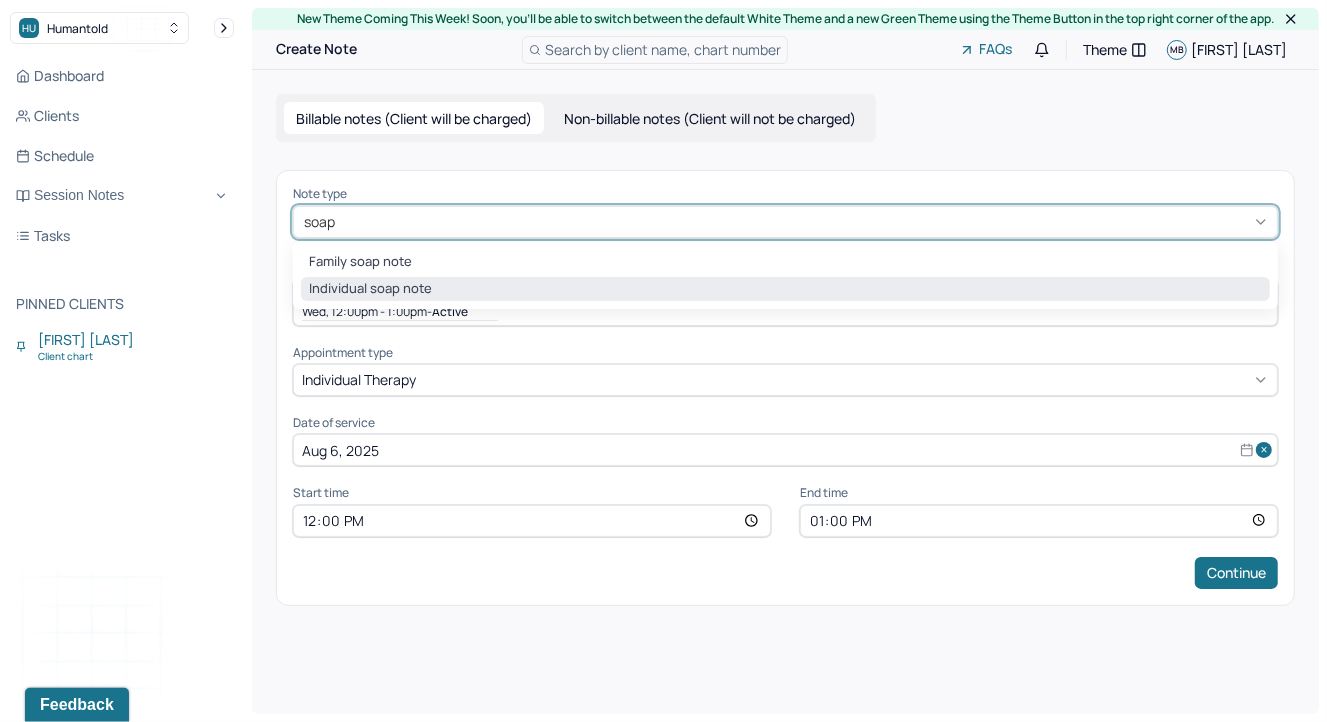 click on "Individual soap note" at bounding box center [785, 289] 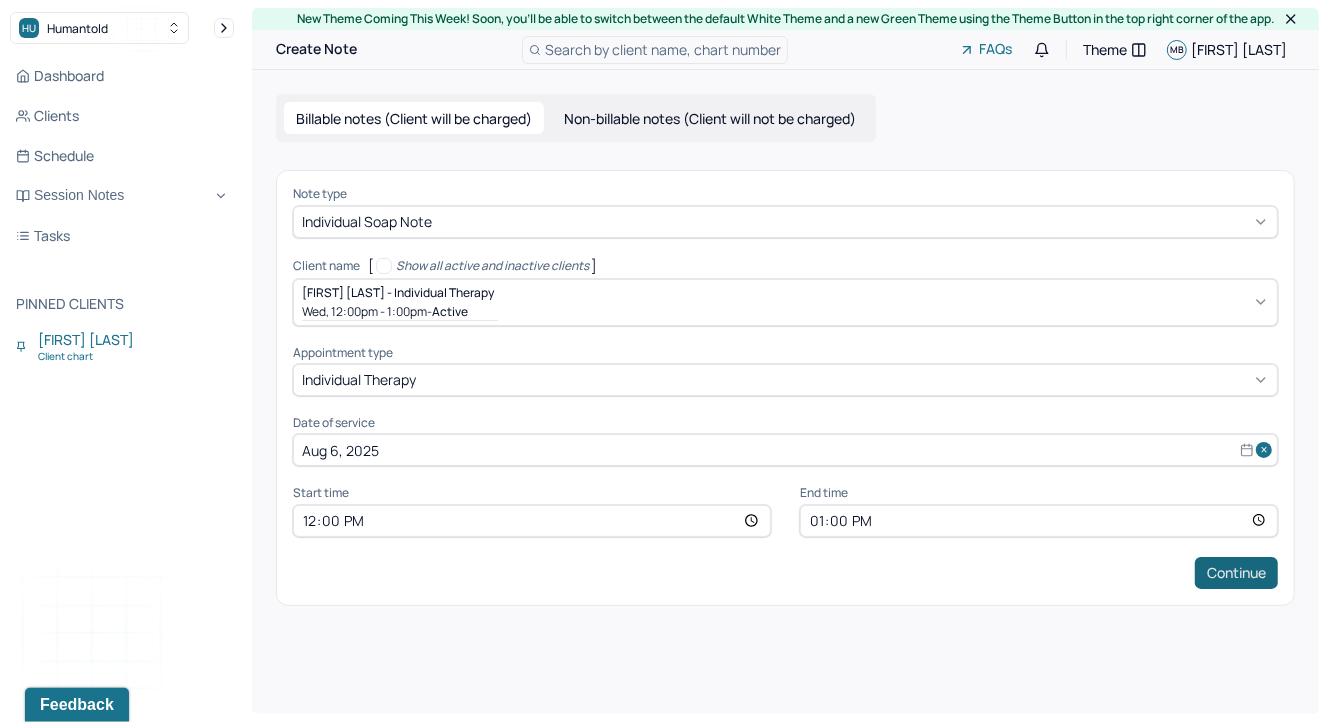 click on "Continue" at bounding box center [1236, 573] 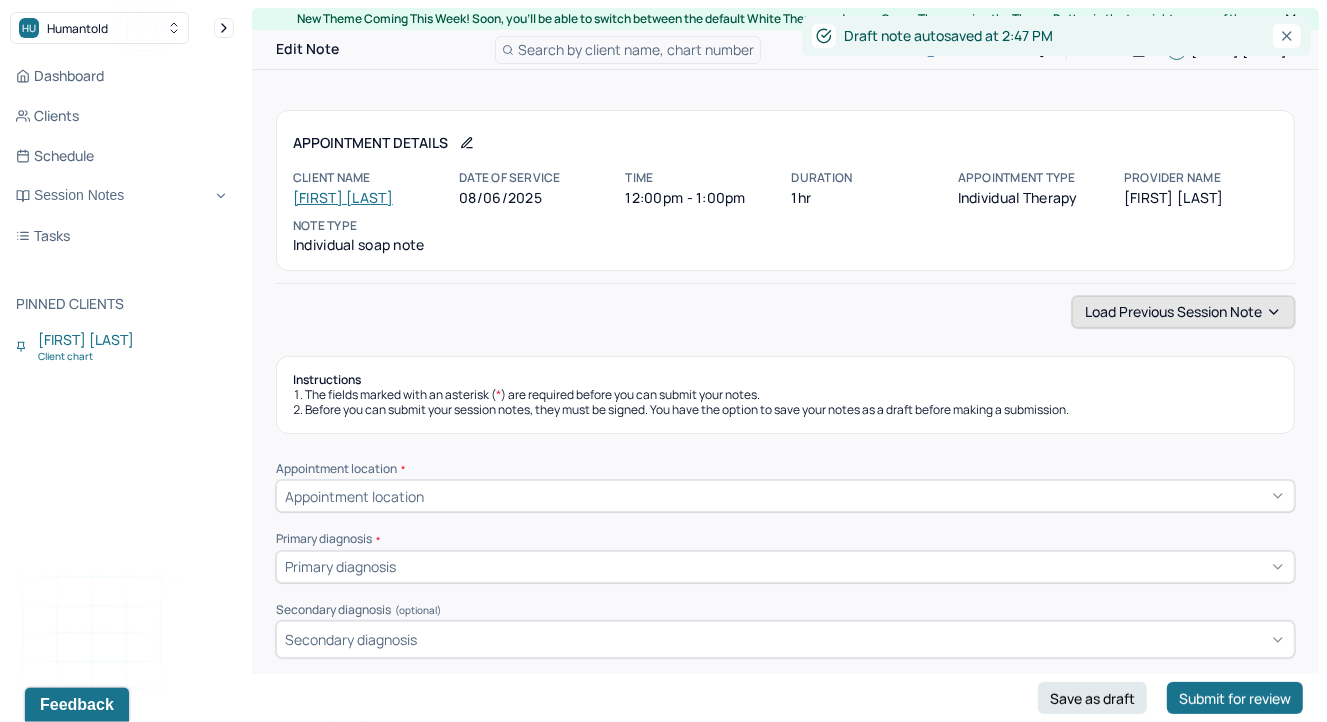click on "Load previous session note" at bounding box center (1183, 312) 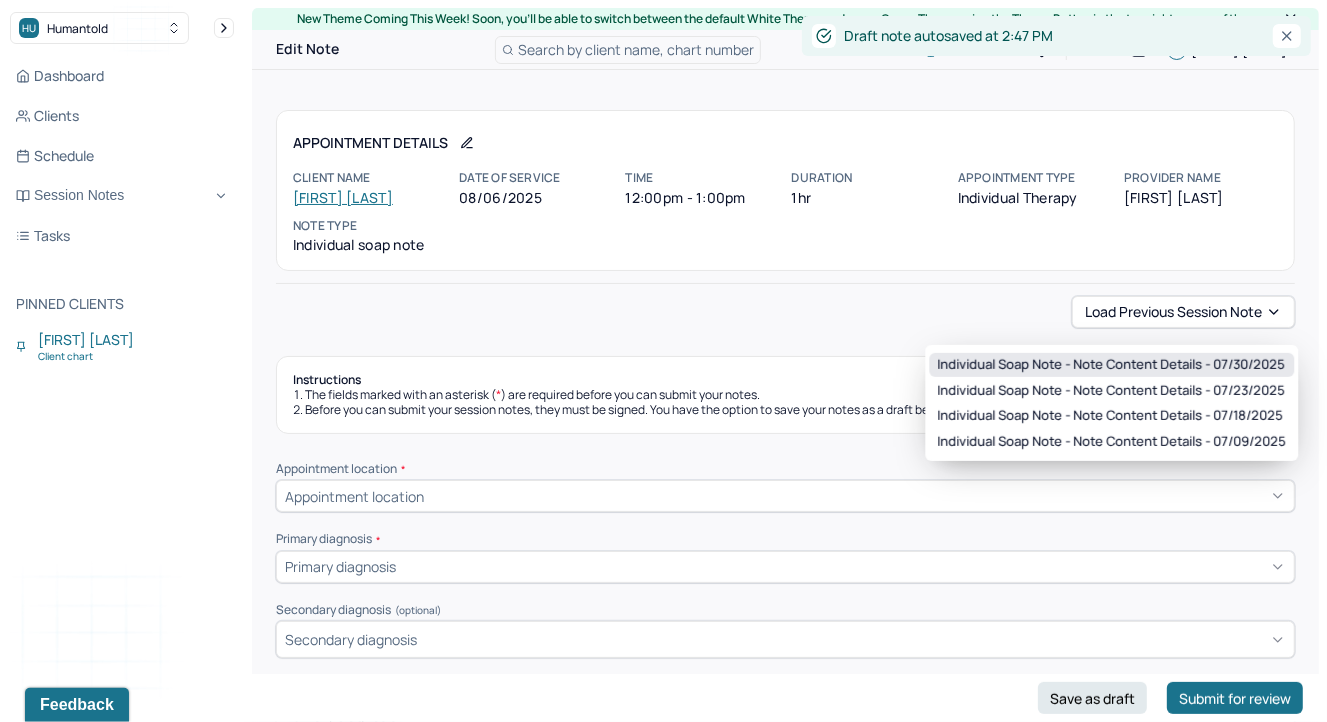 click on "Individual soap note   - Note content Details -   07/30/2025" at bounding box center [1111, 365] 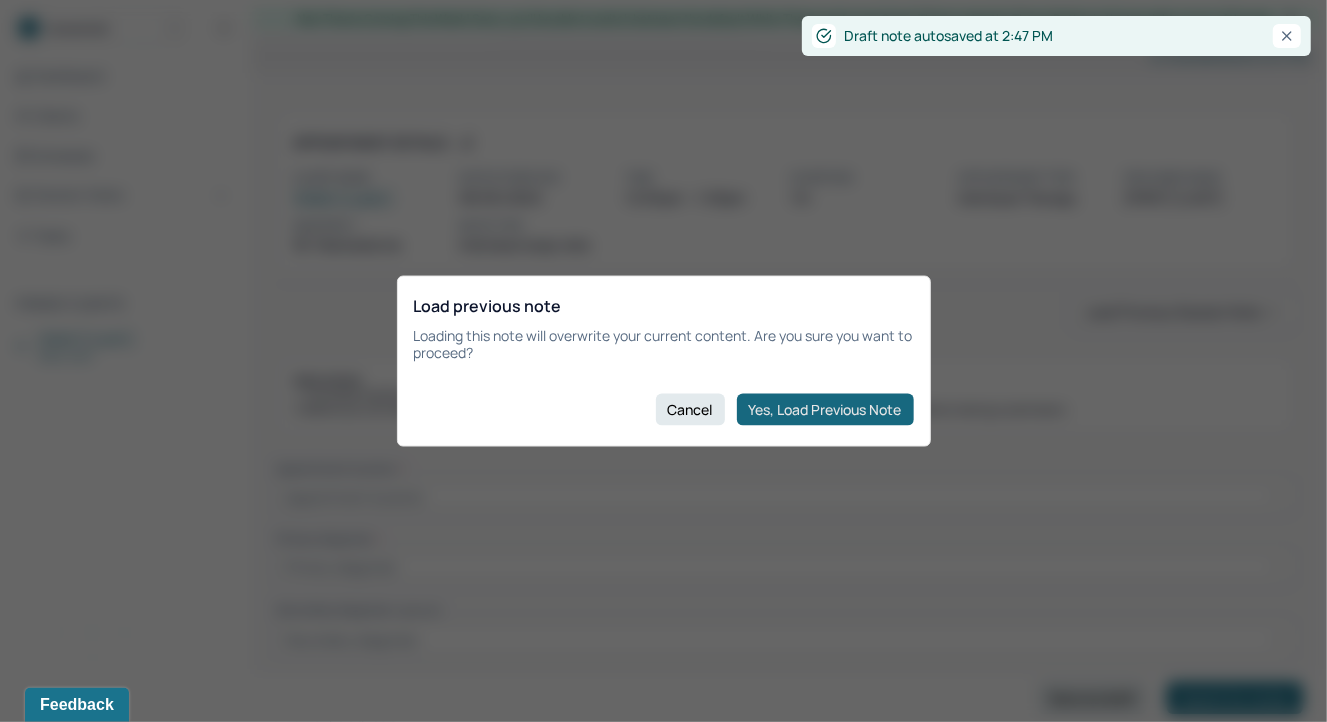 click on "Yes, Load Previous Note" at bounding box center (825, 409) 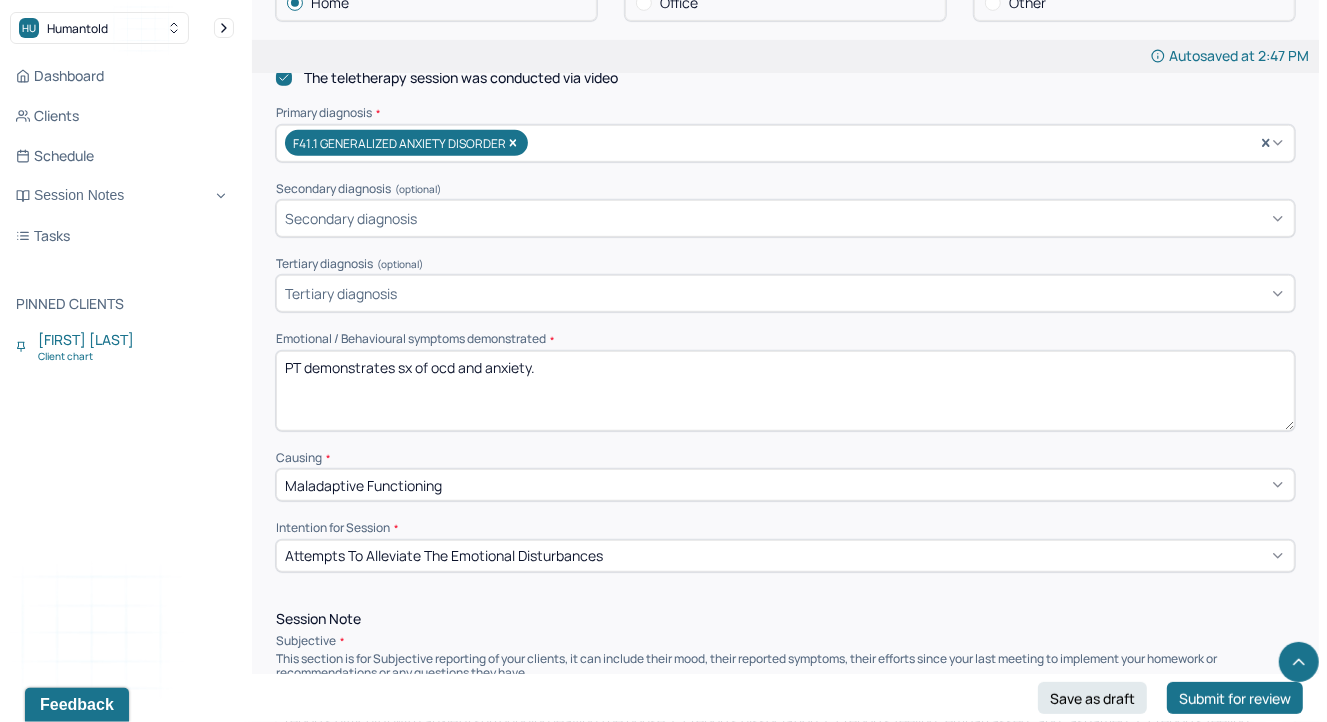 scroll, scrollTop: 638, scrollLeft: 0, axis: vertical 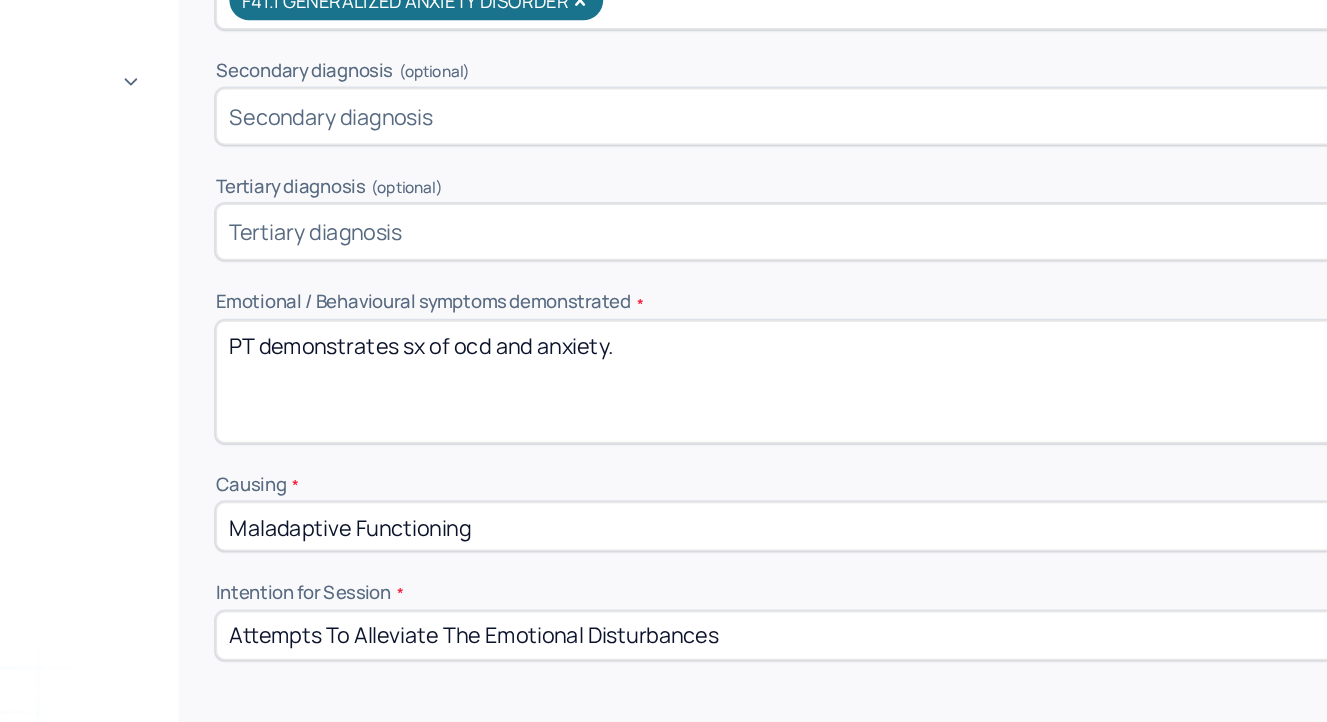 drag, startPoint x: 434, startPoint y: 375, endPoint x: 638, endPoint y: 375, distance: 204 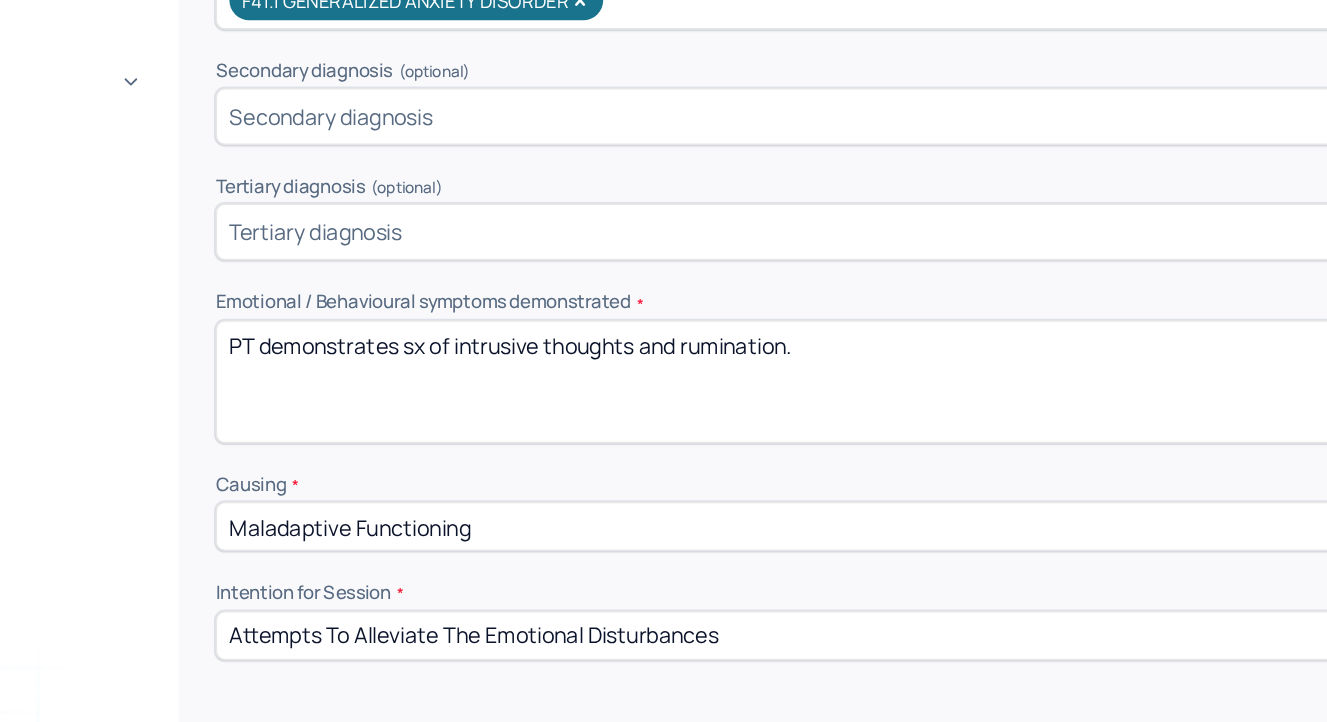 scroll, scrollTop: 638, scrollLeft: 0, axis: vertical 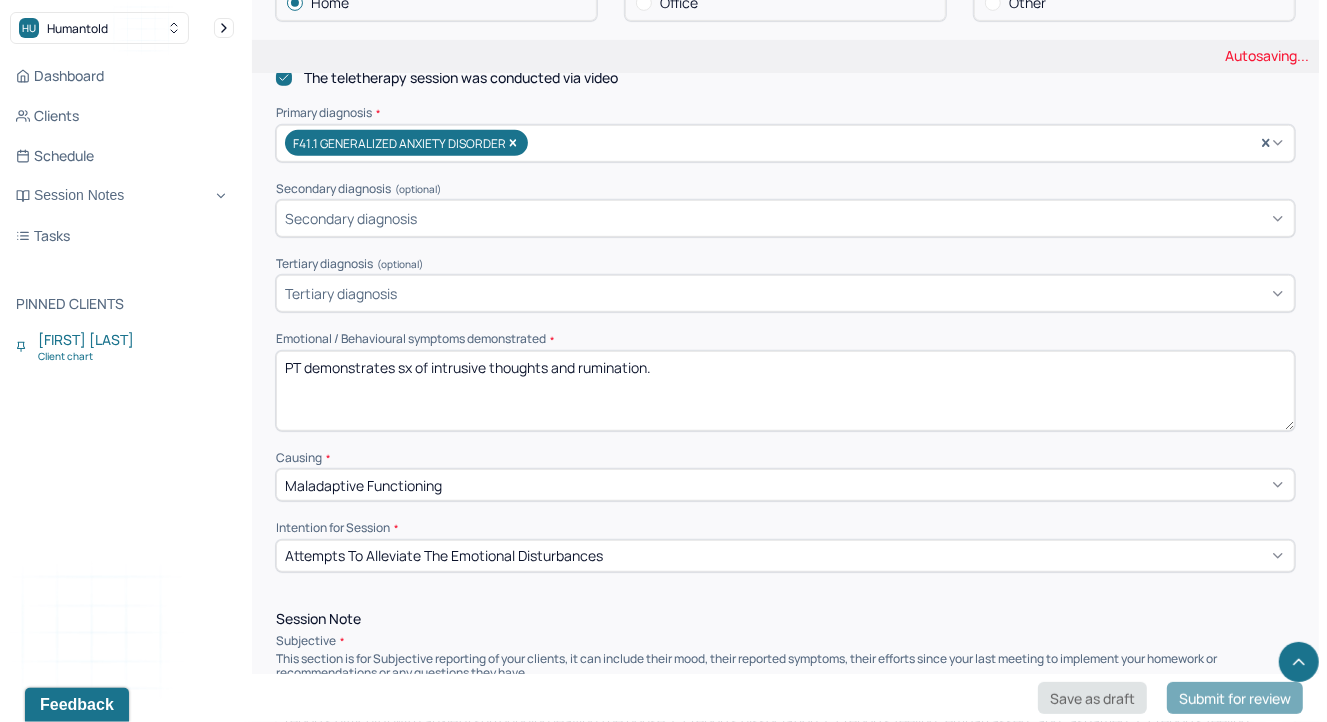 type on "PT demonstrates sx of intrusive thoughts and rumination." 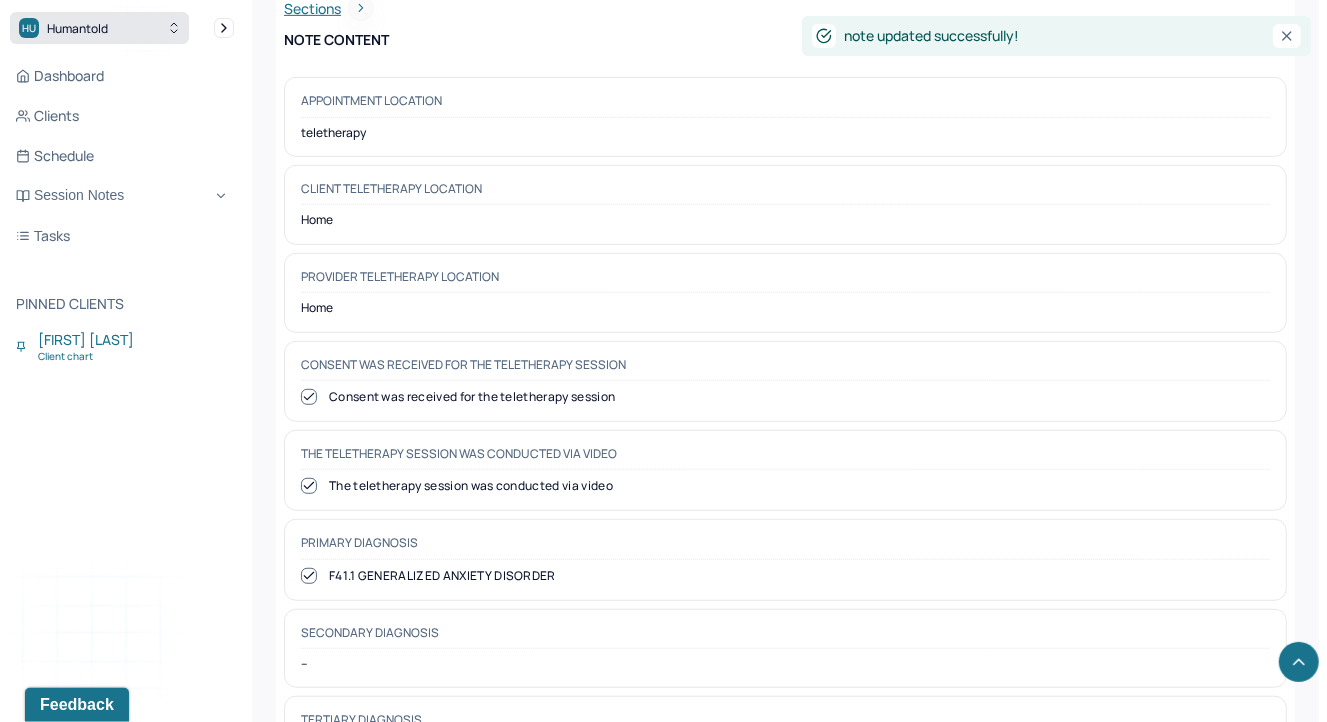 click 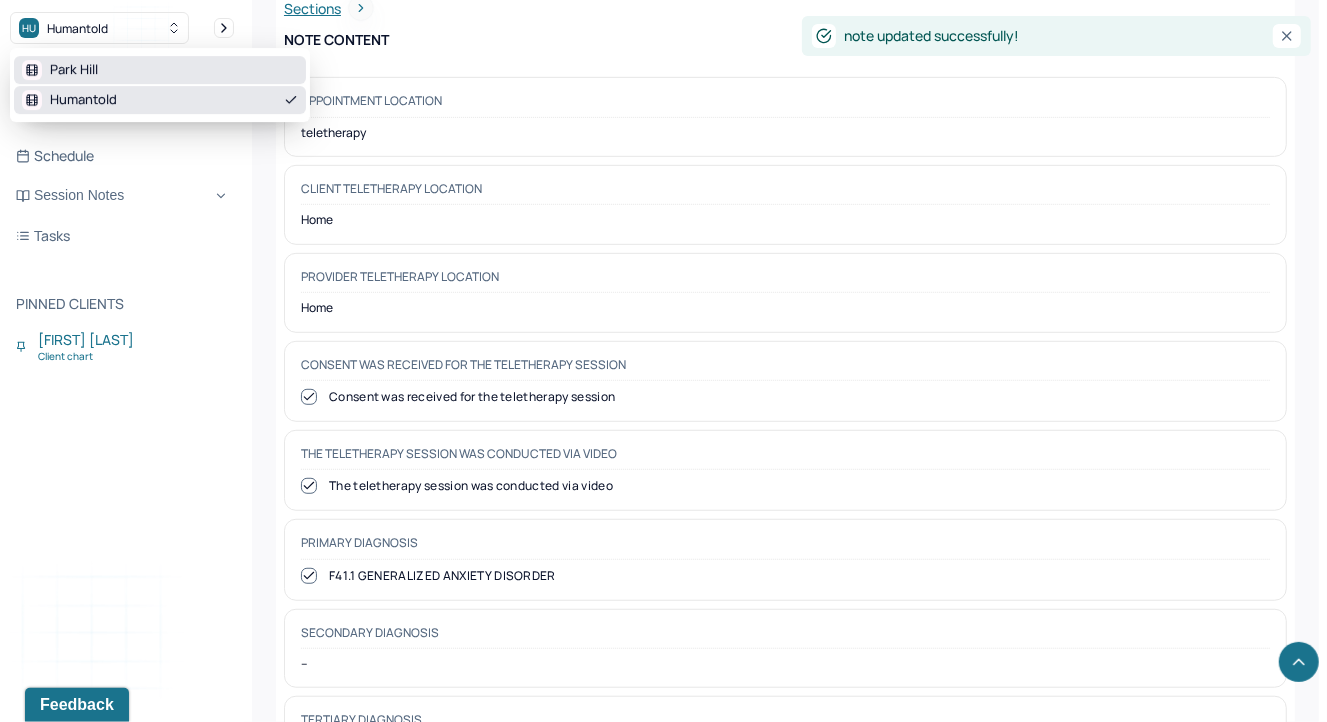 click on "Park Hill" at bounding box center (160, 70) 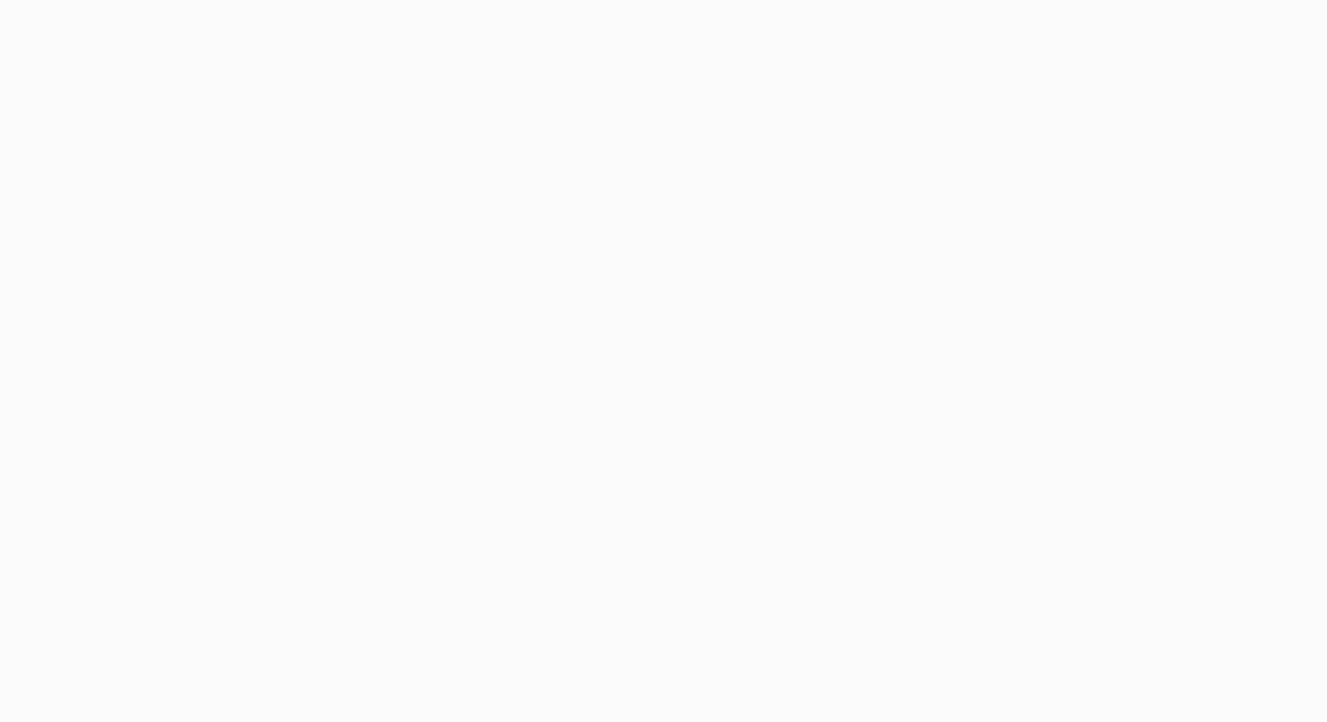 scroll, scrollTop: 0, scrollLeft: 0, axis: both 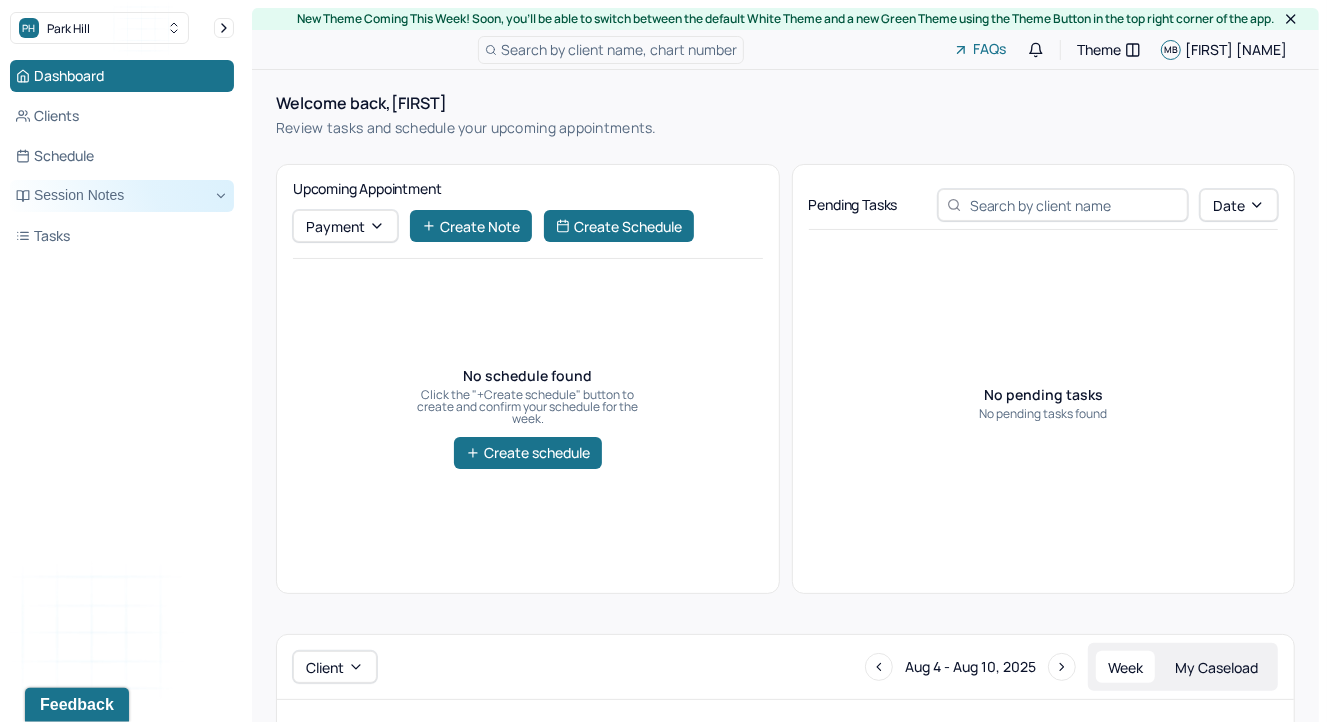 click on "Session Notes" at bounding box center (122, 196) 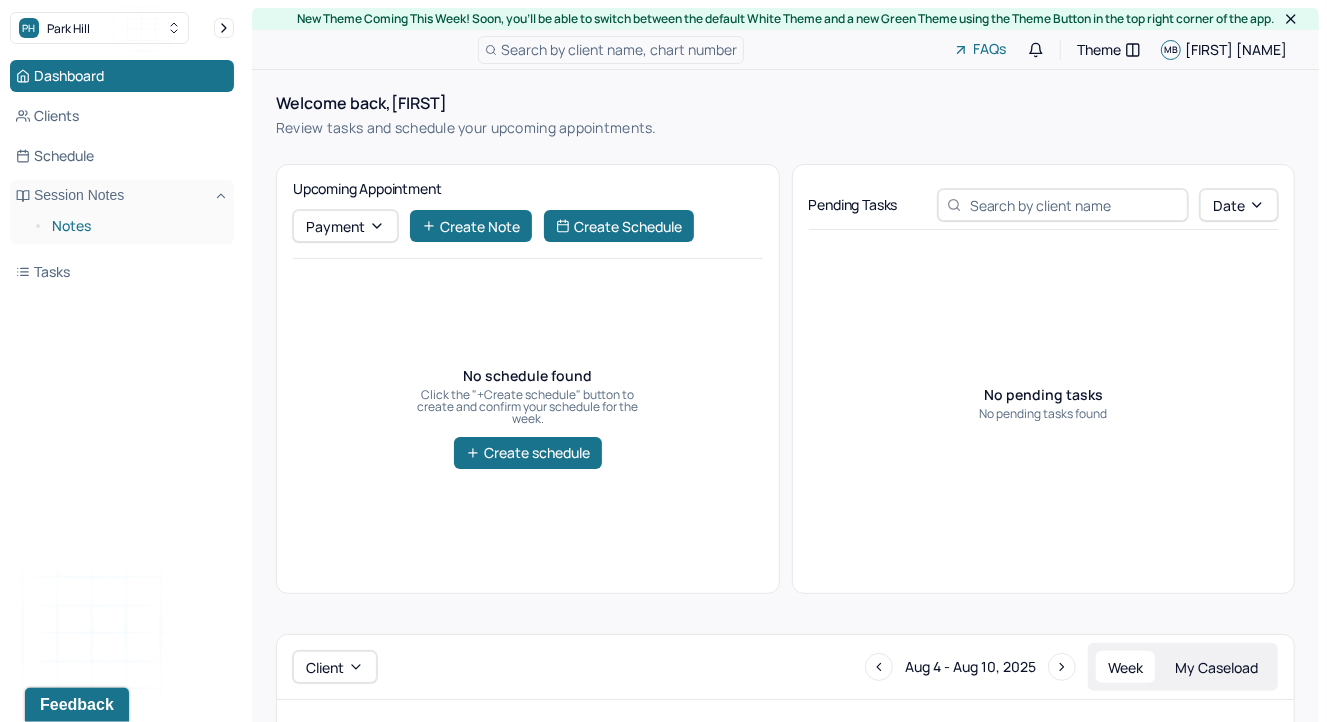 click on "Notes" at bounding box center (135, 226) 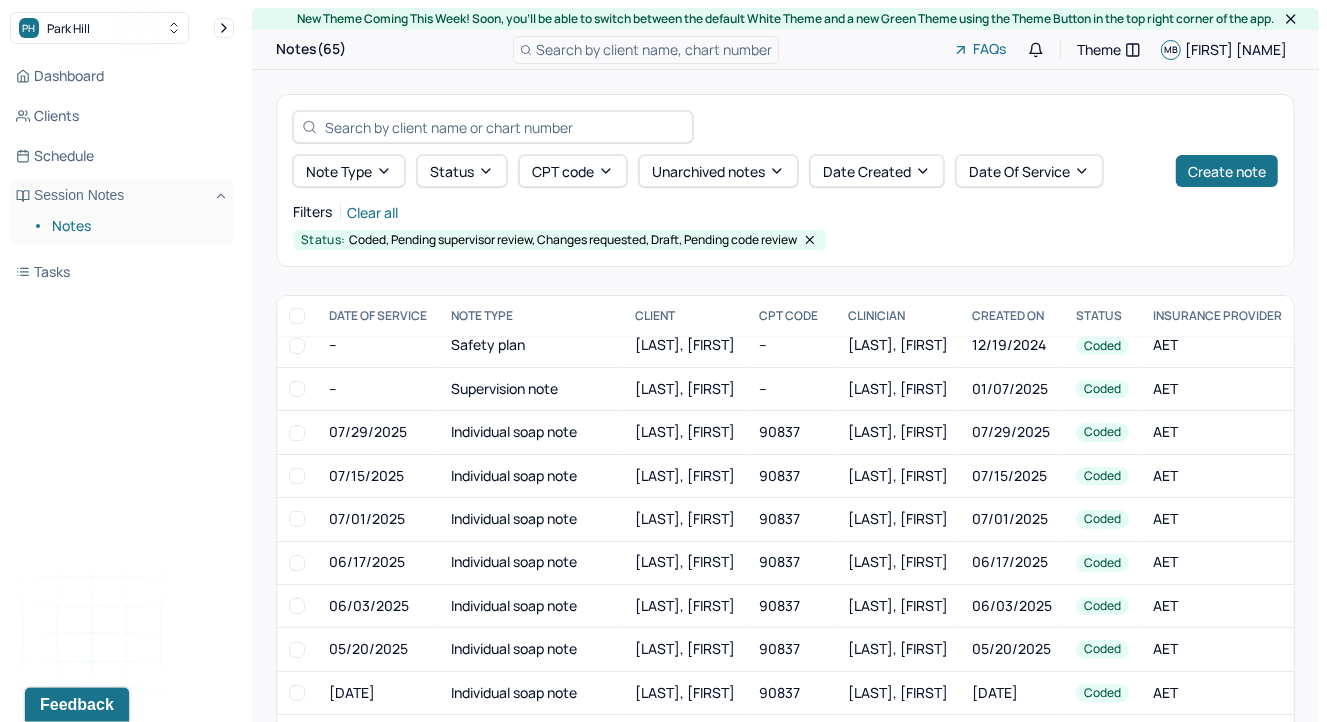 scroll, scrollTop: 483, scrollLeft: 0, axis: vertical 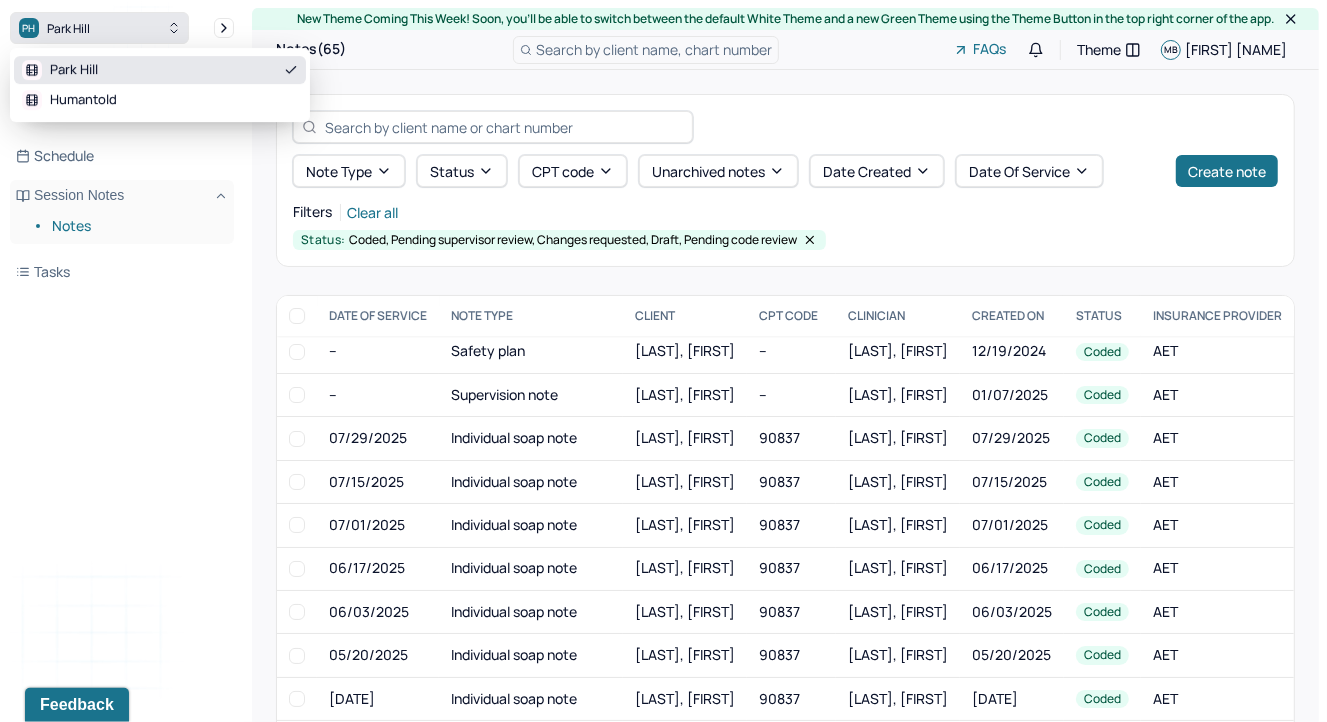 click on "Park Hill" at bounding box center (68, 28) 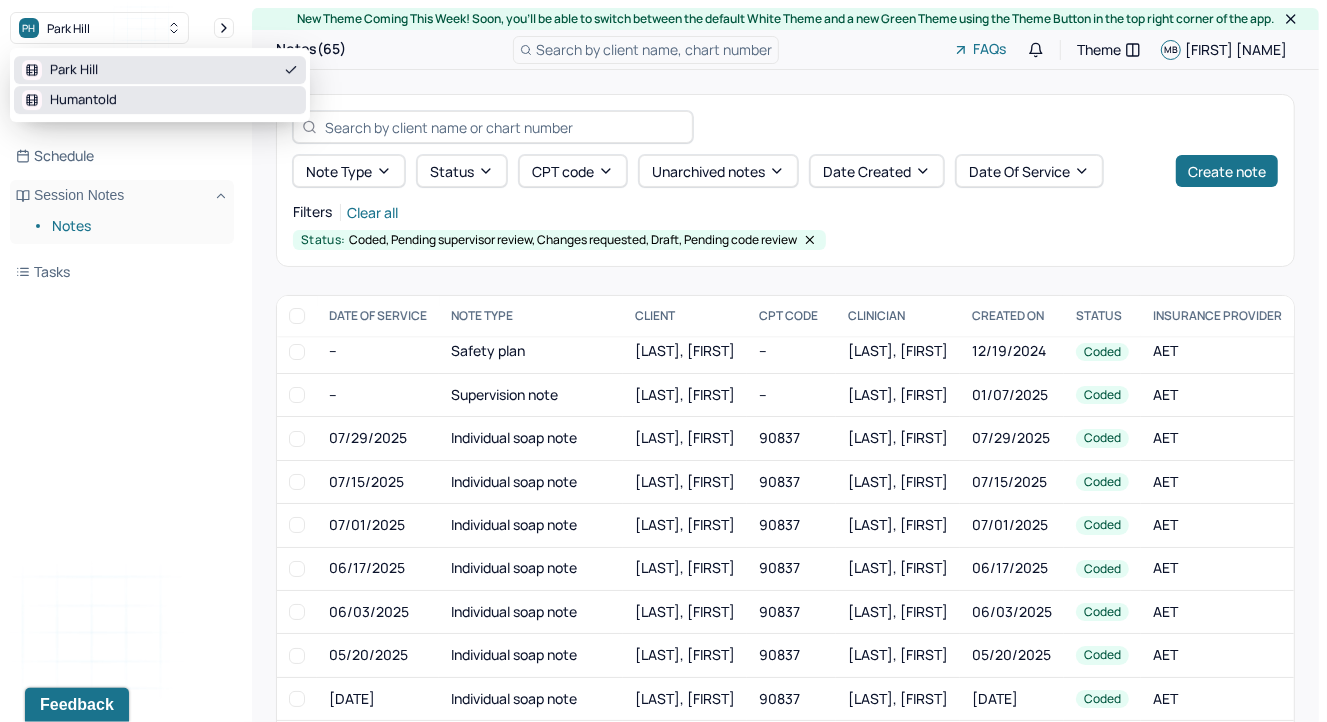 click on "Humantold" at bounding box center (83, 100) 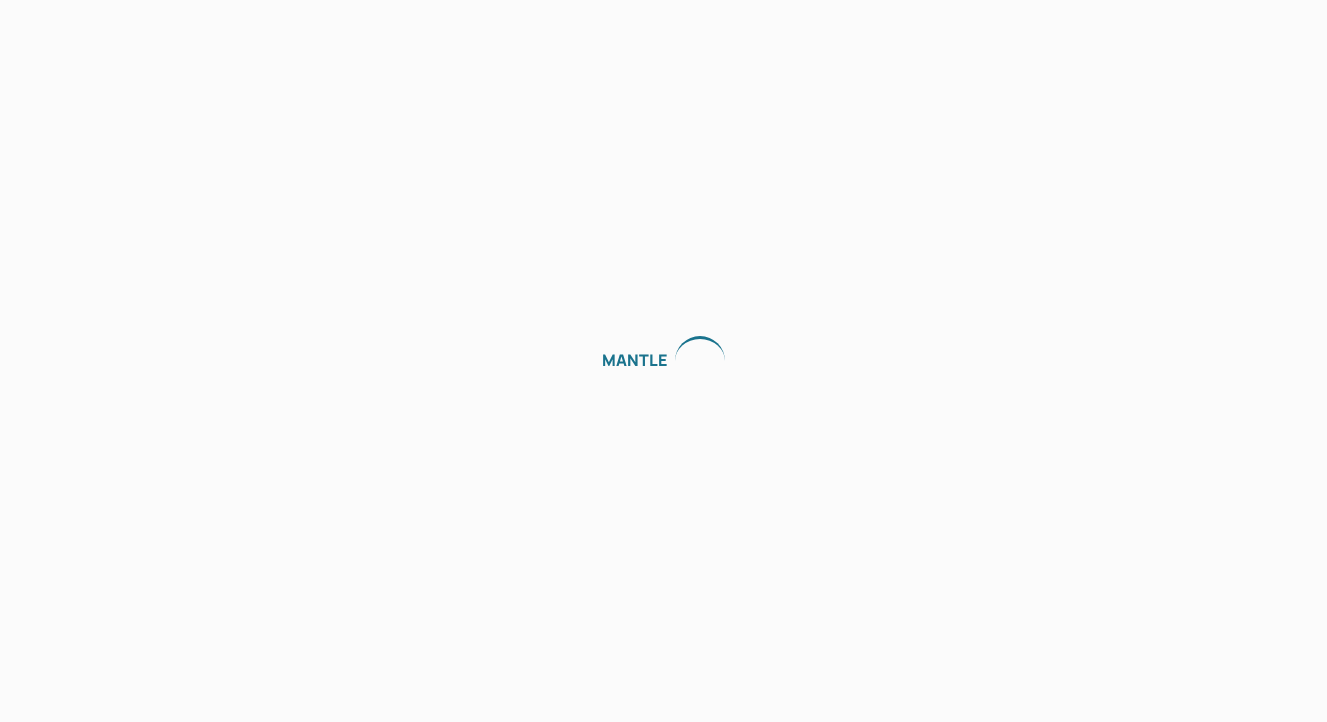 scroll, scrollTop: 0, scrollLeft: 0, axis: both 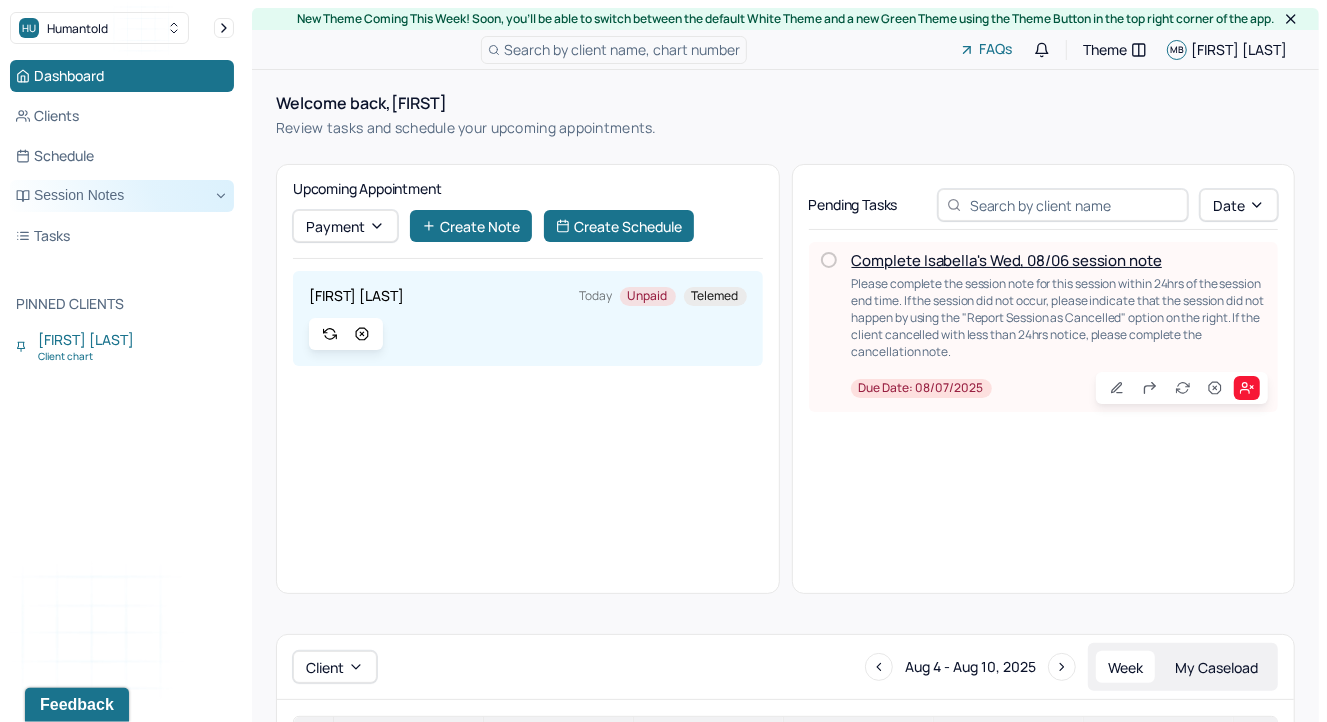 click on "Session Notes" at bounding box center (122, 196) 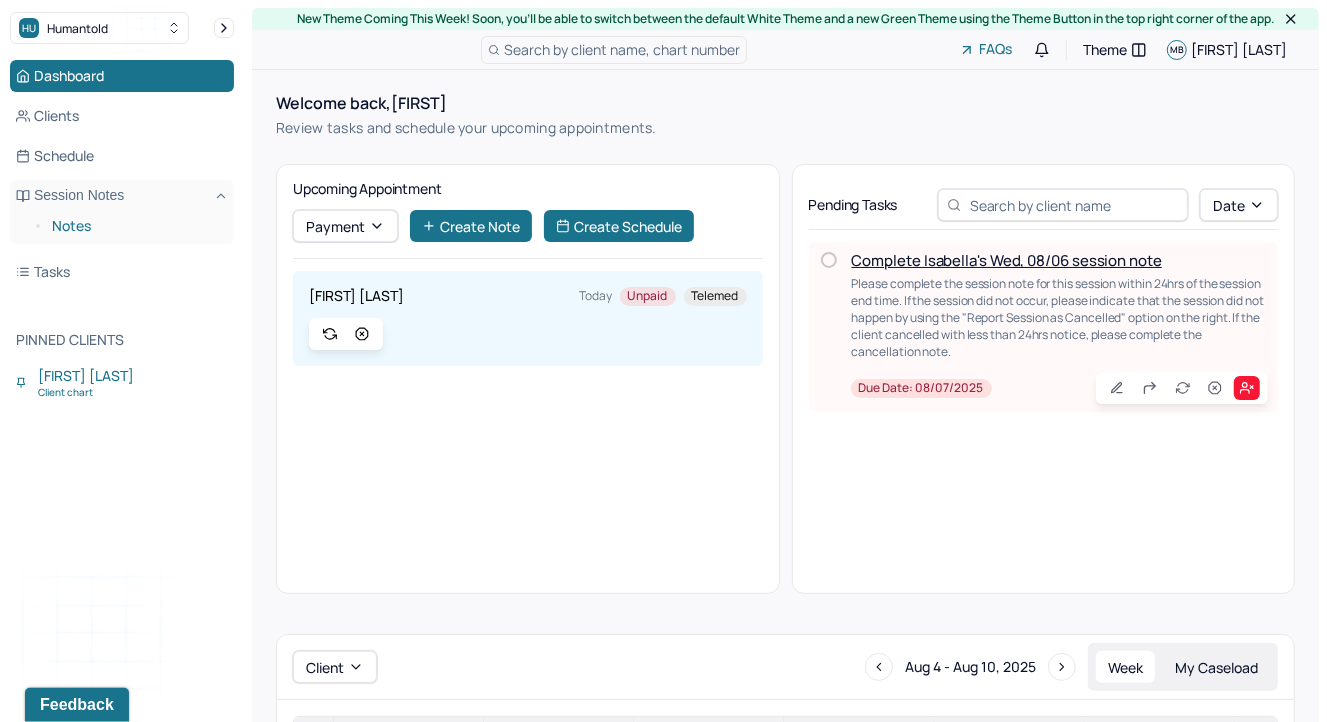 click on "Notes" at bounding box center [135, 226] 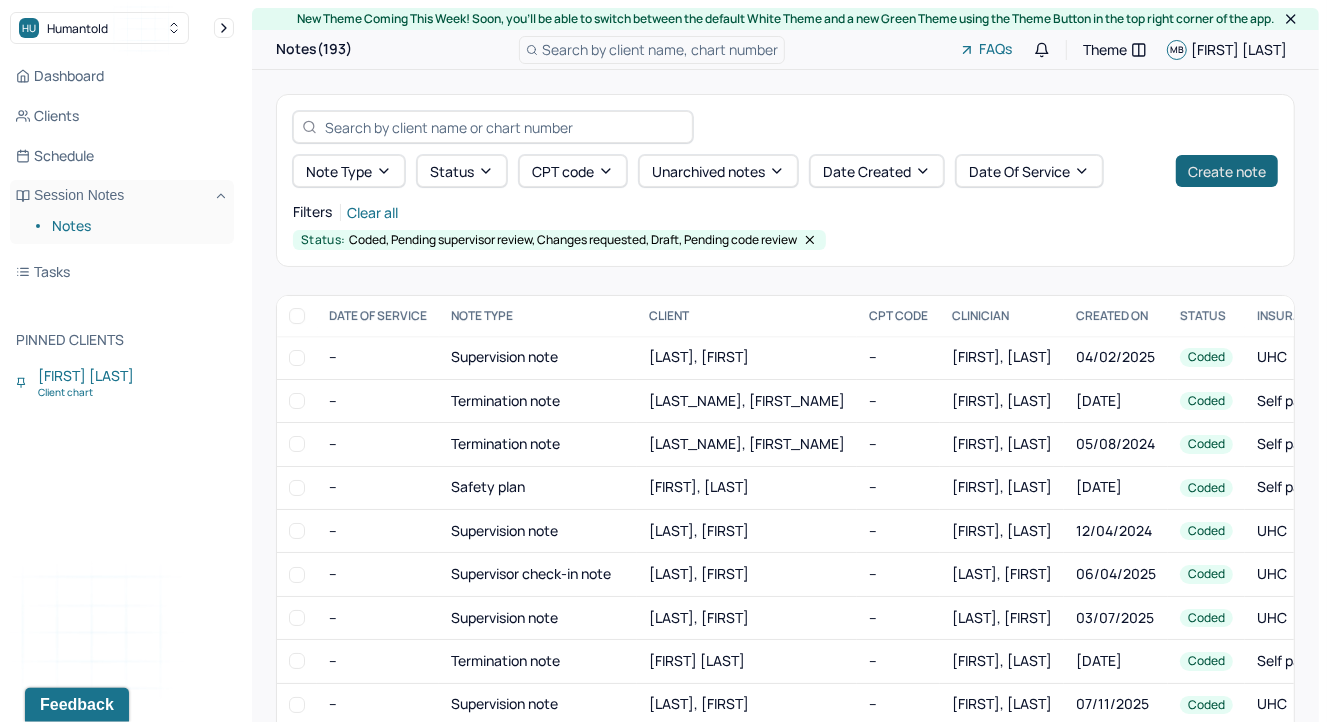 click on "Create note" at bounding box center (1227, 171) 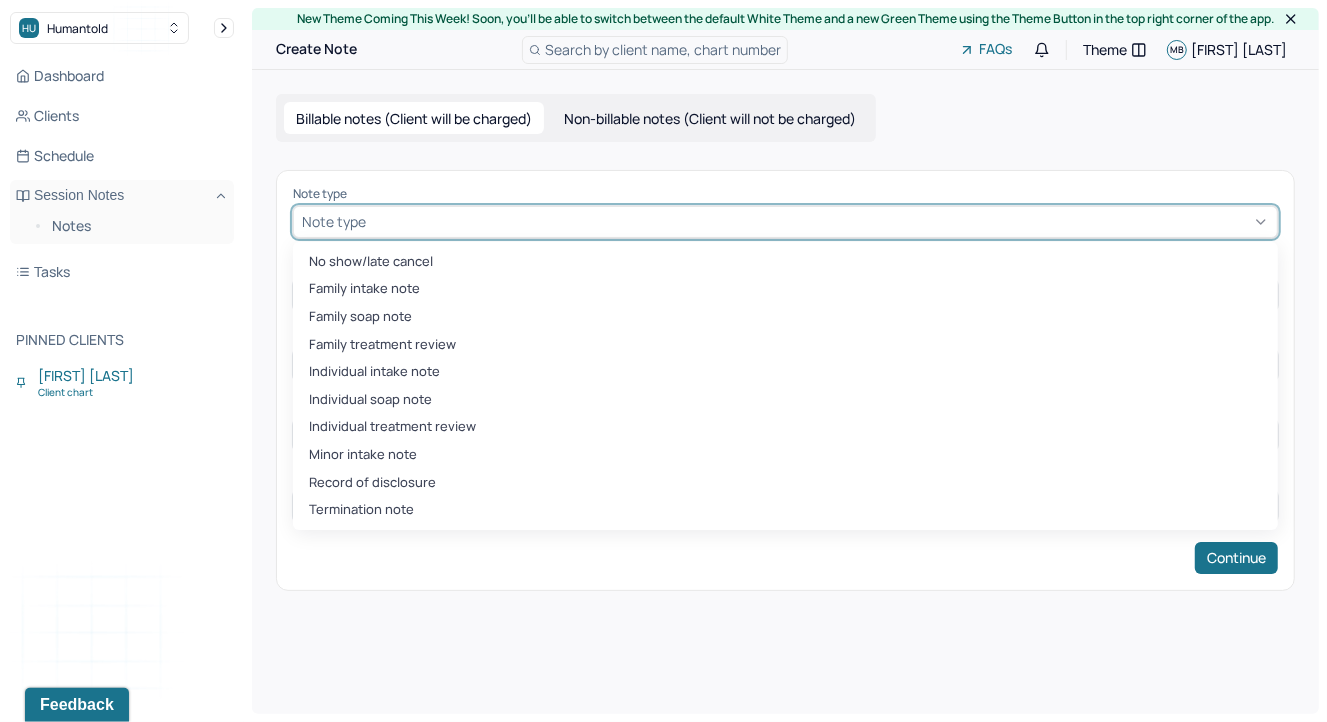 click at bounding box center (819, 221) 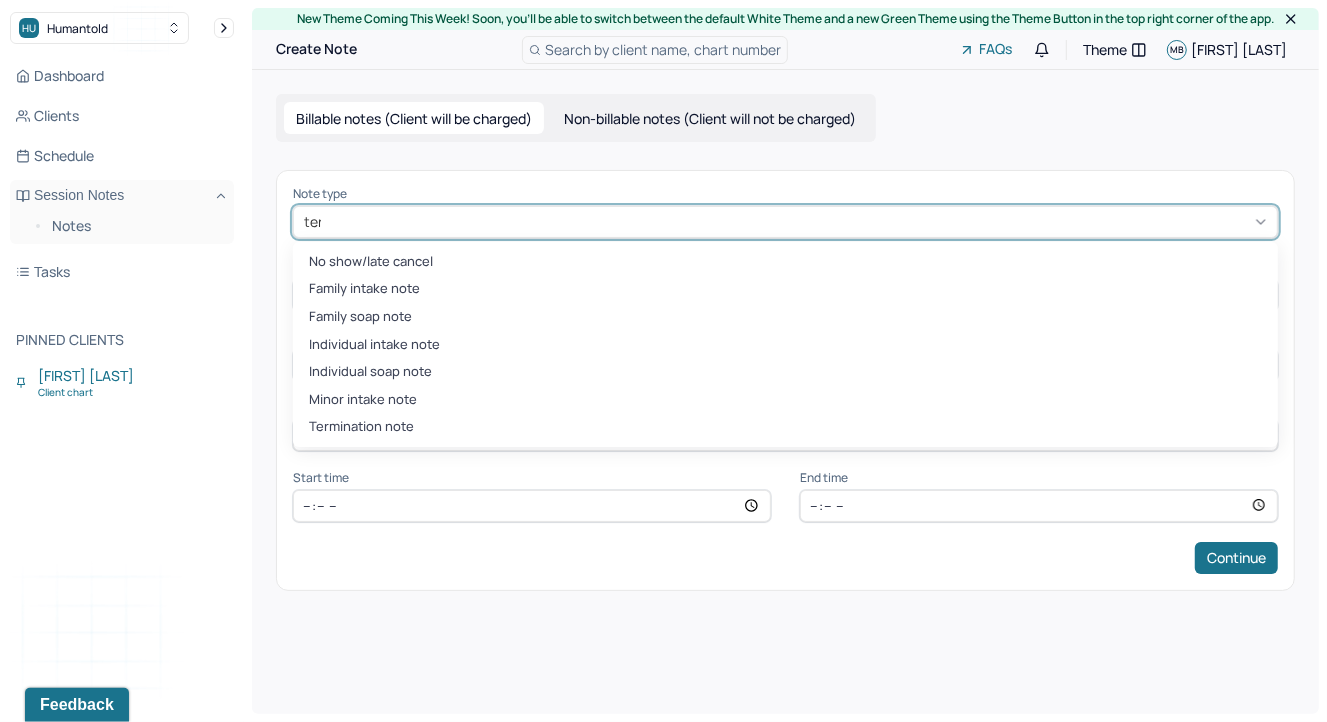 type on "term" 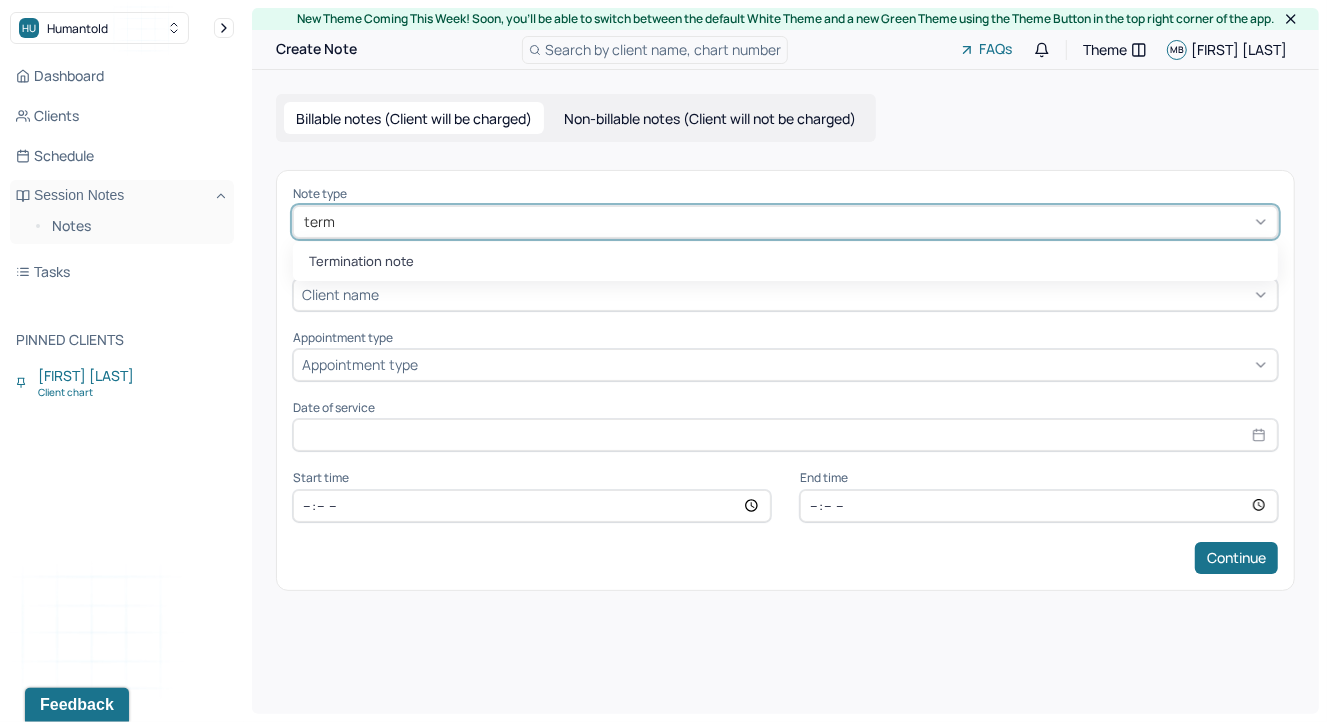 click on "Termination note" at bounding box center (785, 262) 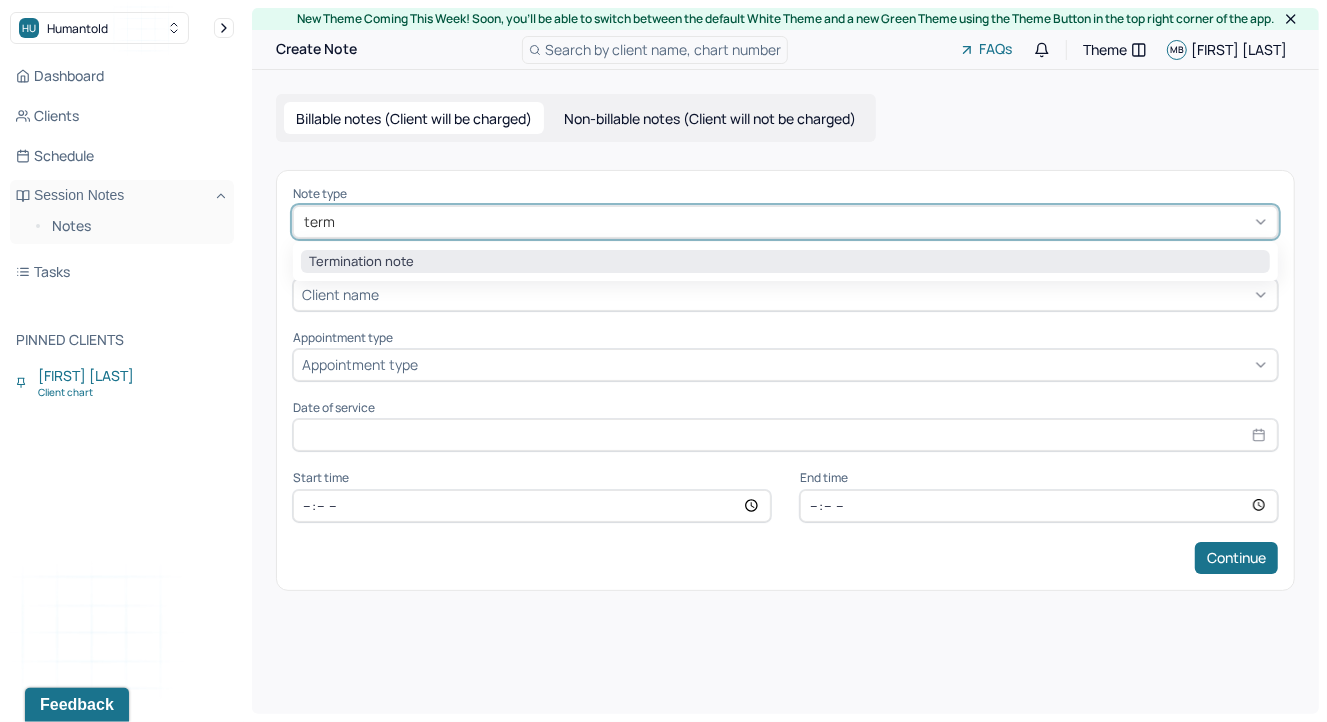 click on "Termination note" at bounding box center [785, 262] 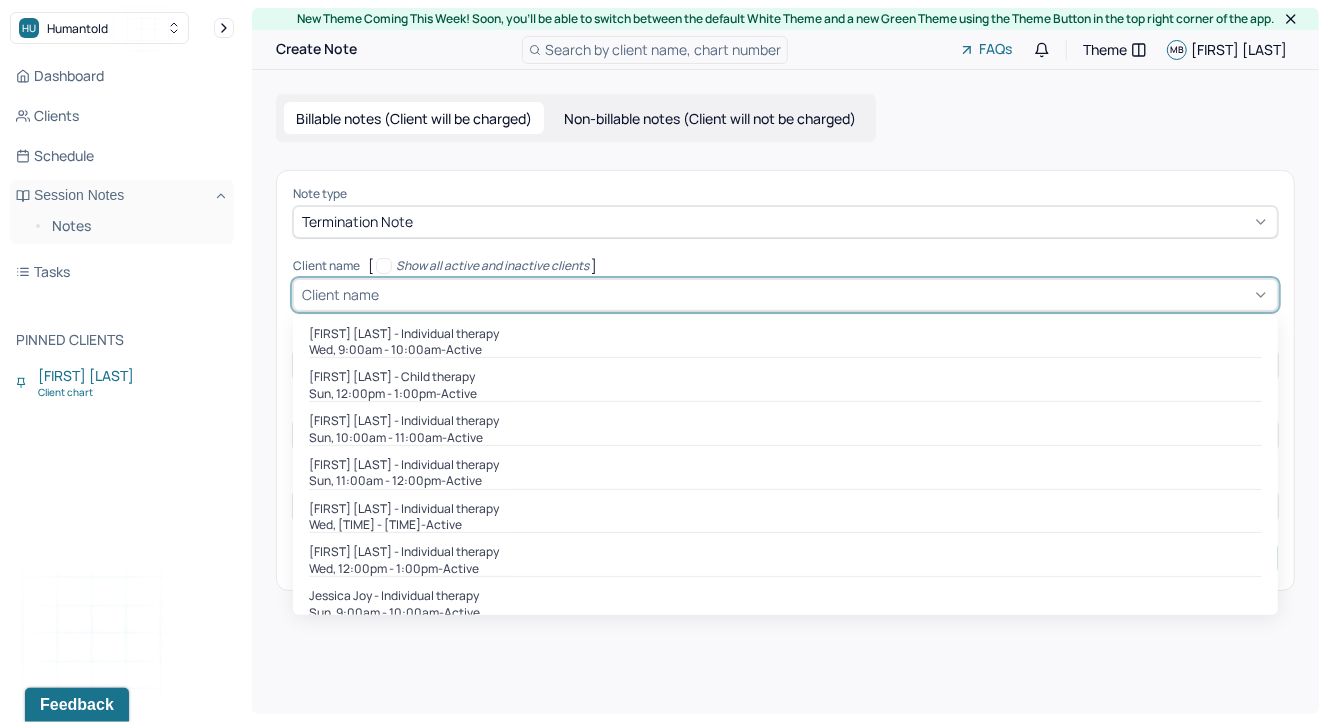click at bounding box center [386, 294] 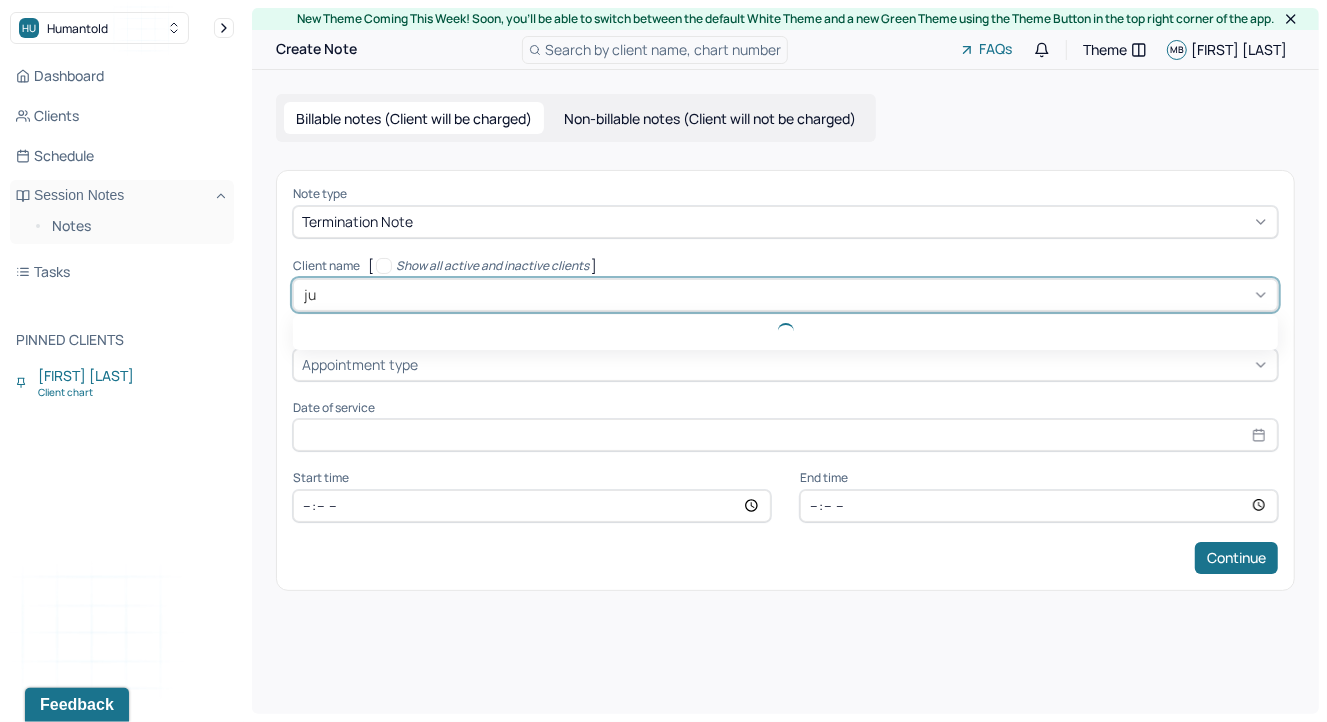 type on "[MONTH]" 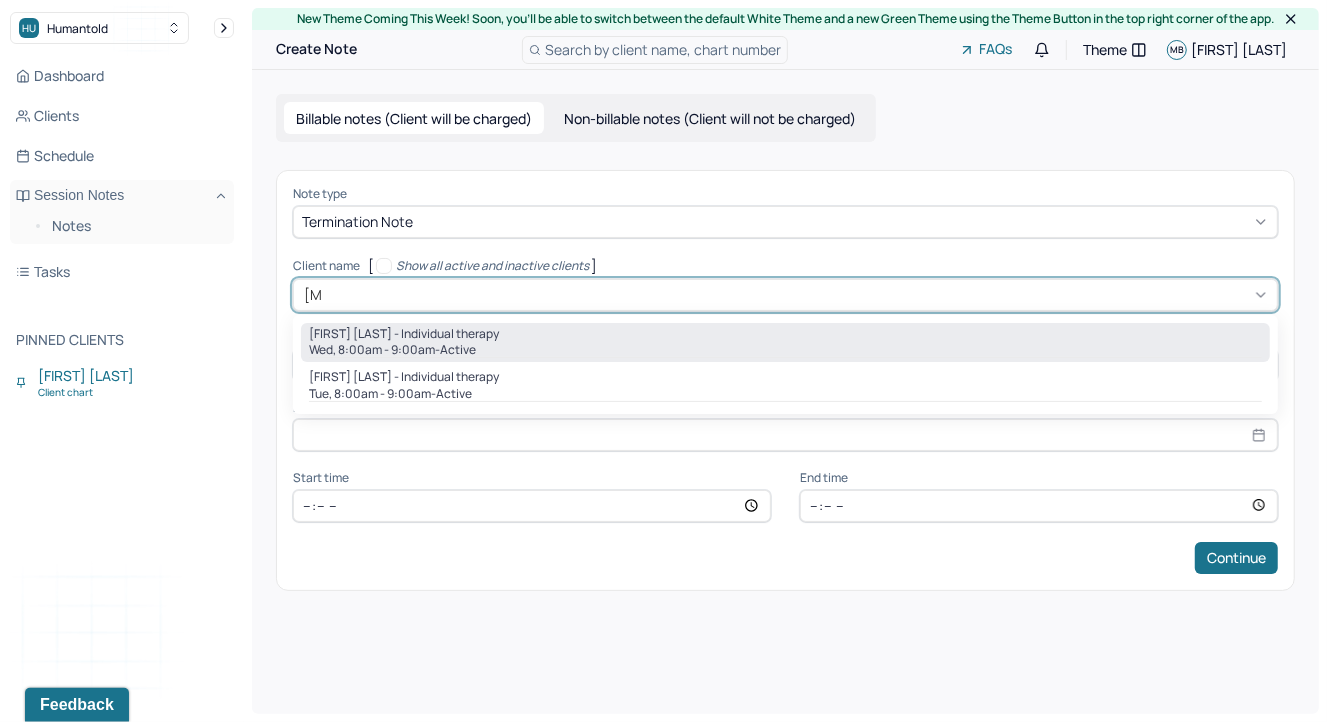 click on "[DAY], [TIME] - active" at bounding box center (785, 350) 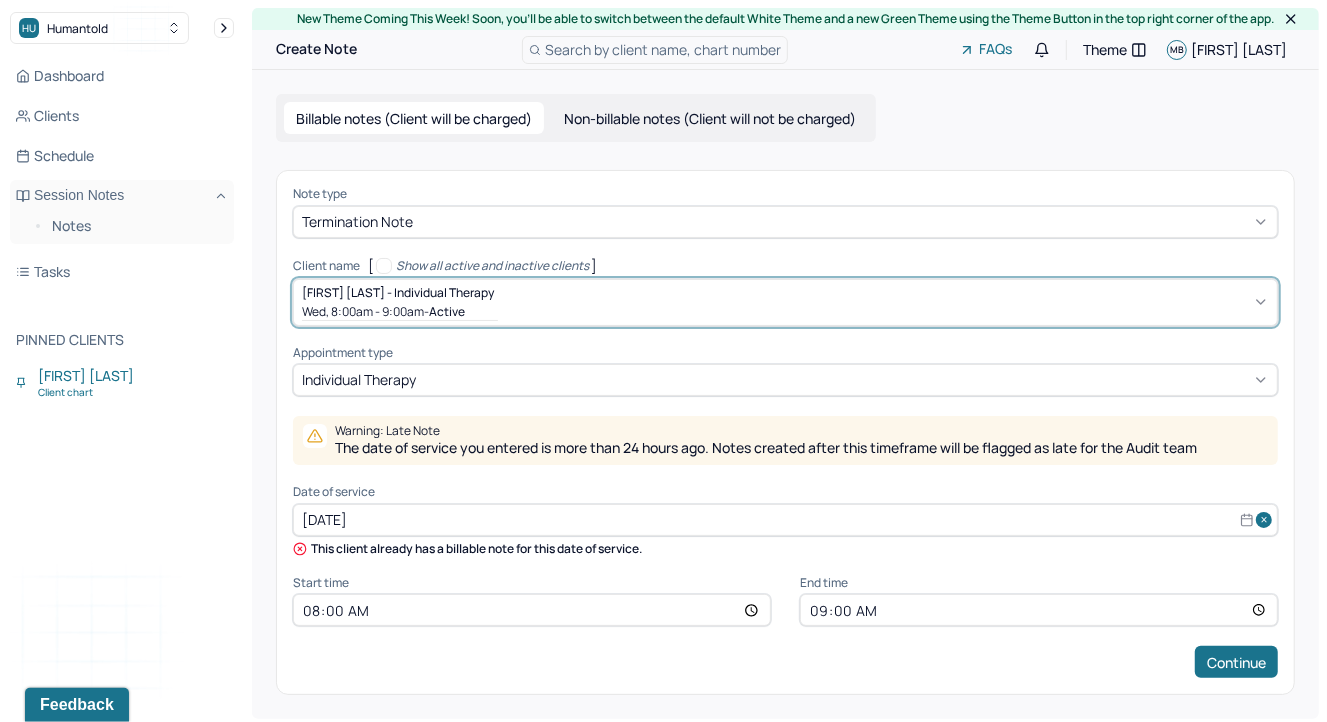 select on "6" 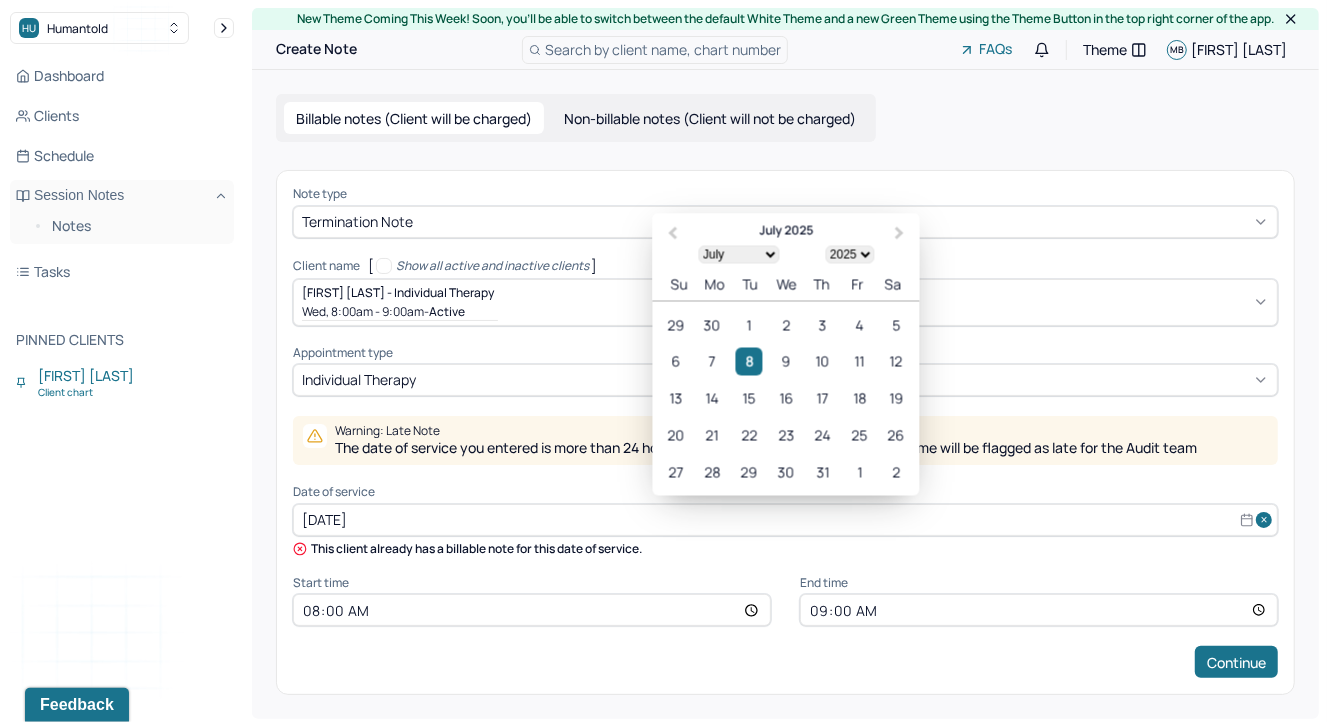 click on "[DATE]" at bounding box center [785, 520] 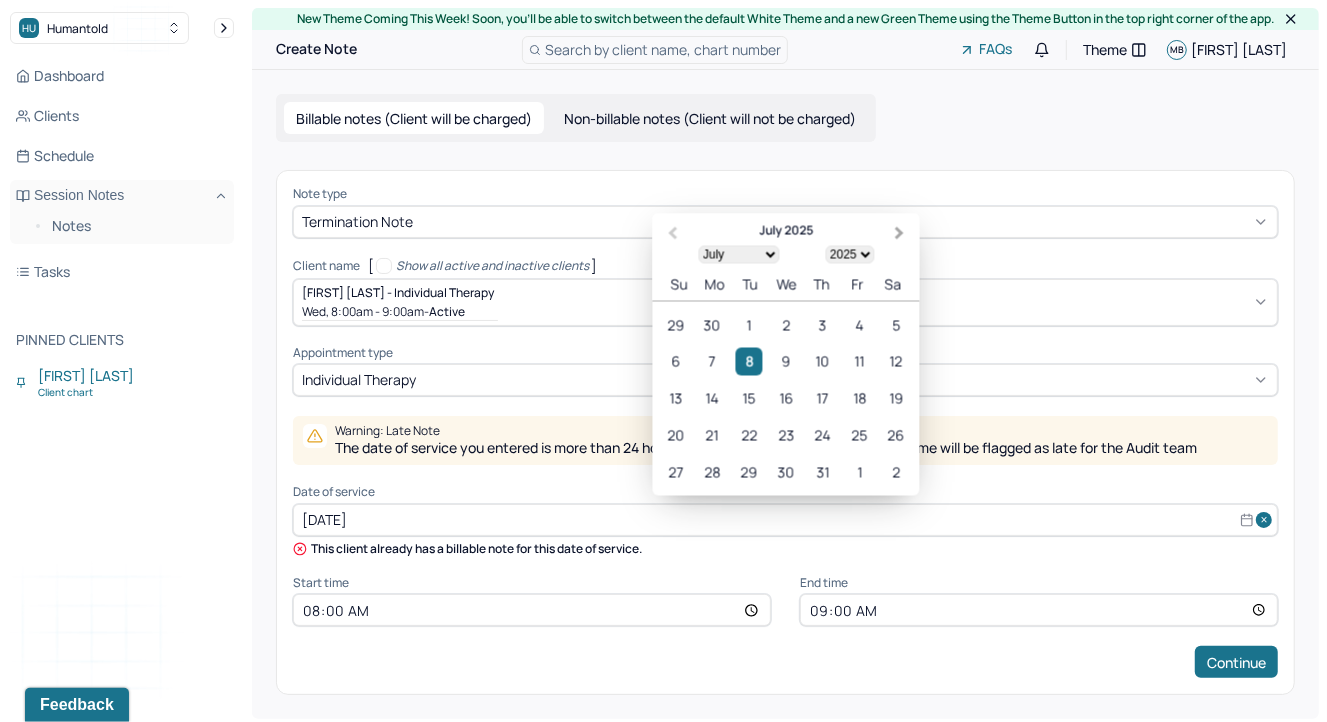 click on "Next Month" at bounding box center [900, 233] 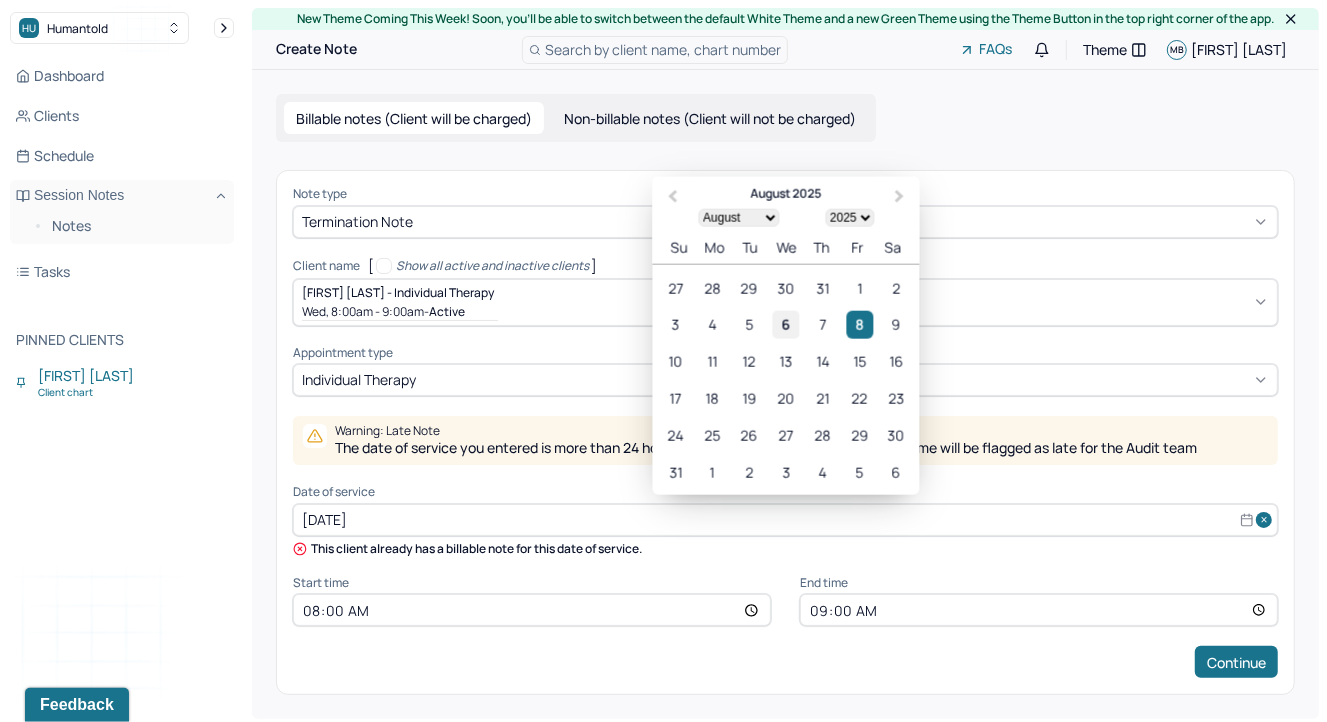 click on "6" at bounding box center (785, 324) 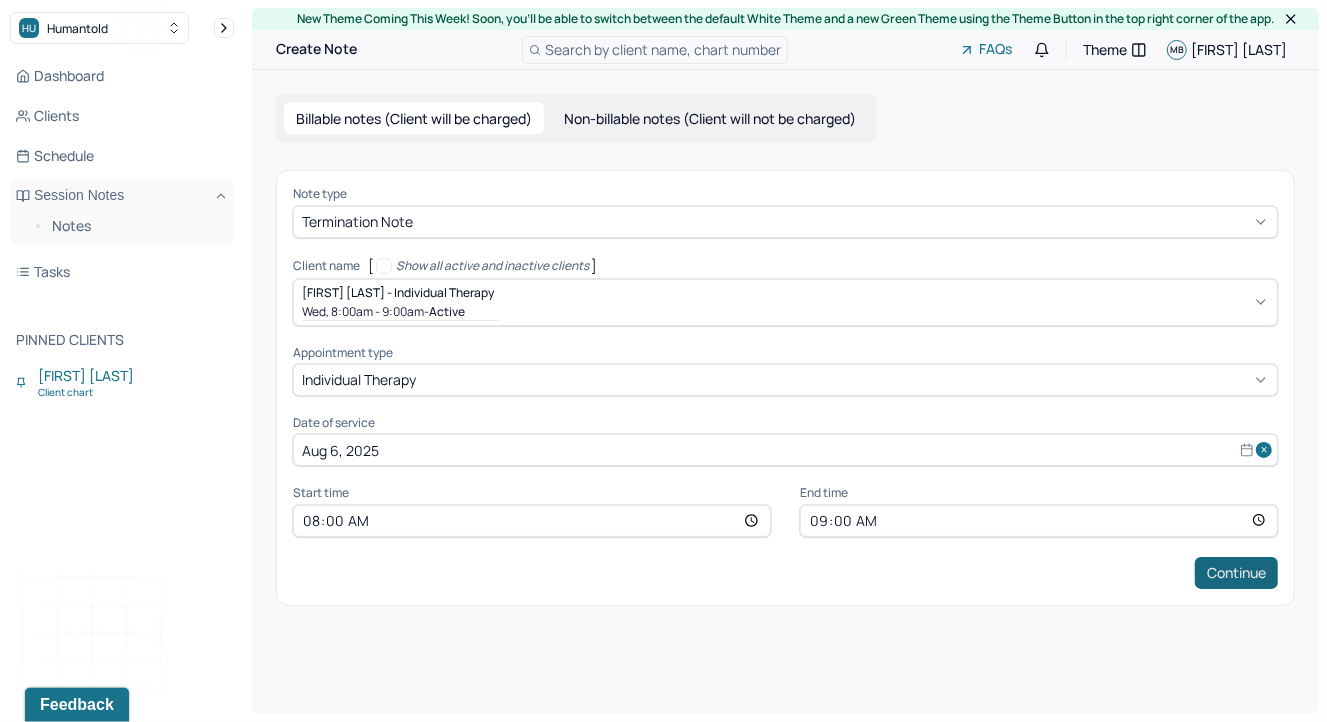 click on "Continue" at bounding box center [1236, 573] 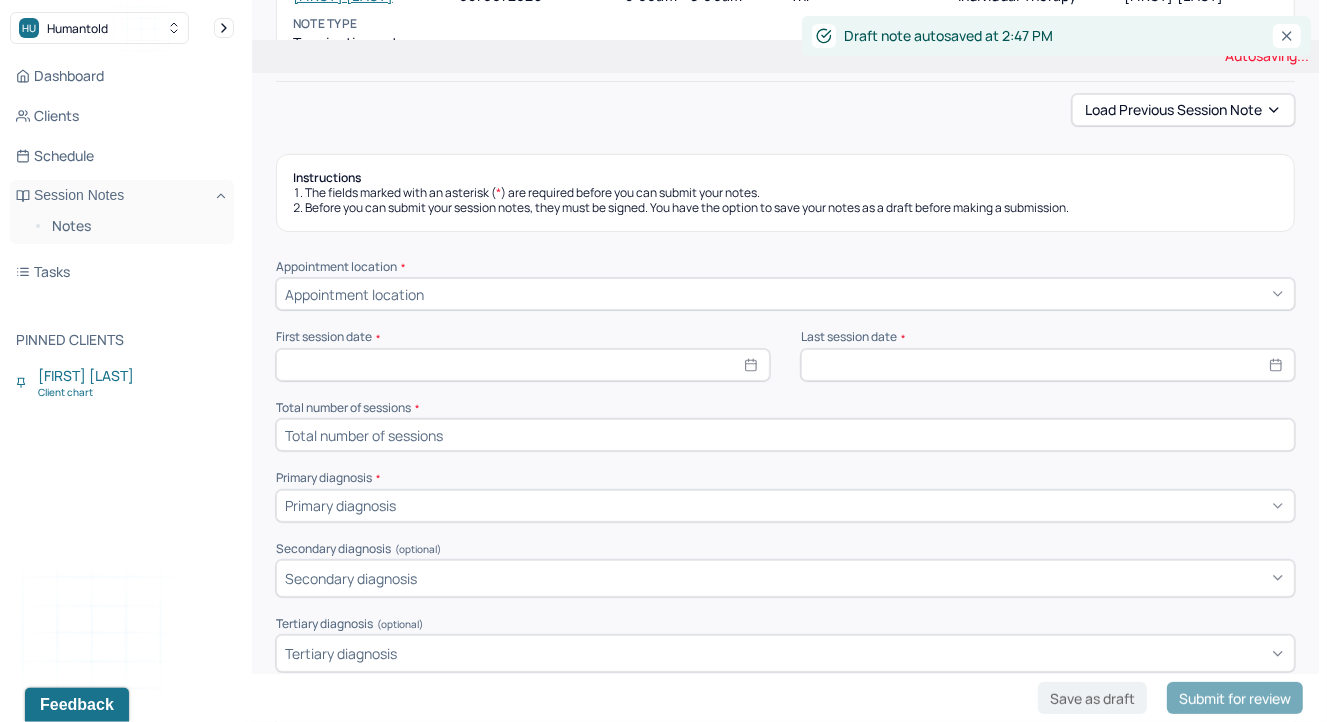 scroll, scrollTop: 210, scrollLeft: 0, axis: vertical 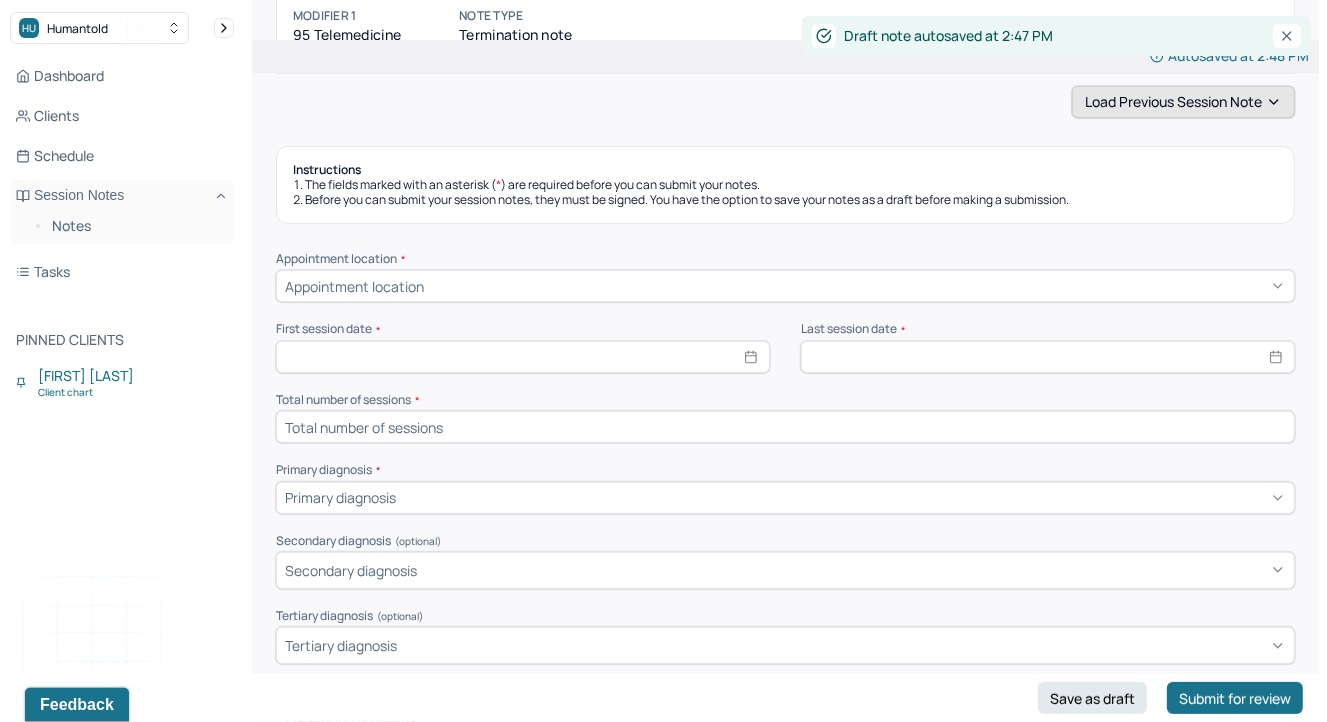 click on "Load previous session note" at bounding box center [1183, 102] 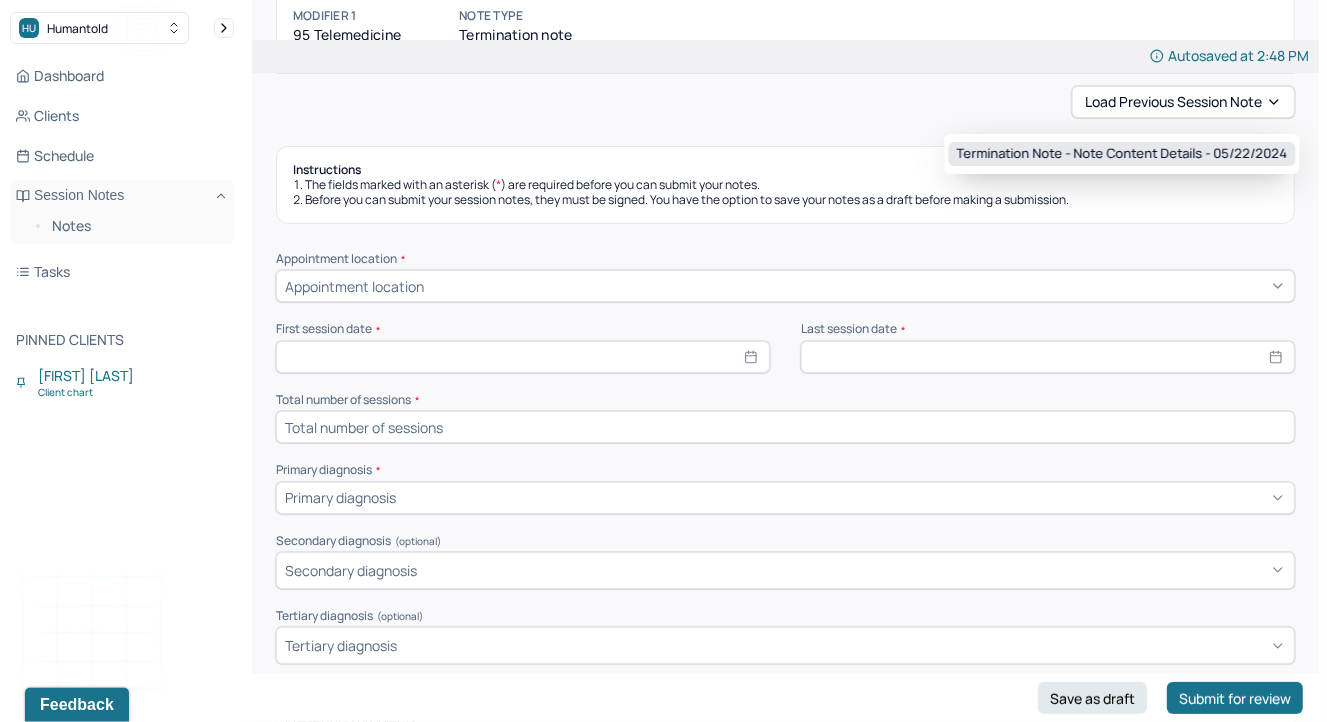 click on "Termination note   - Note content Details -   [DATE]" at bounding box center (1122, 154) 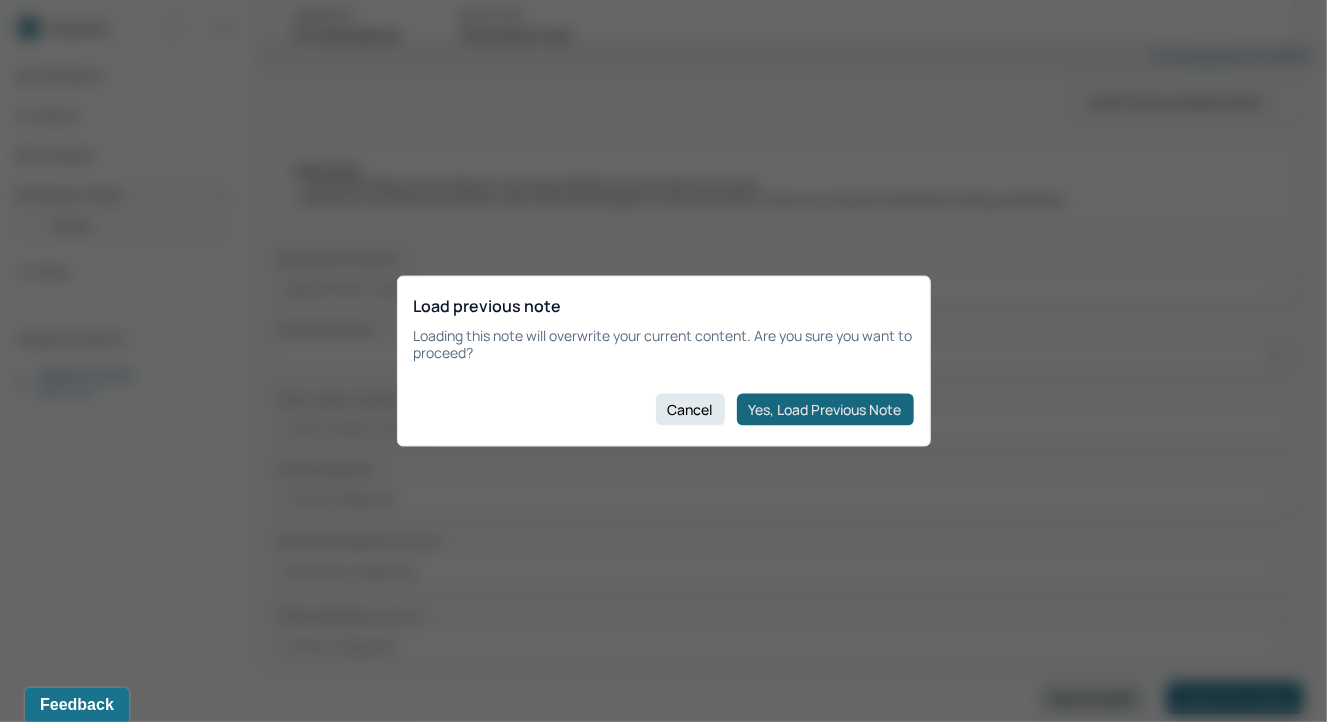 click on "Yes, Load Previous Note" at bounding box center (825, 409) 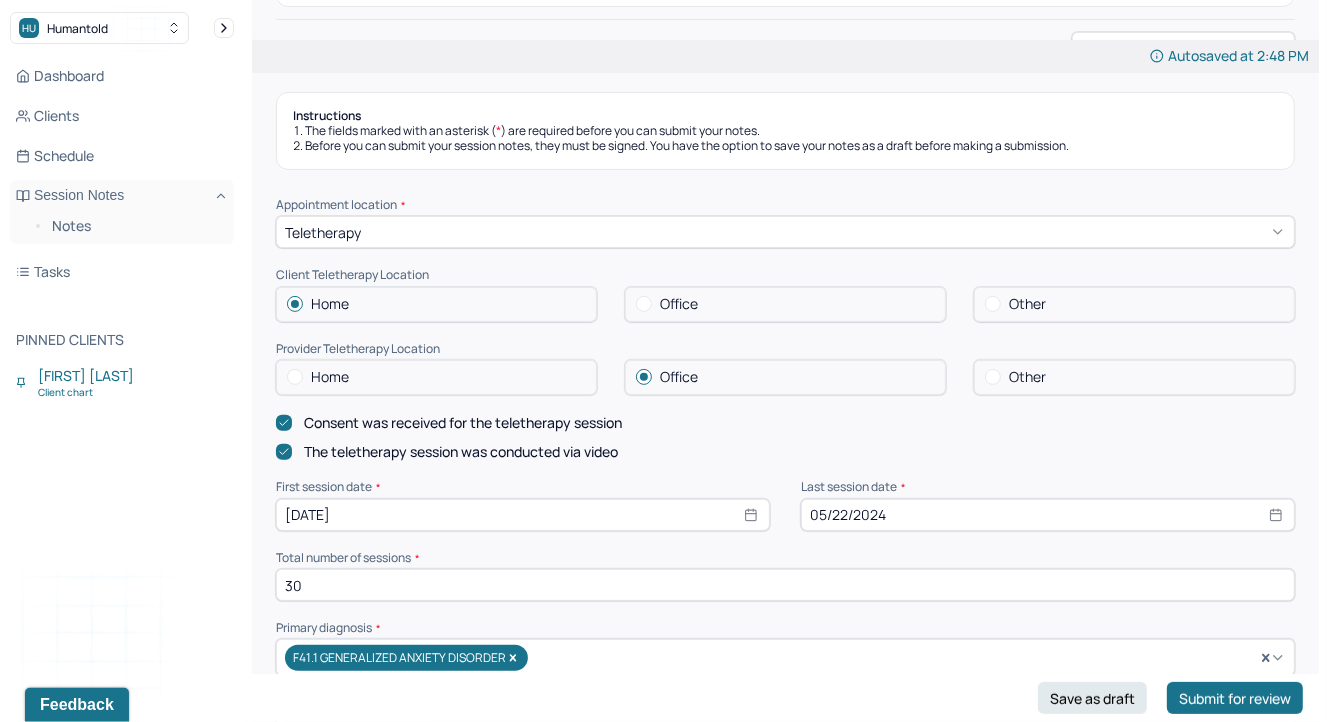 scroll, scrollTop: 288, scrollLeft: 0, axis: vertical 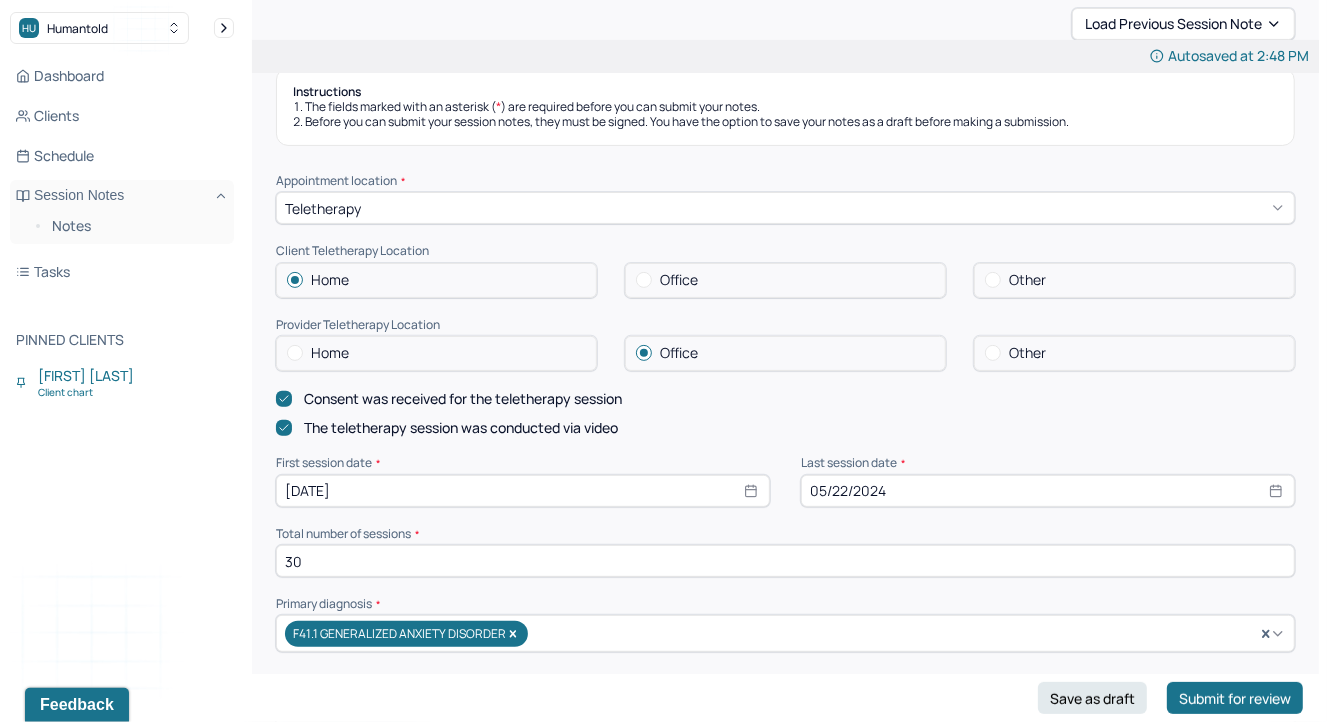 click at bounding box center [295, 353] 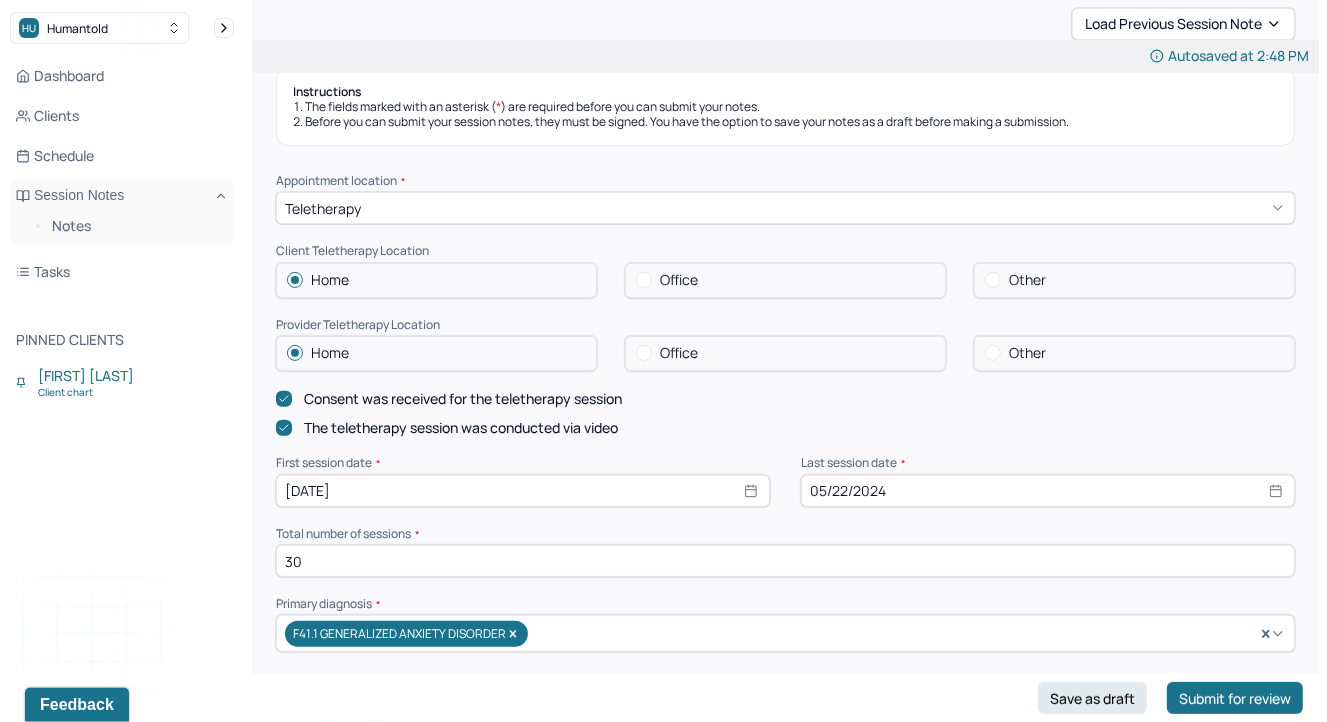 click on "Instructions The fields marked with an asterisk ( * ) are required before you can submit your notes. Before you can submit your session notes, they must be signed. You have the option to save your notes as a draft before making a submission. Appointment location * Teletherapy Client Teletherapy Location Home Office Other Provider Teletherapy Location Home Office Other Consent was received for the teletherapy session The teletherapy session was conducted via video First session date * 10/11/2023 Last session date * 05/22/2024 Total number of sessions * 30 Primary diagnosis * F41.1 GENERALIZED ANXIETY DISORDER Secondary diagnosis (optional) Secondary diagnosis Tertiary diagnosis (optional) Tertiary diagnosis Presenting problems * CT sought out therapy to manage anxiety and depression. CT reported using therapy as a "maintenance". CT presented with difficulties navigating her relationship, and independence. CT often discussed relationships, friendships, work, and family dynamics.
Planned treatment and goals *" at bounding box center [785, 897] 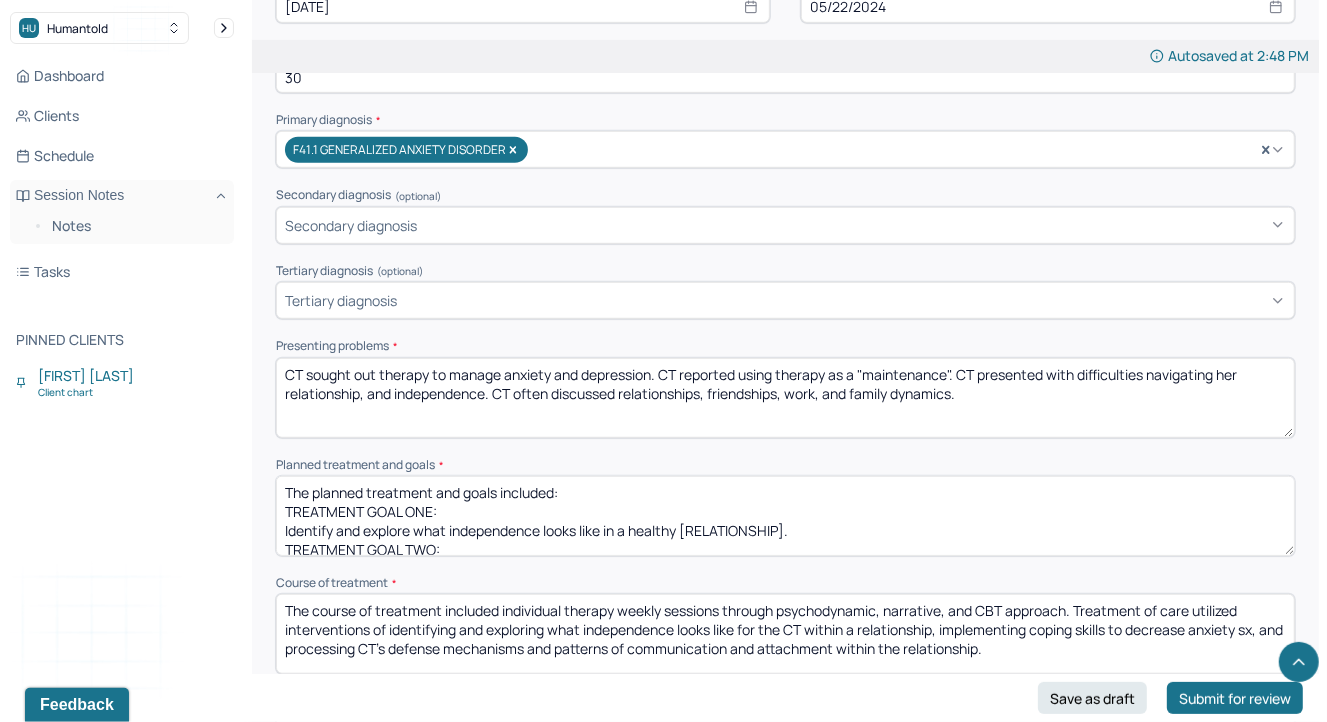scroll, scrollTop: 781, scrollLeft: 0, axis: vertical 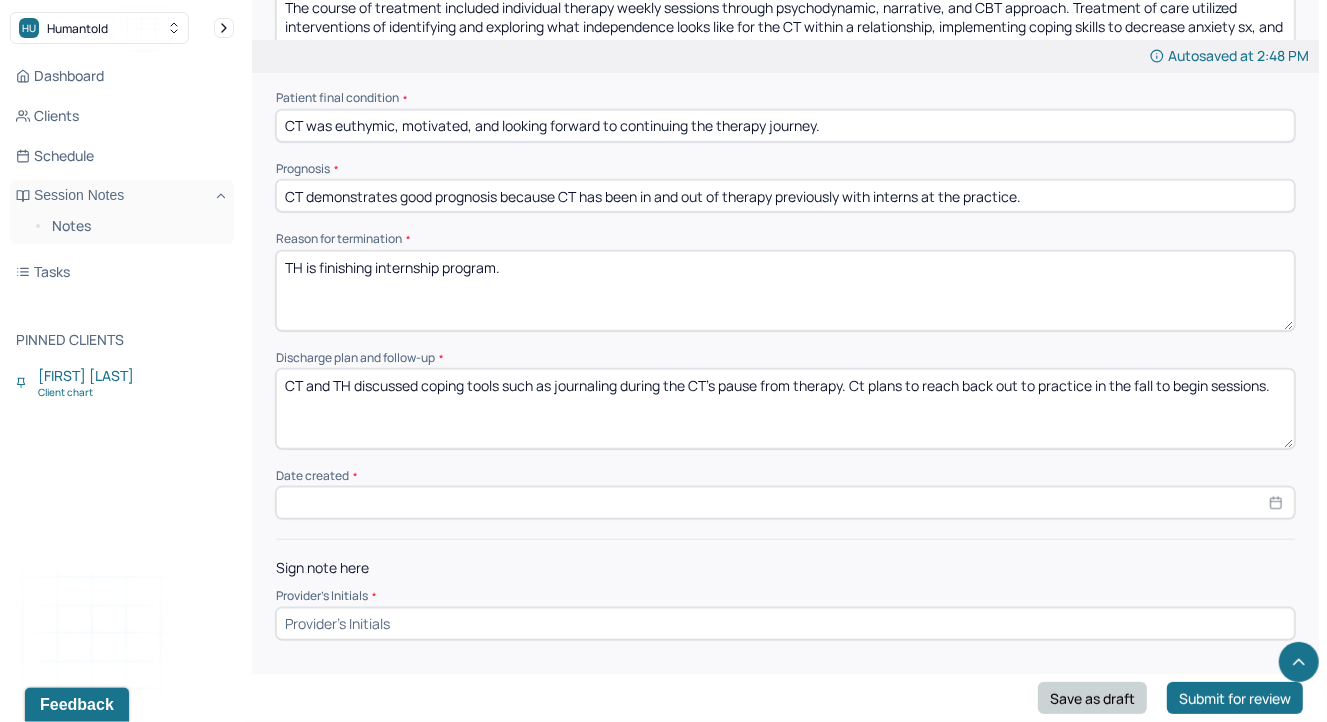 click on "Save as draft" at bounding box center (1092, 698) 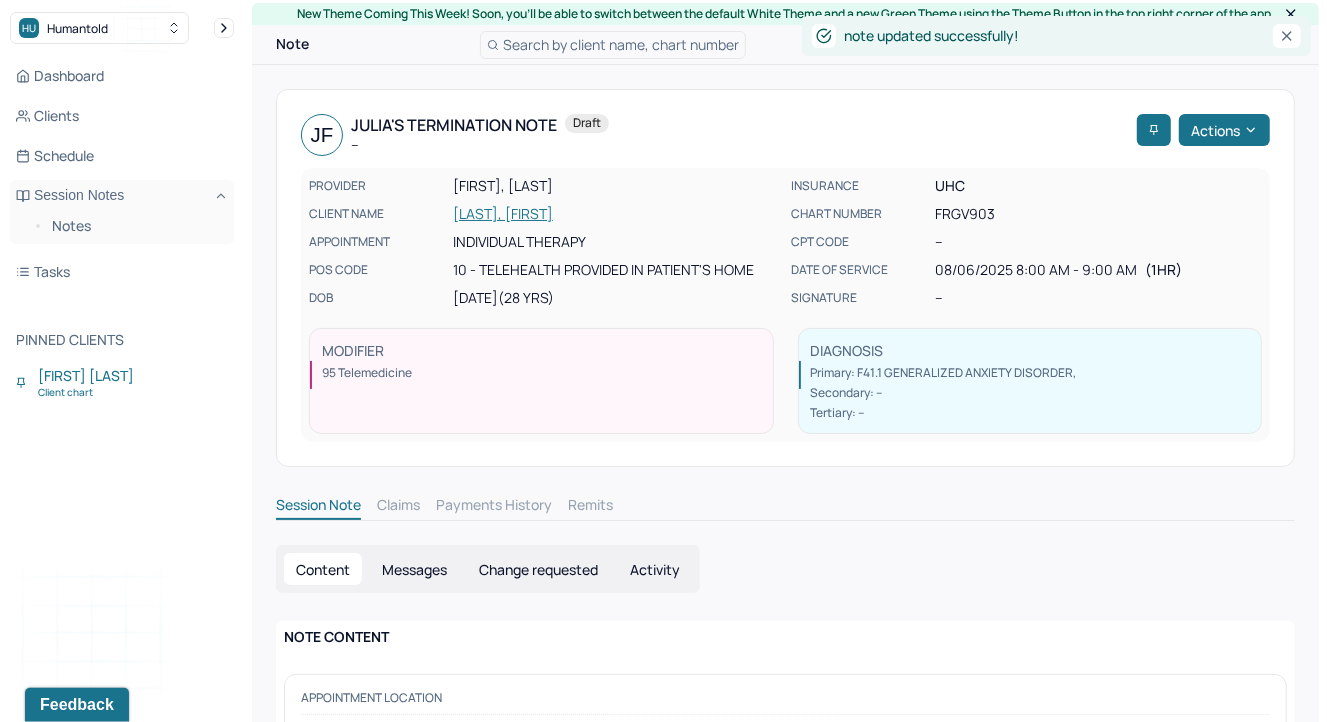 scroll, scrollTop: 0, scrollLeft: 0, axis: both 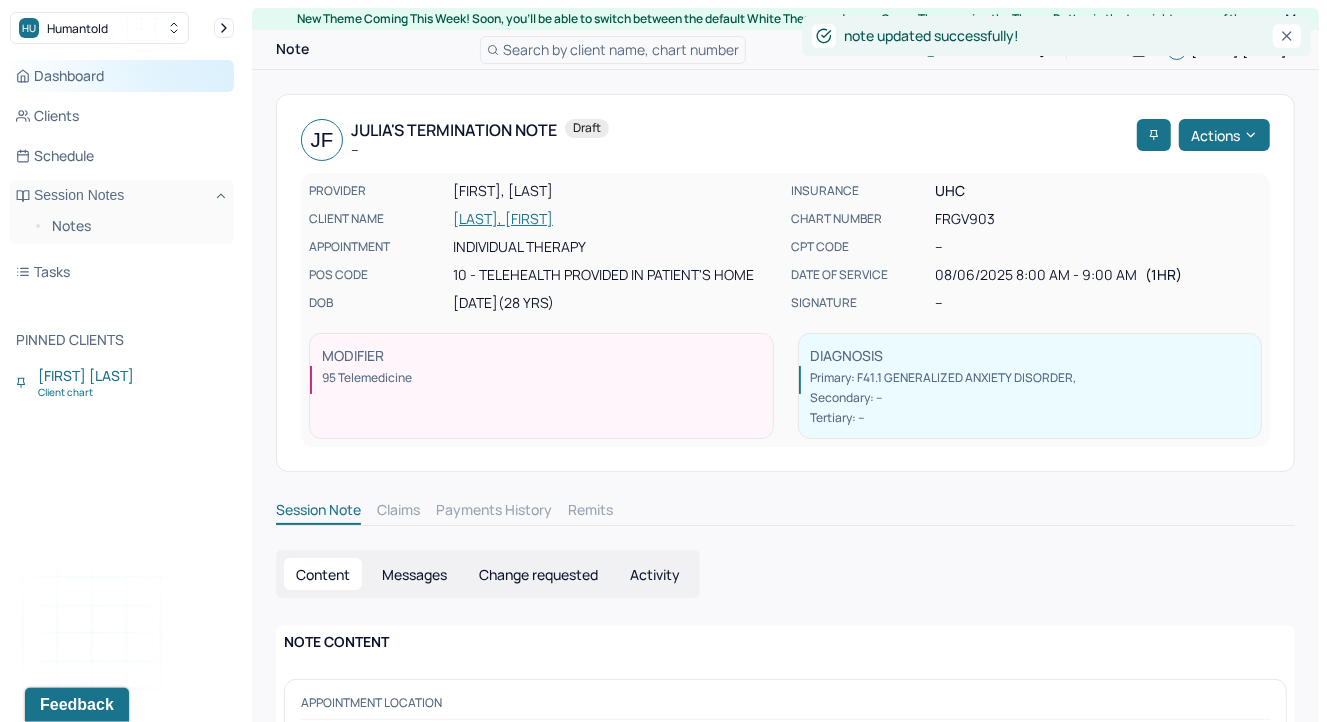 click on "Dashboard" at bounding box center [122, 76] 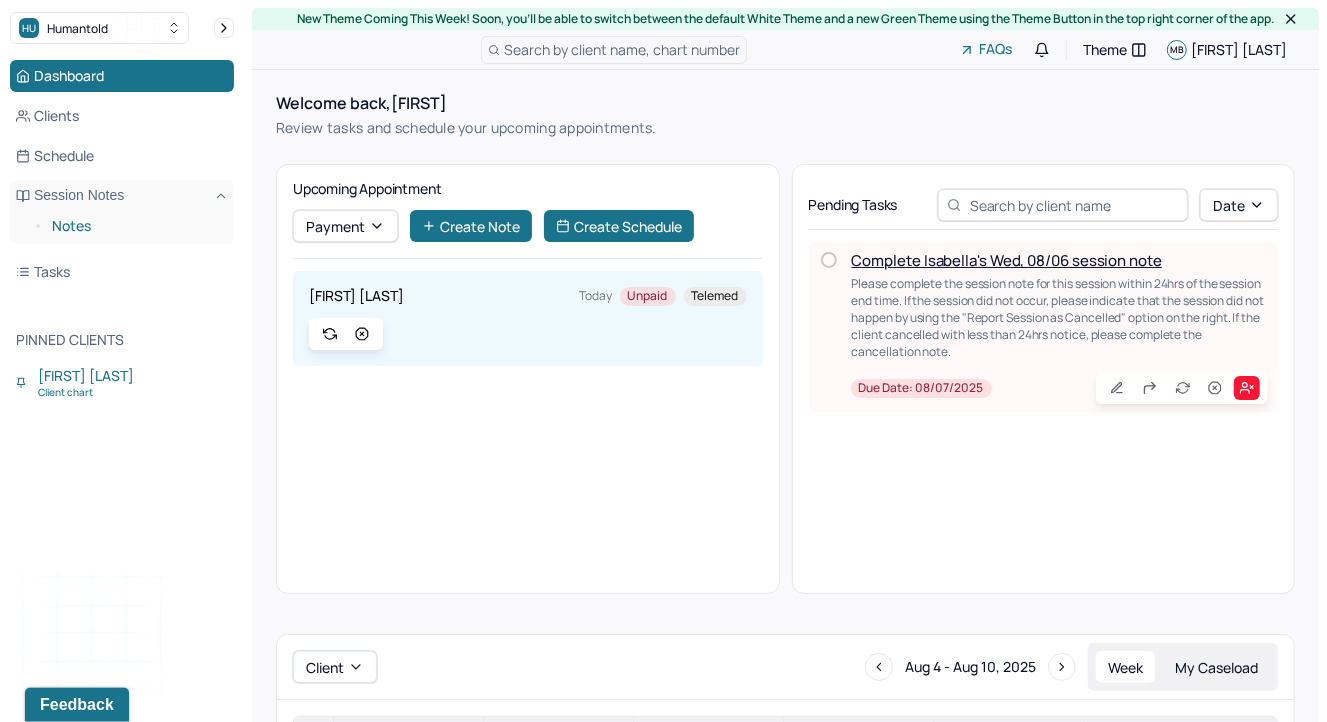click on "Notes" at bounding box center [135, 226] 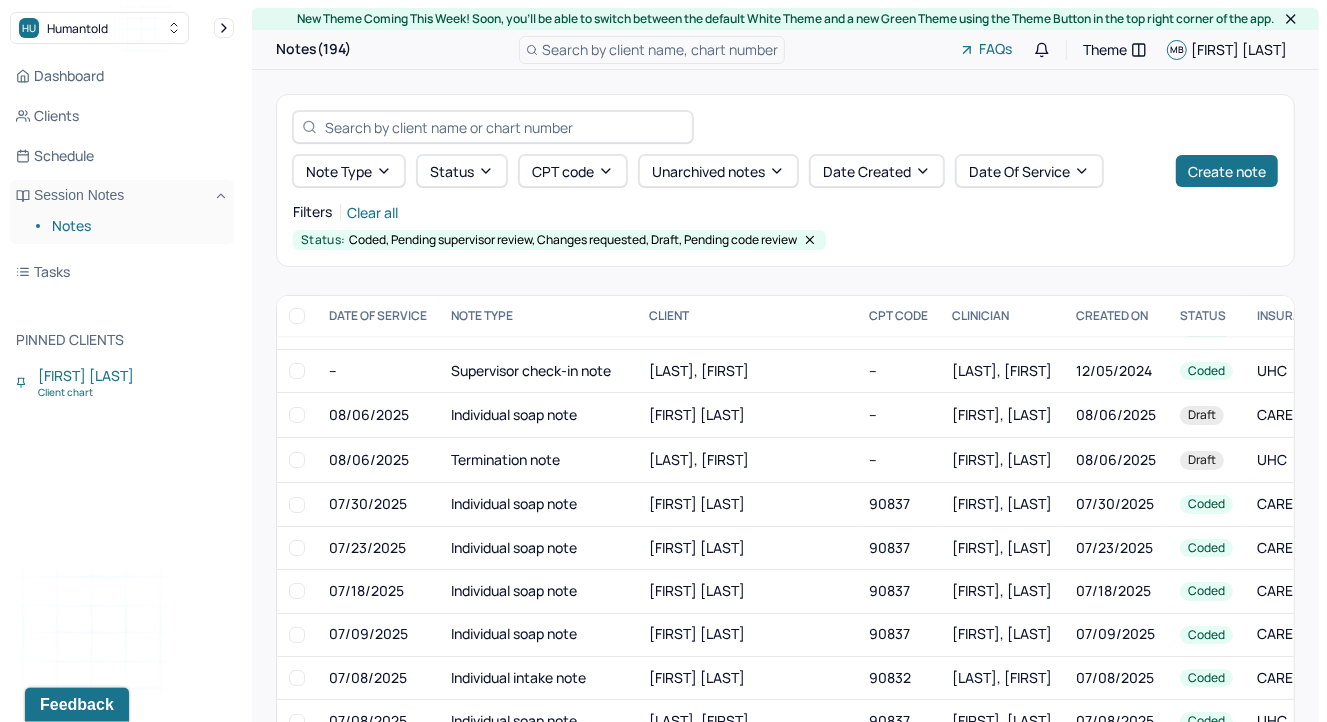 scroll, scrollTop: 508, scrollLeft: 0, axis: vertical 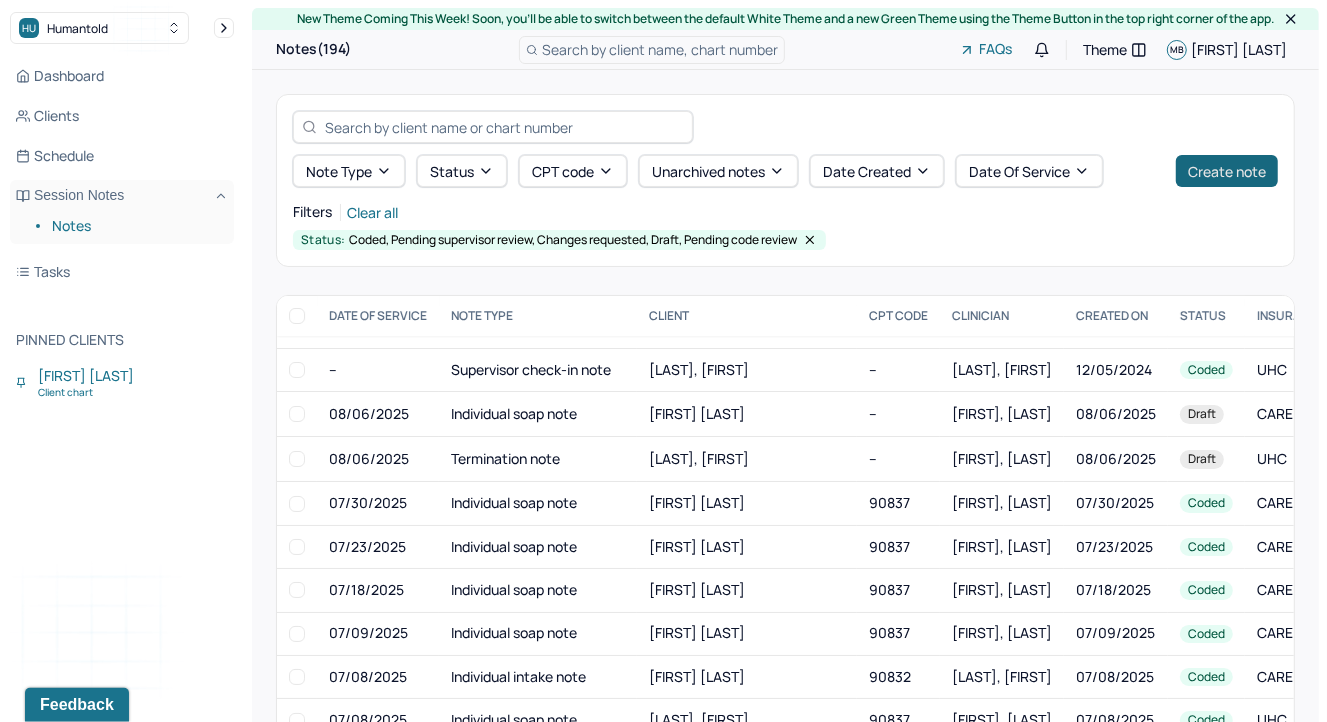 click on "Create note" at bounding box center (1227, 171) 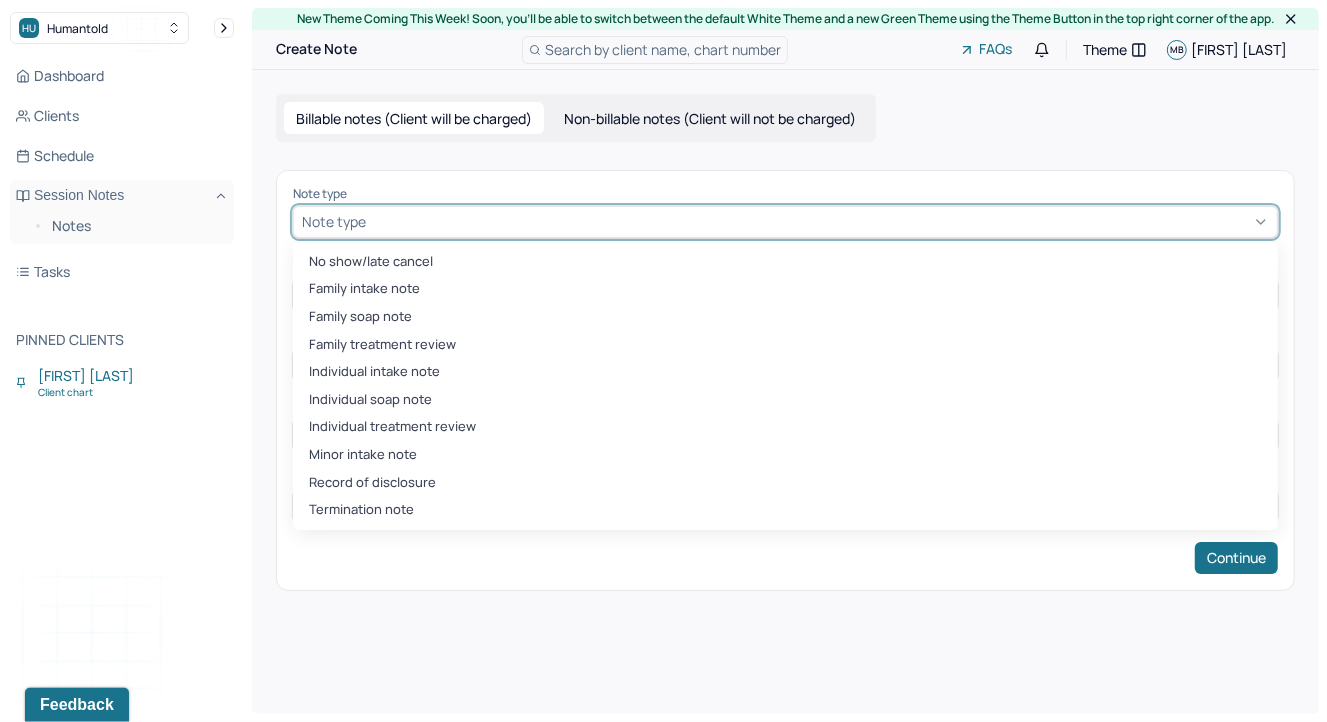 click at bounding box center (819, 221) 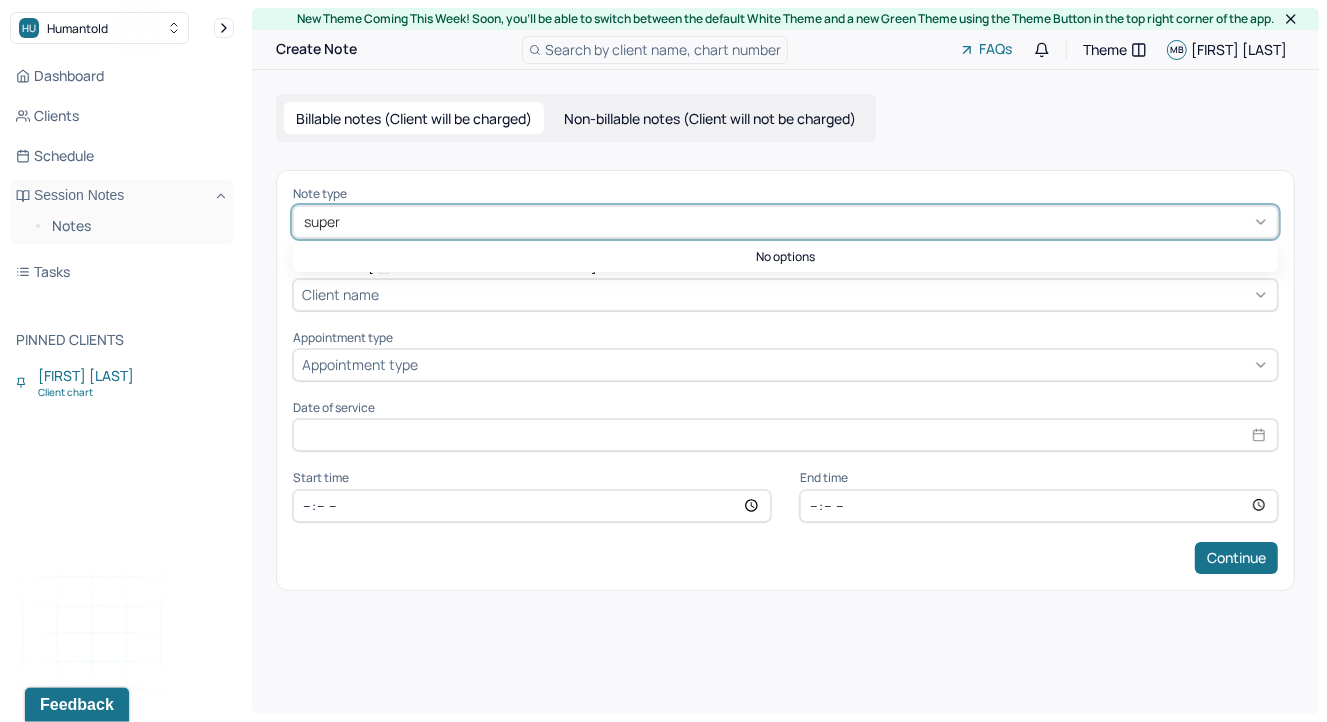 type on "super" 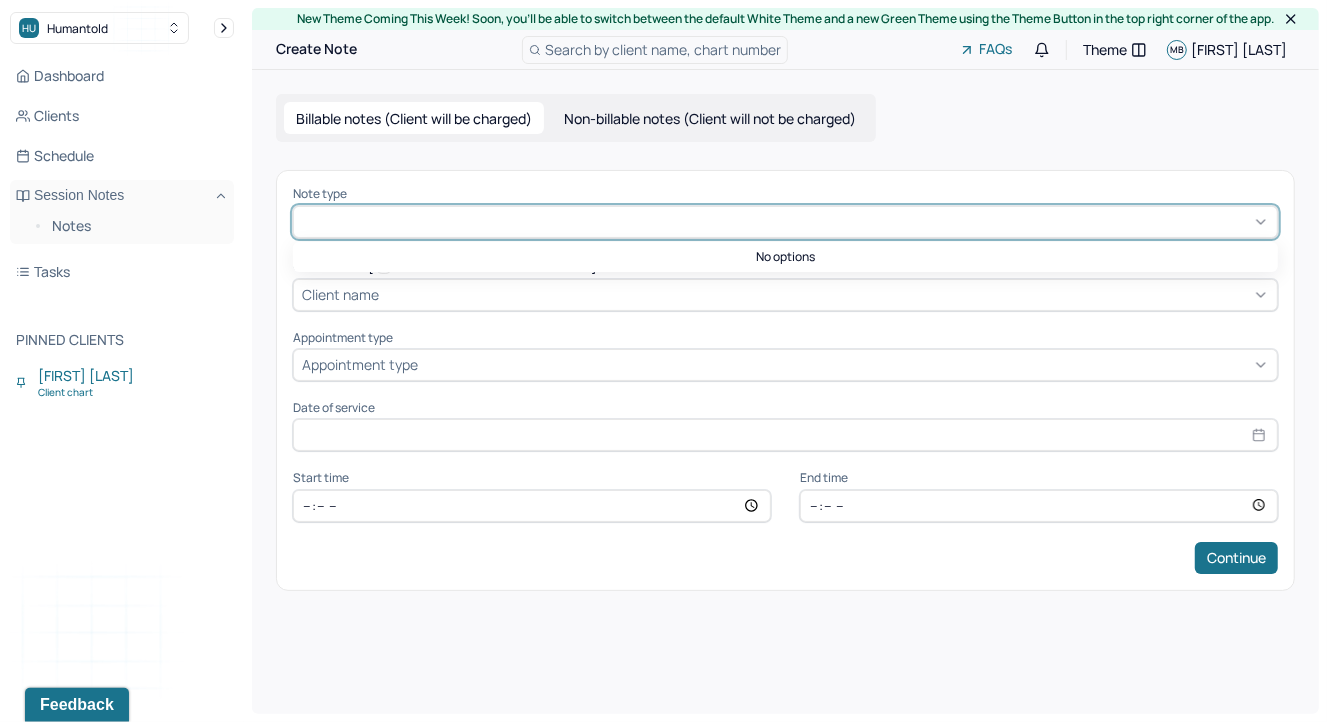 click on "Non-billable notes (Client will not be charged)" at bounding box center [710, 118] 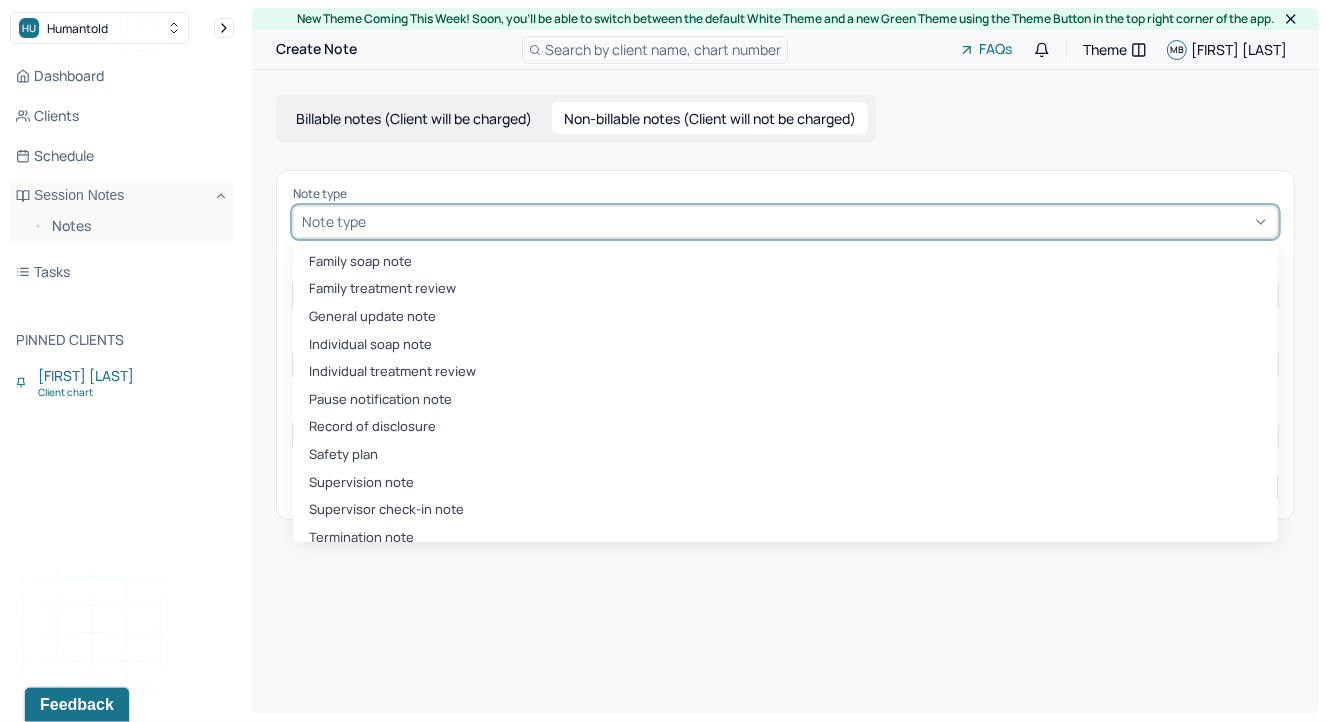 click at bounding box center [819, 221] 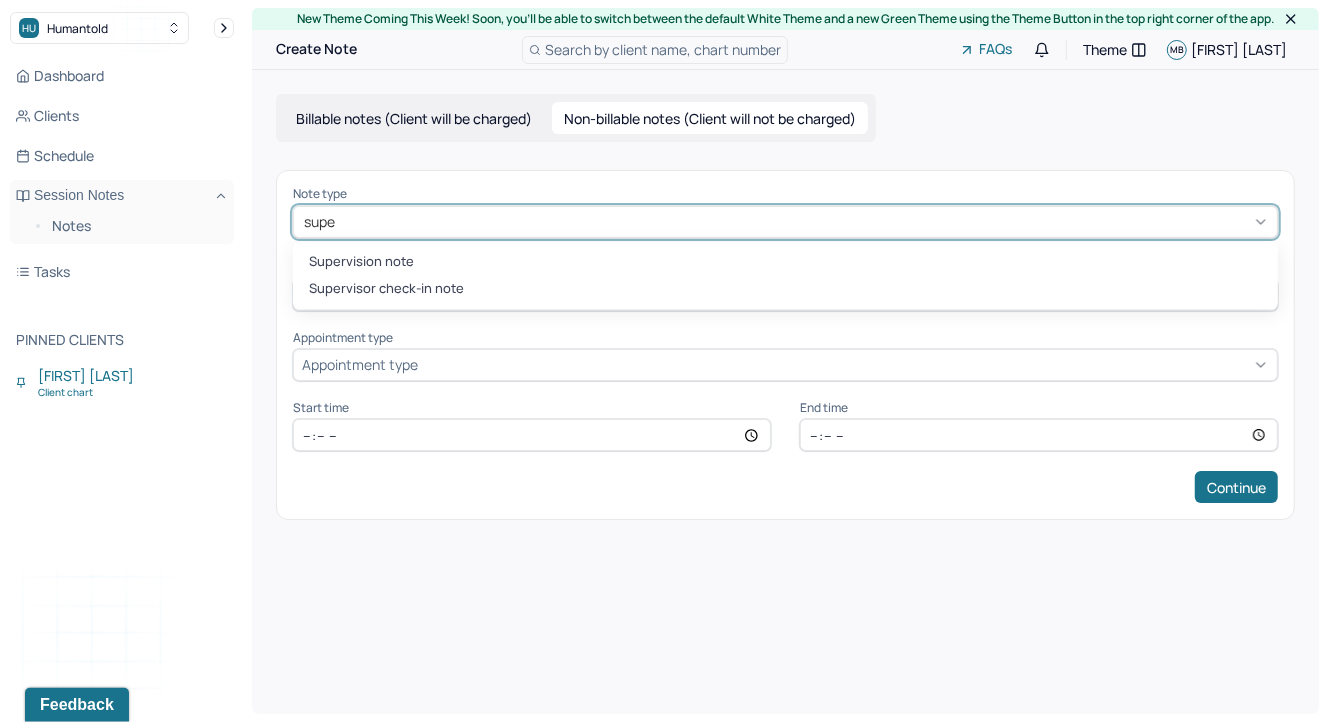 type on "super" 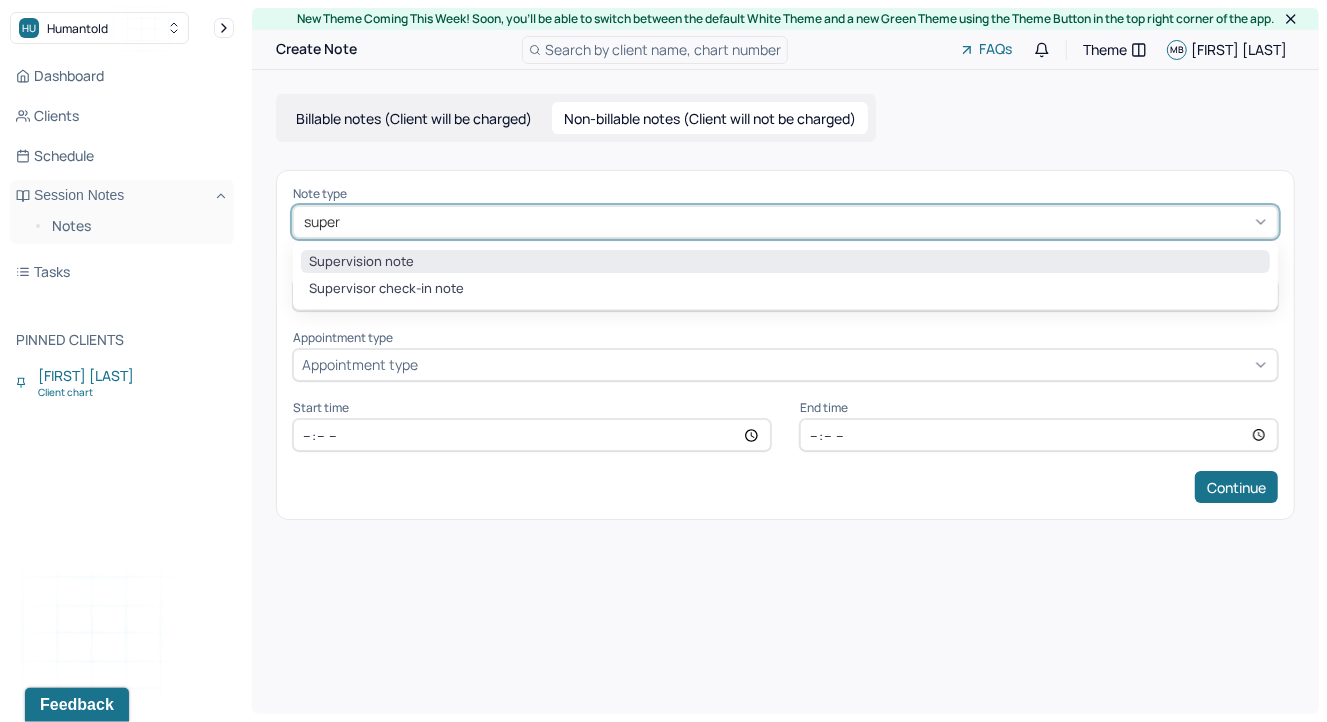 click on "Supervision note" at bounding box center [785, 262] 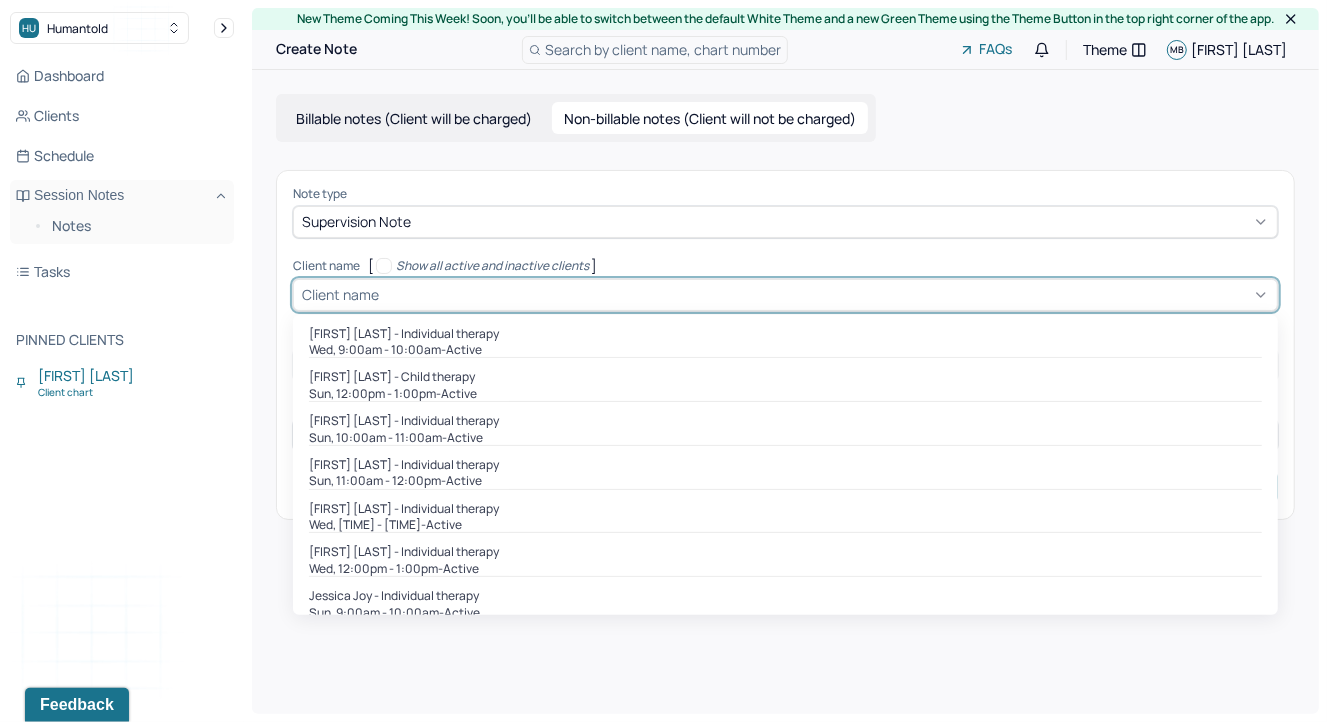 click at bounding box center [826, 294] 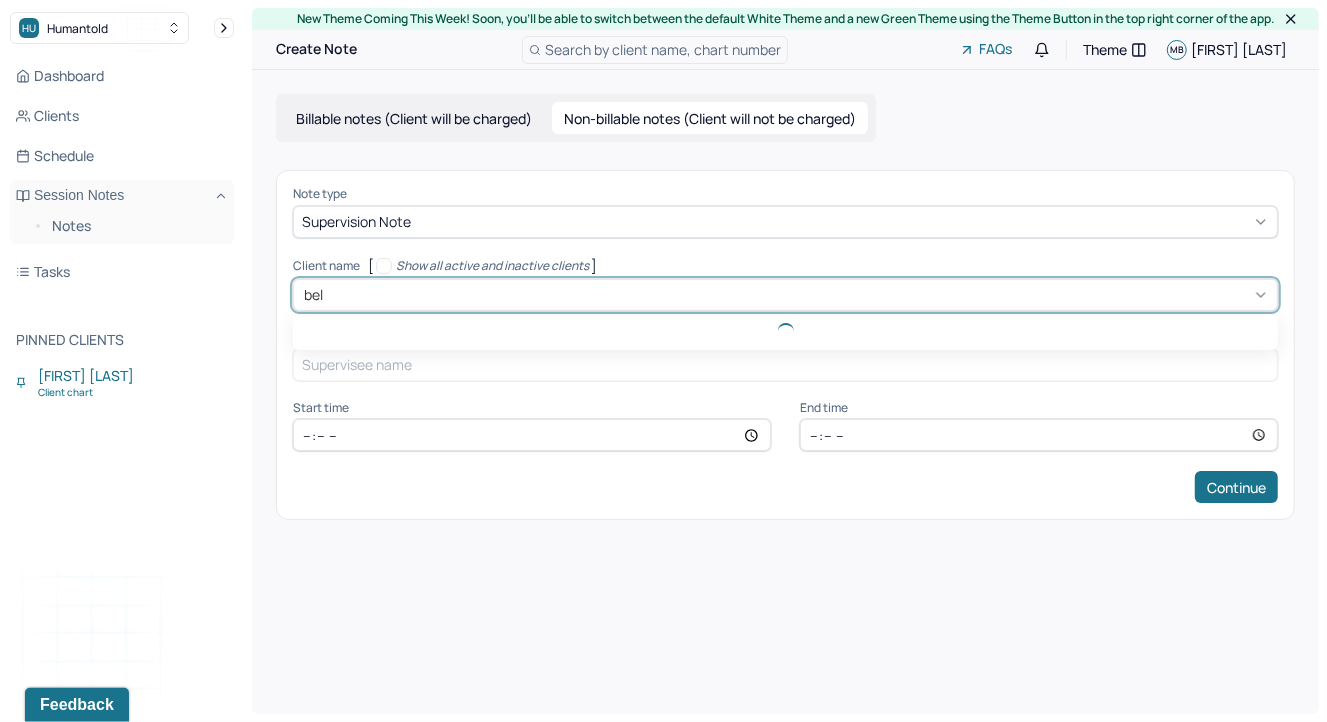 type on "bell" 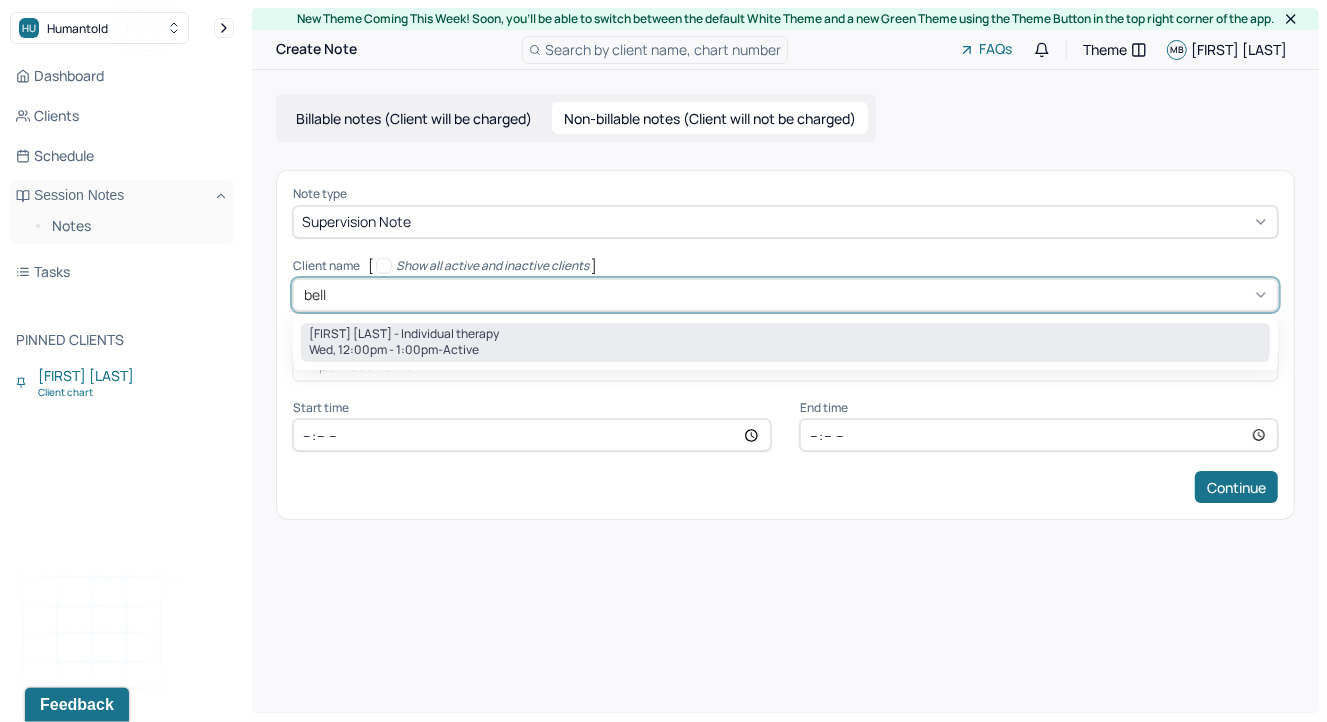 click on "[FIRST] [LAST] - Individual therapy" at bounding box center (404, 334) 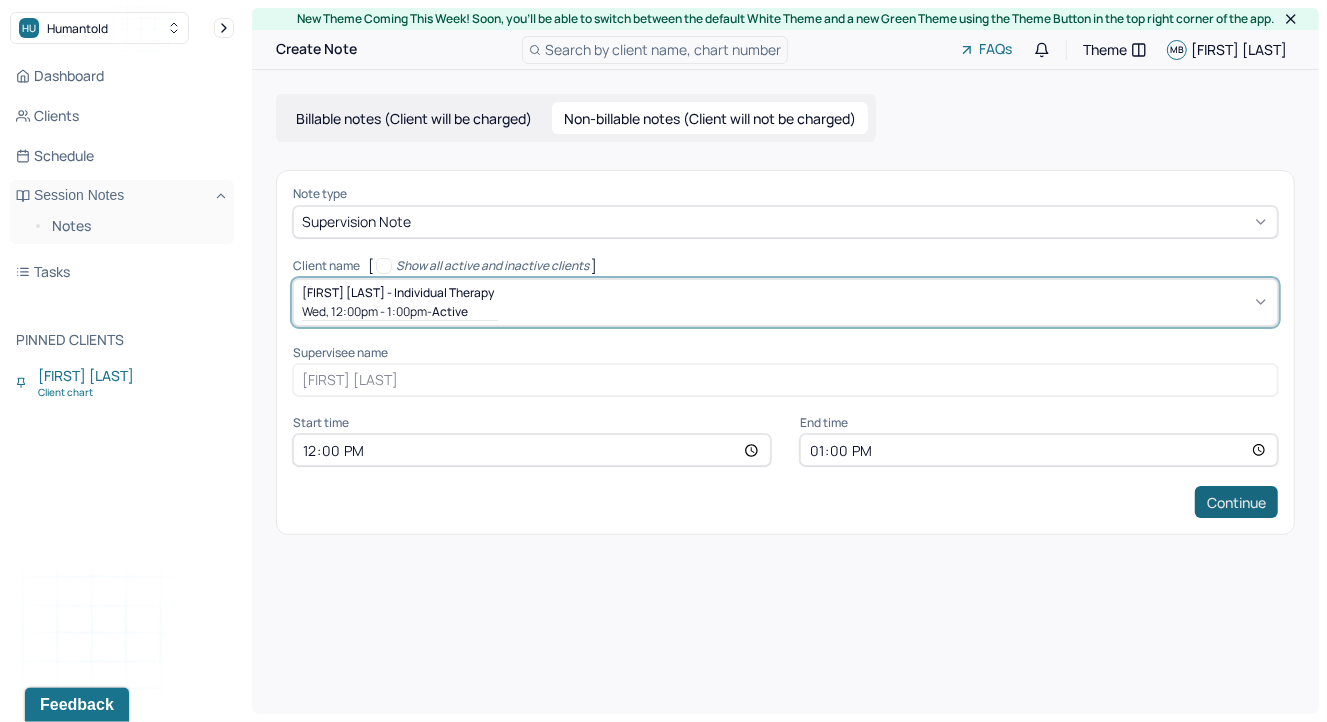 click on "Continue" at bounding box center (1236, 502) 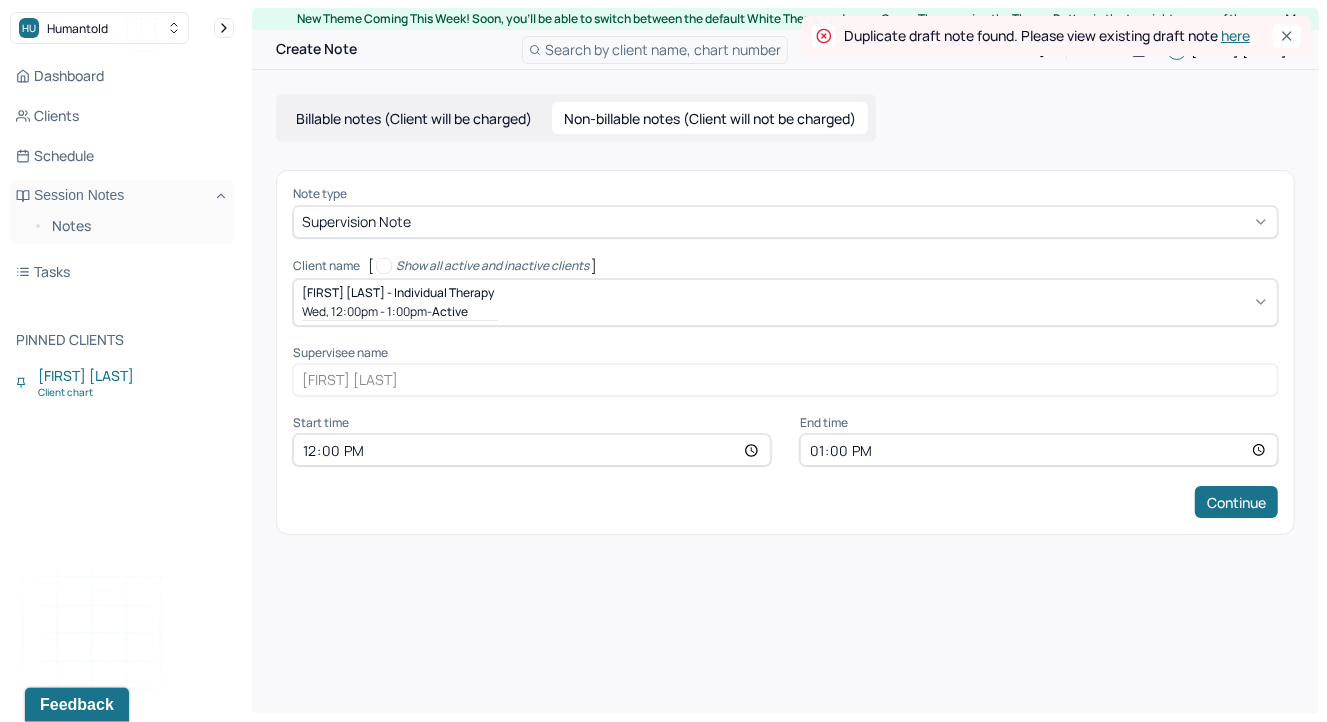 click on "here" at bounding box center (1235, 35) 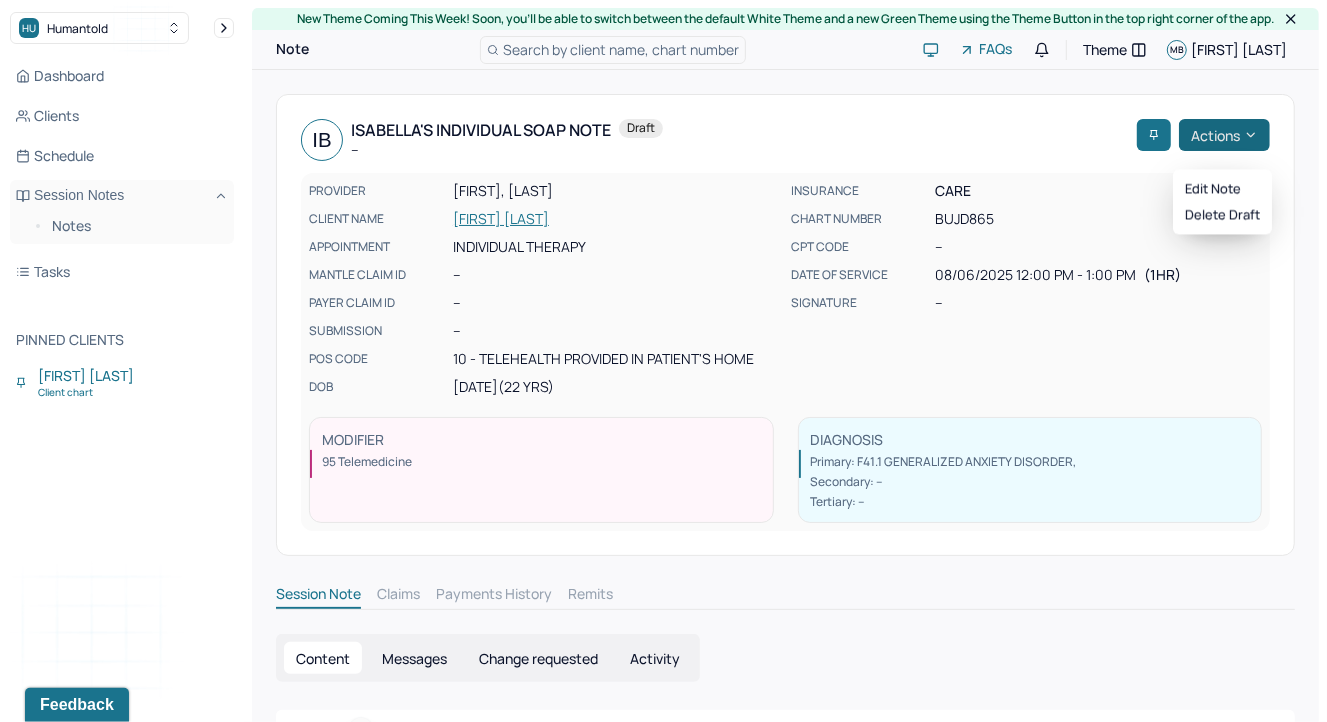 click on "Actions" at bounding box center [1224, 135] 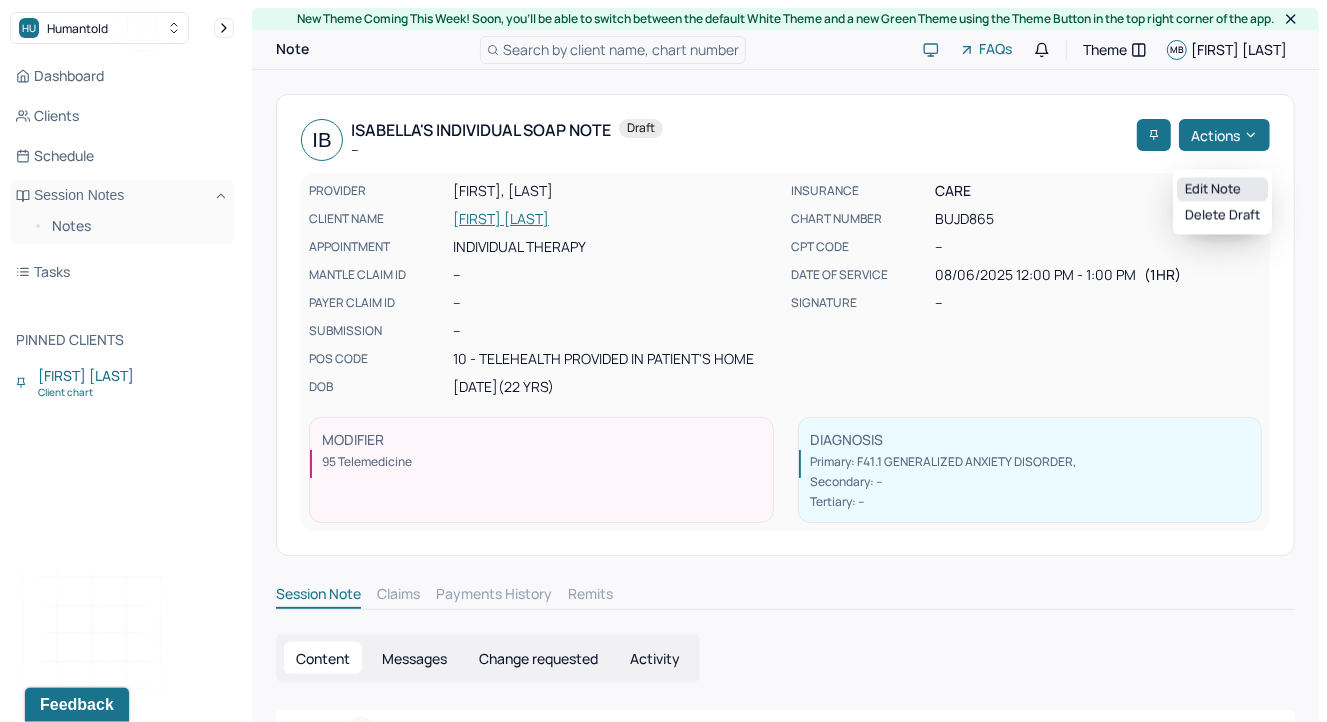click on "Edit note" at bounding box center (1222, 189) 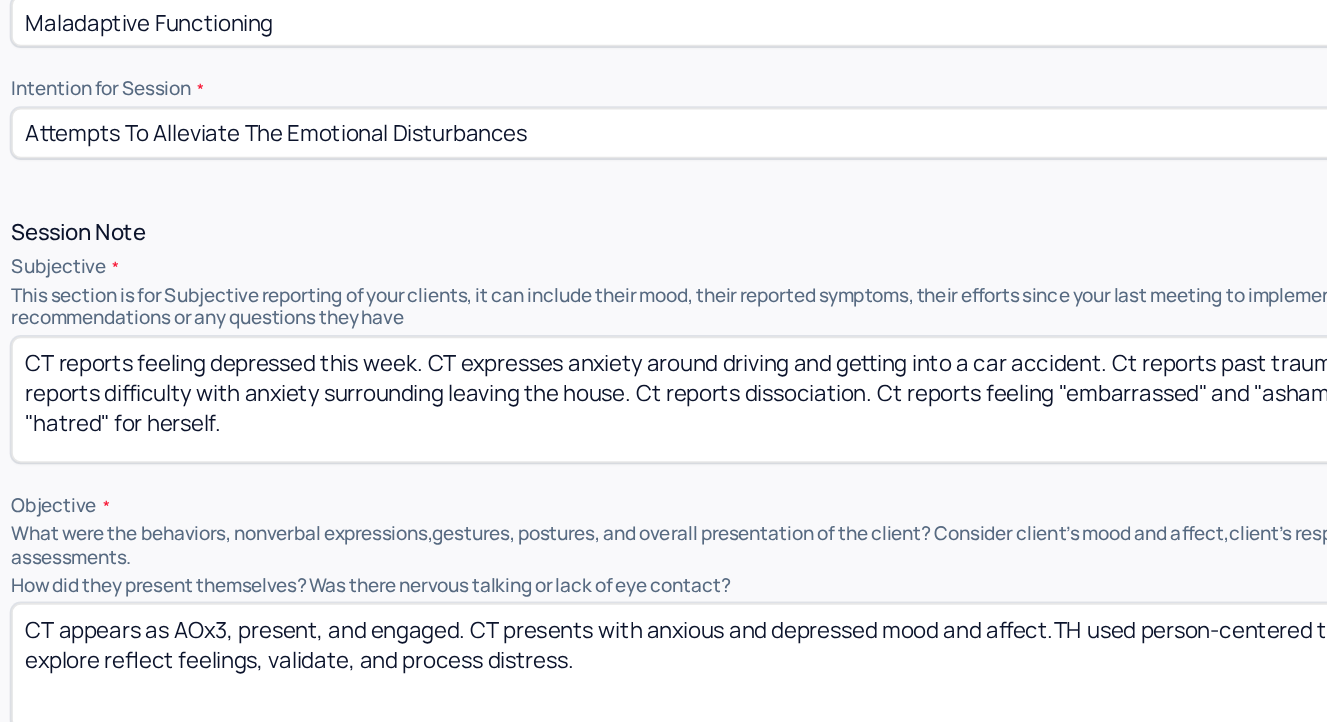 scroll, scrollTop: 970, scrollLeft: 0, axis: vertical 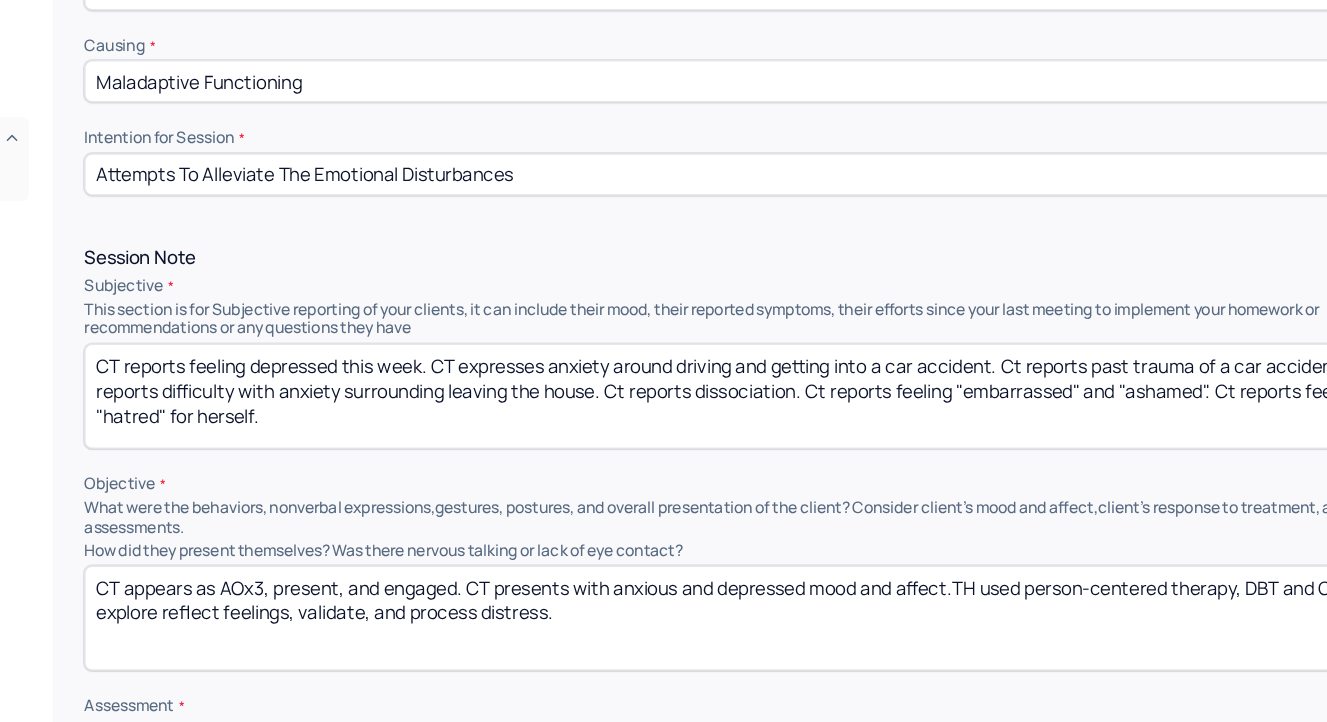 click on "CT reports feeling depressed this week. CT expresses anxiety around driving and getting into a car accident. Ct reports past trauma of a car accident. Ct reports difficulty with anxiety surrounding leaving the house. Ct reports dissociation. Ct reports feeling "embarrassed" and "ashamed". Ct reports feeling "hatred" for herself." at bounding box center [785, 393] 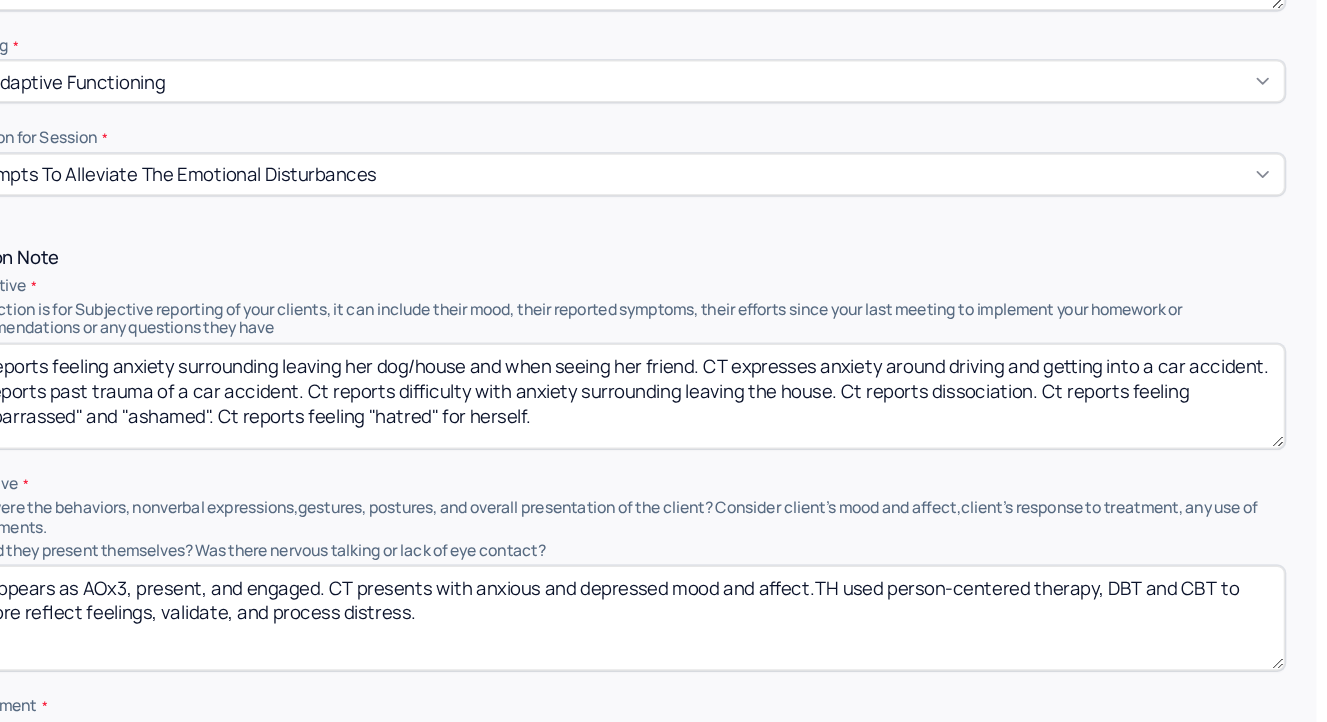 click on "CT reports feeling anxiety surrounding leaving her dog/house and when seeing her friend. CT expresses anxiety around driving and getting into a car accident. Ct reports past trauma of a car accident. Ct reports difficulty with anxiety surrounding leaving the house. Ct reports dissociation. Ct reports feeling "embarrassed" and "ashamed". Ct reports feeling "hatred" for herself." at bounding box center [785, 393] 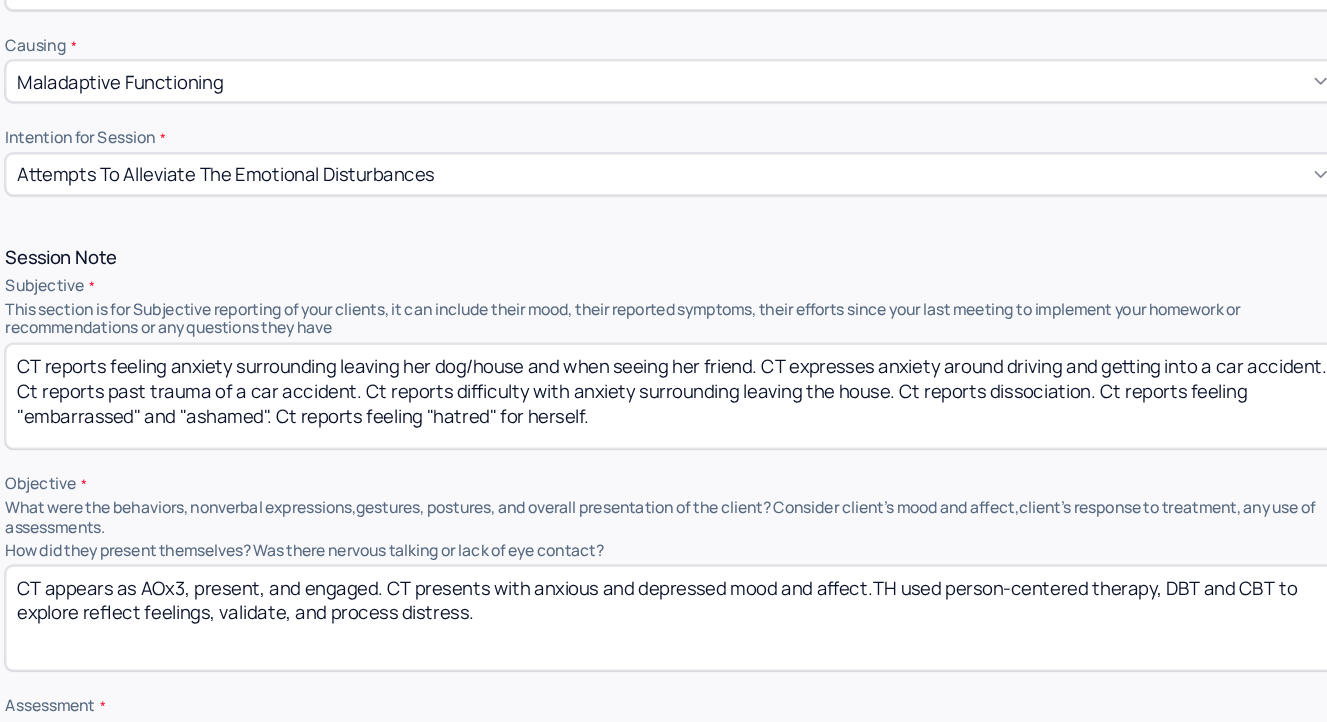 drag, startPoint x: 1001, startPoint y: 376, endPoint x: 1121, endPoint y: 372, distance: 120.06665 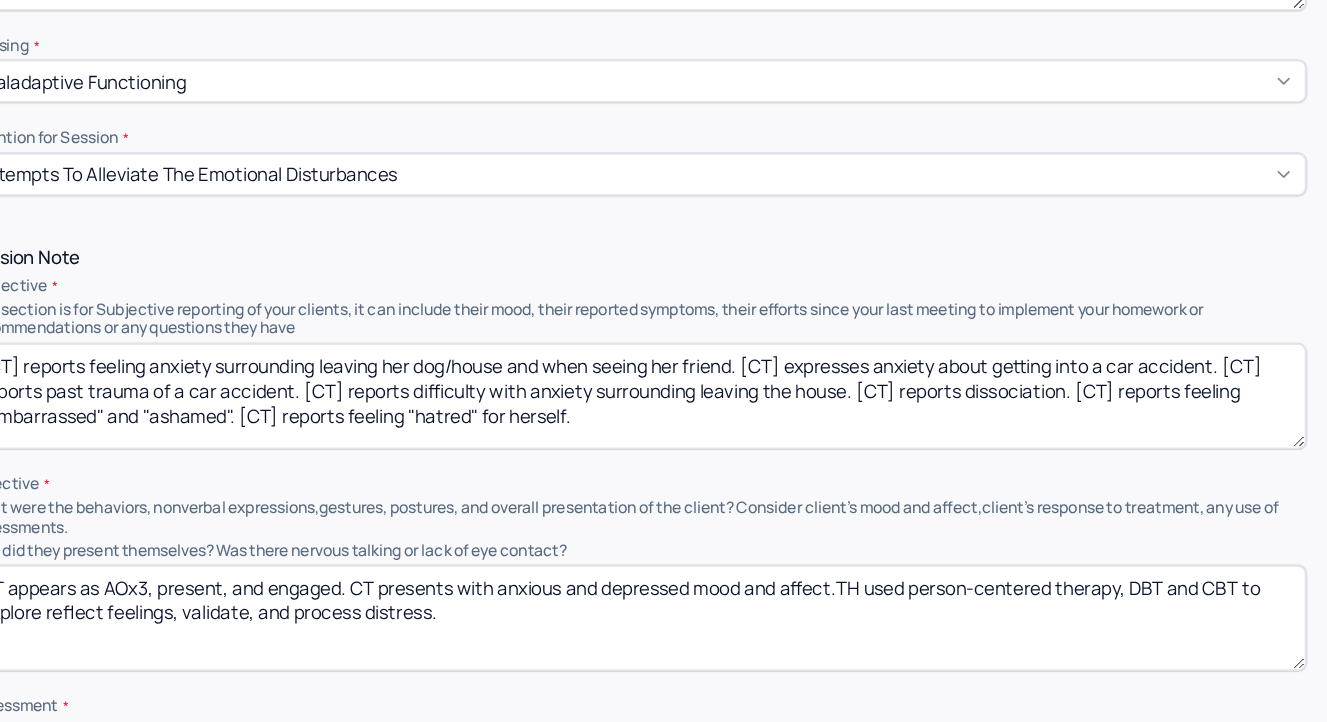click on "CT reports feeling anxiety surrounding leaving her dog/house and when seeing her friend. CT expresses anxiety around driving and getting into a car accident. Ct reports past trauma of a car accident. Ct reports difficulty with anxiety surrounding leaving the house. Ct reports dissociation. Ct reports feeling "embarrassed" and "ashamed". Ct reports feeling "hatred" for herself." at bounding box center (785, 393) 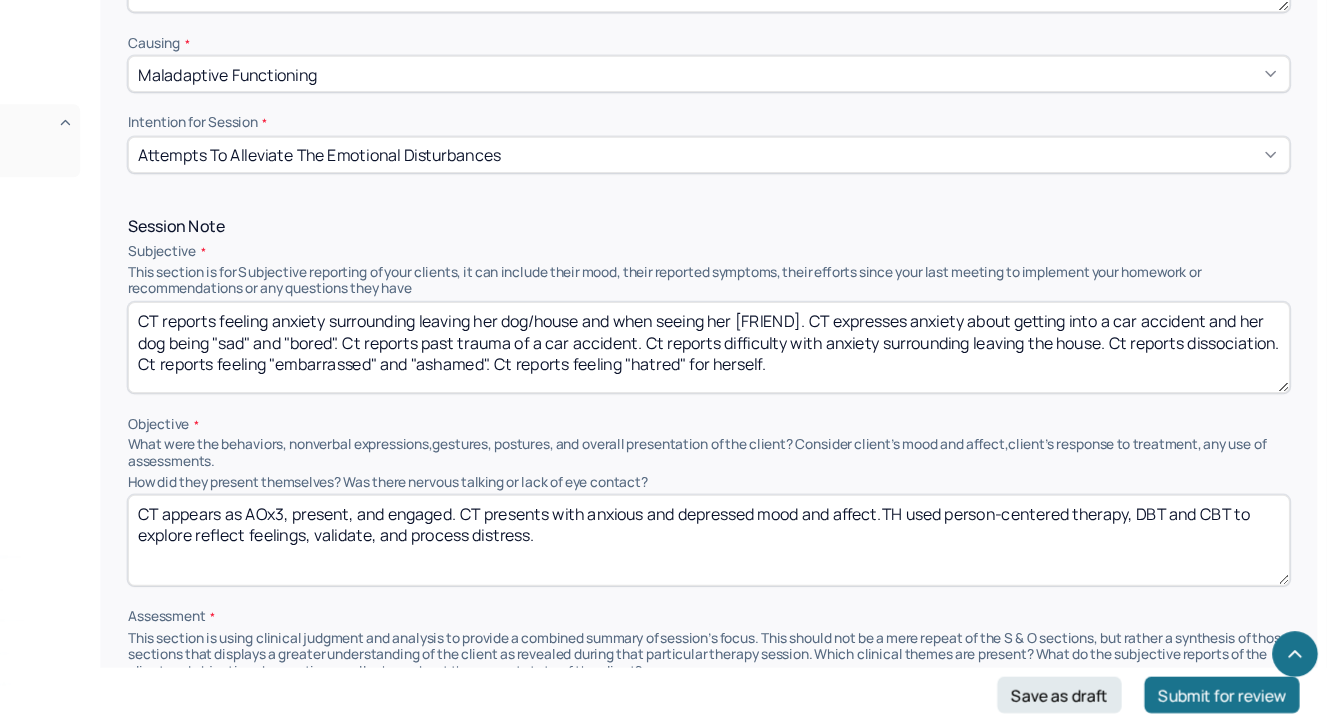 scroll, scrollTop: 969, scrollLeft: 0, axis: vertical 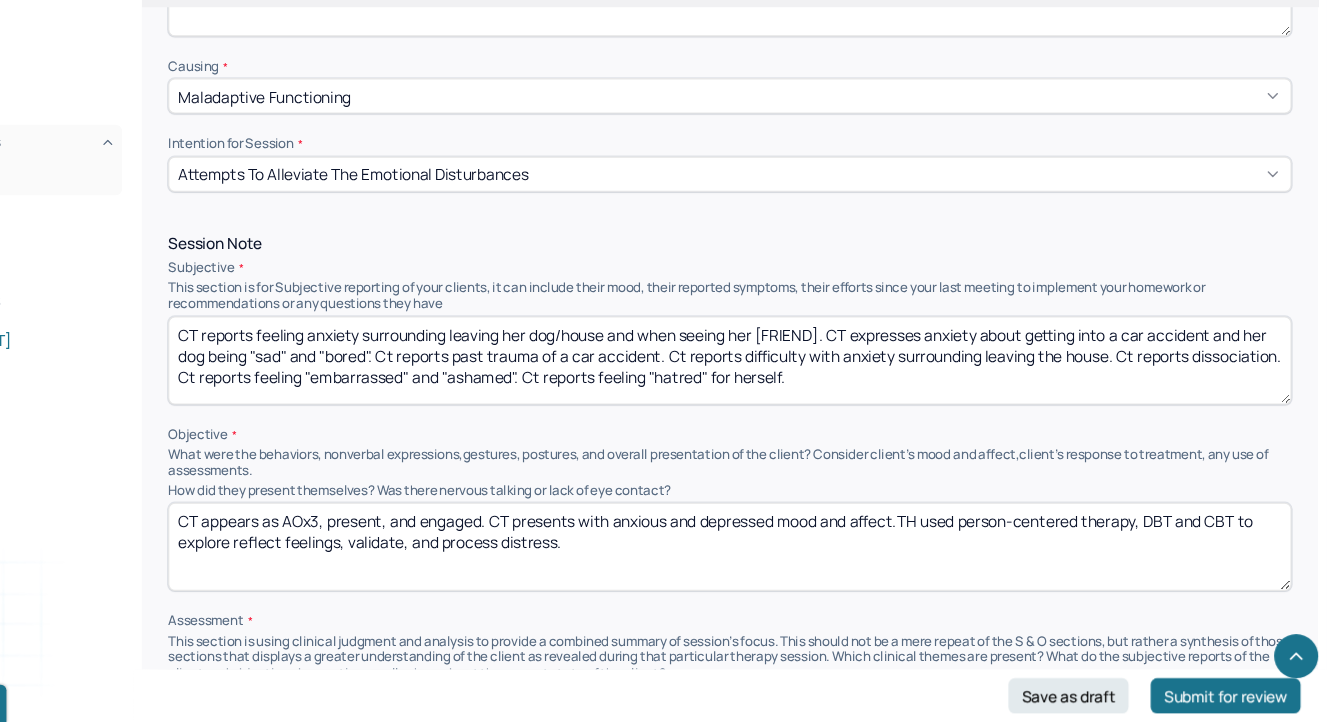 drag, startPoint x: 465, startPoint y: 393, endPoint x: 949, endPoint y: 409, distance: 484.2644 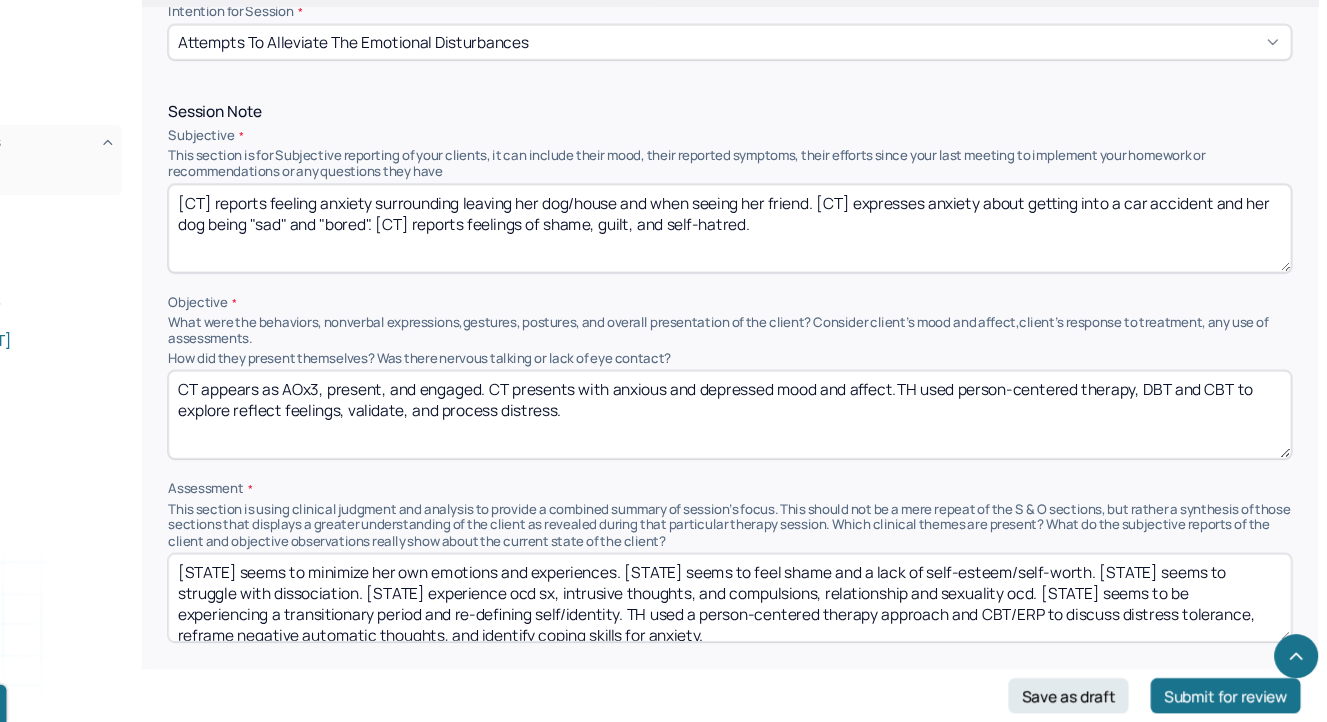scroll, scrollTop: 1109, scrollLeft: 0, axis: vertical 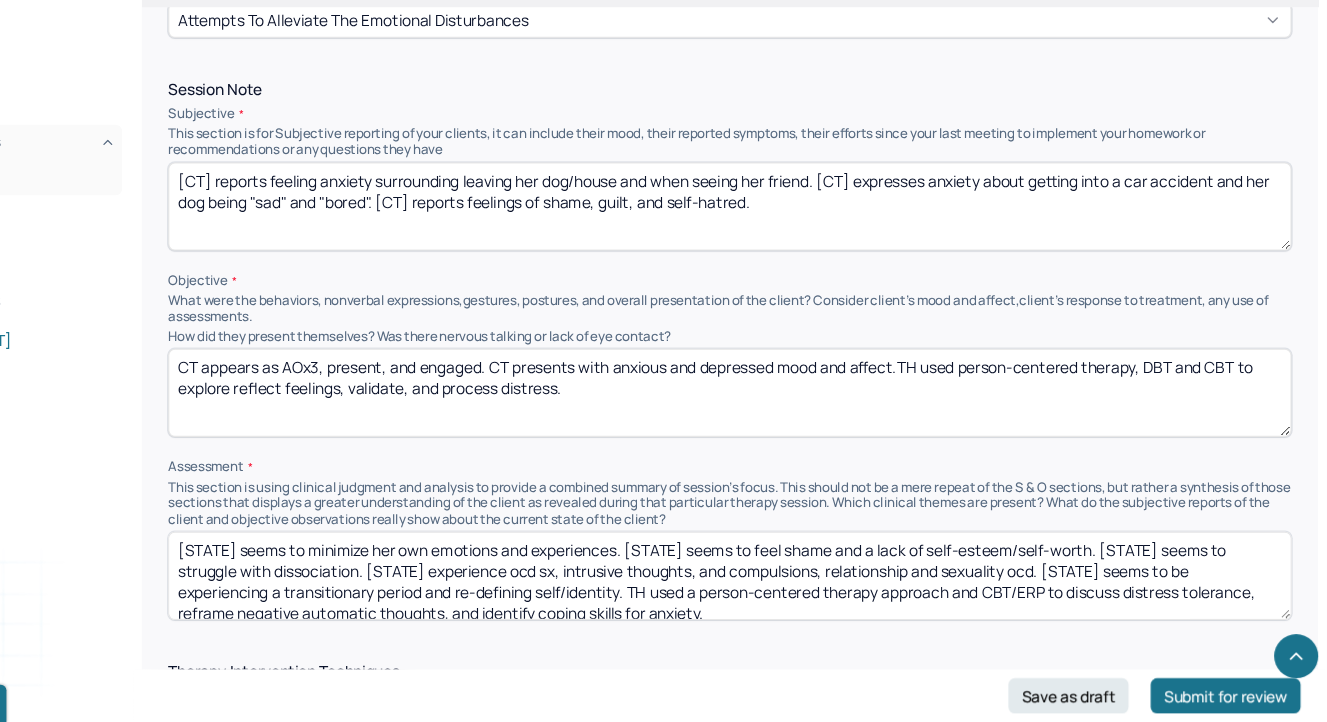 type on "[CT] reports feeling anxiety surrounding leaving her dog/house and when seeing her friend. [CT] expresses anxiety about getting into a car accident and her dog being "sad" and "bored". [CT] reports feelings of shame, guilt, and self-hatred." 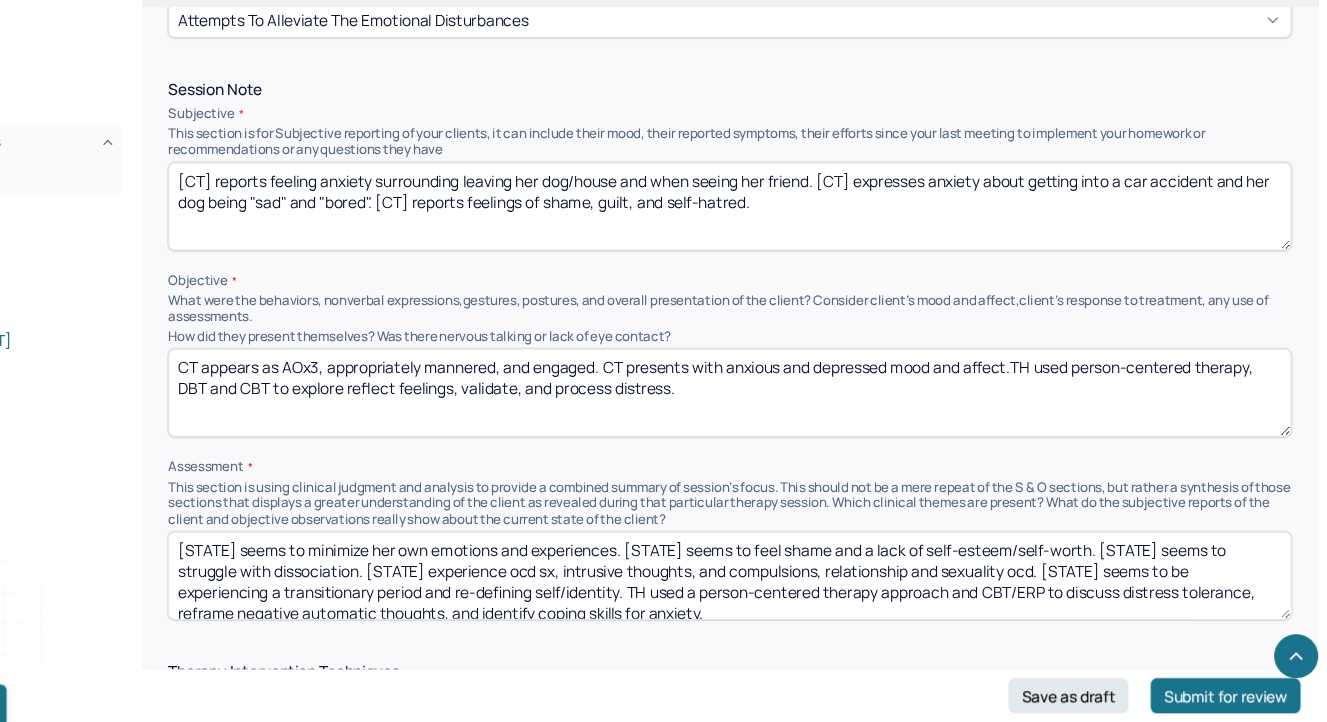 click on "CT appears as AOx3, approp, and engaged. CT presents with anxious and depressed mood and affect.TH used person-centered therapy, DBT and CBT to explore reflect feelings, validate, and process distress." at bounding box center [785, 423] 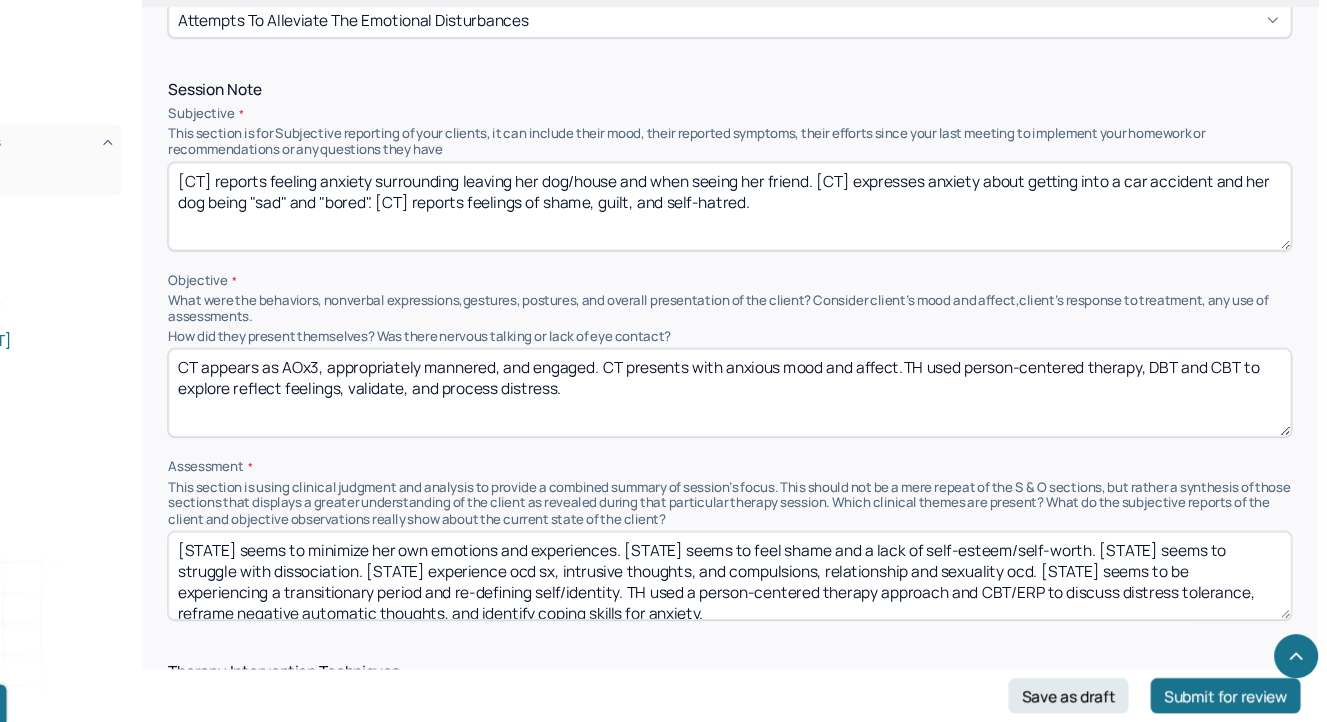 scroll, scrollTop: 1121, scrollLeft: 0, axis: vertical 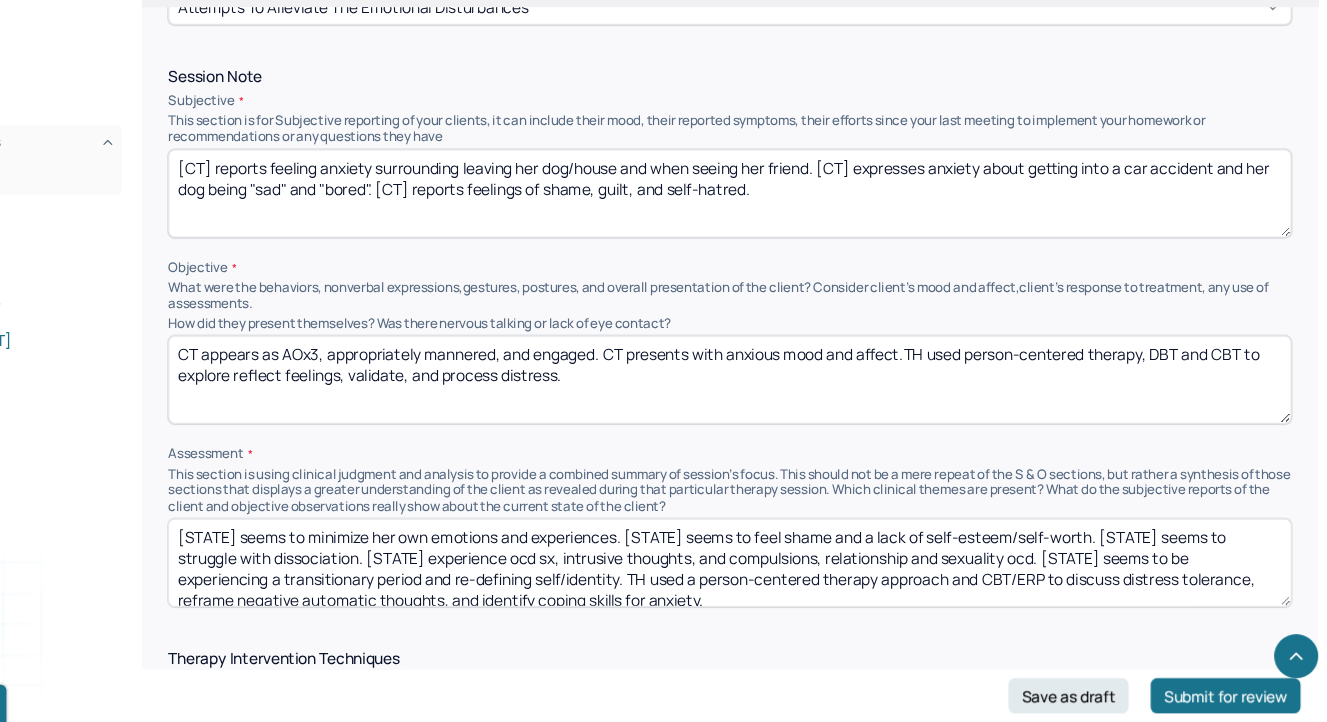 drag, startPoint x: 335, startPoint y: 415, endPoint x: 629, endPoint y: 428, distance: 294.28726 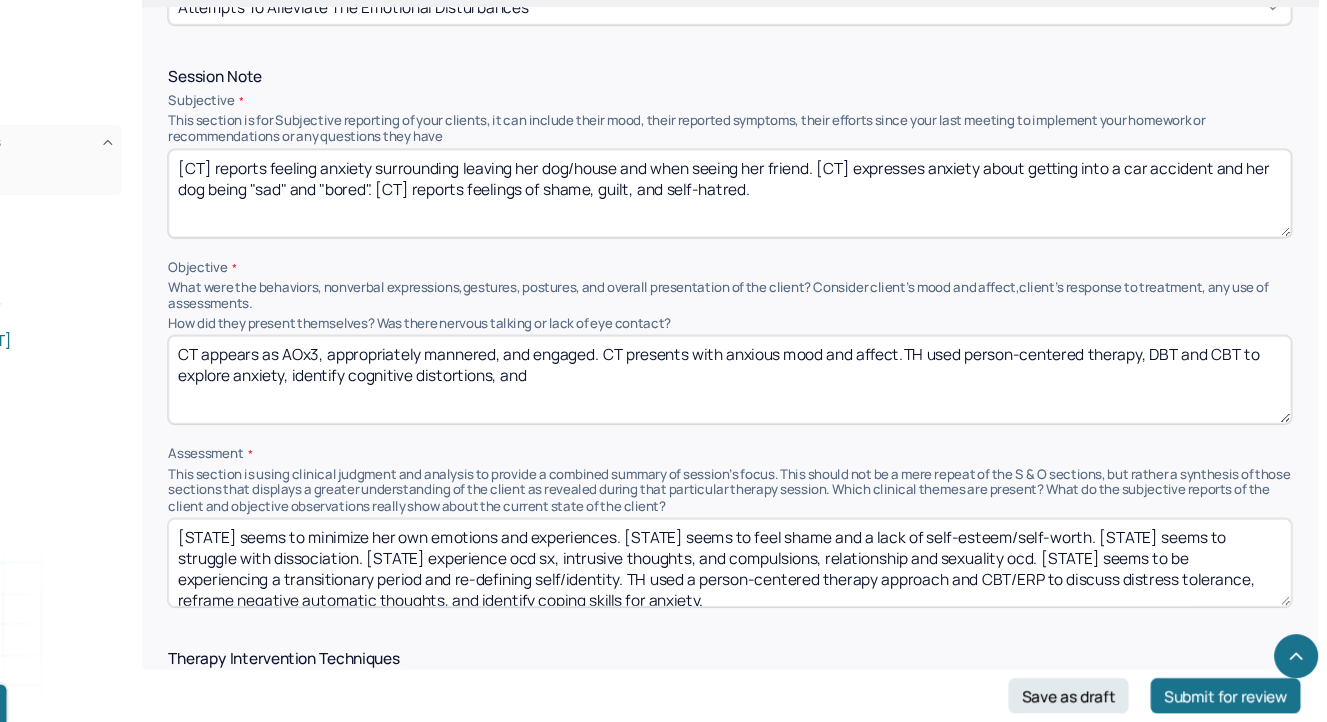 click on "CT appears as AOx3, appropriately mannered, and engaged. CT presents with anxious mood and affect.TH used person-centered therapy, DBT and CBT to explore anxiety, identify cognive distortions, and" at bounding box center (785, 411) 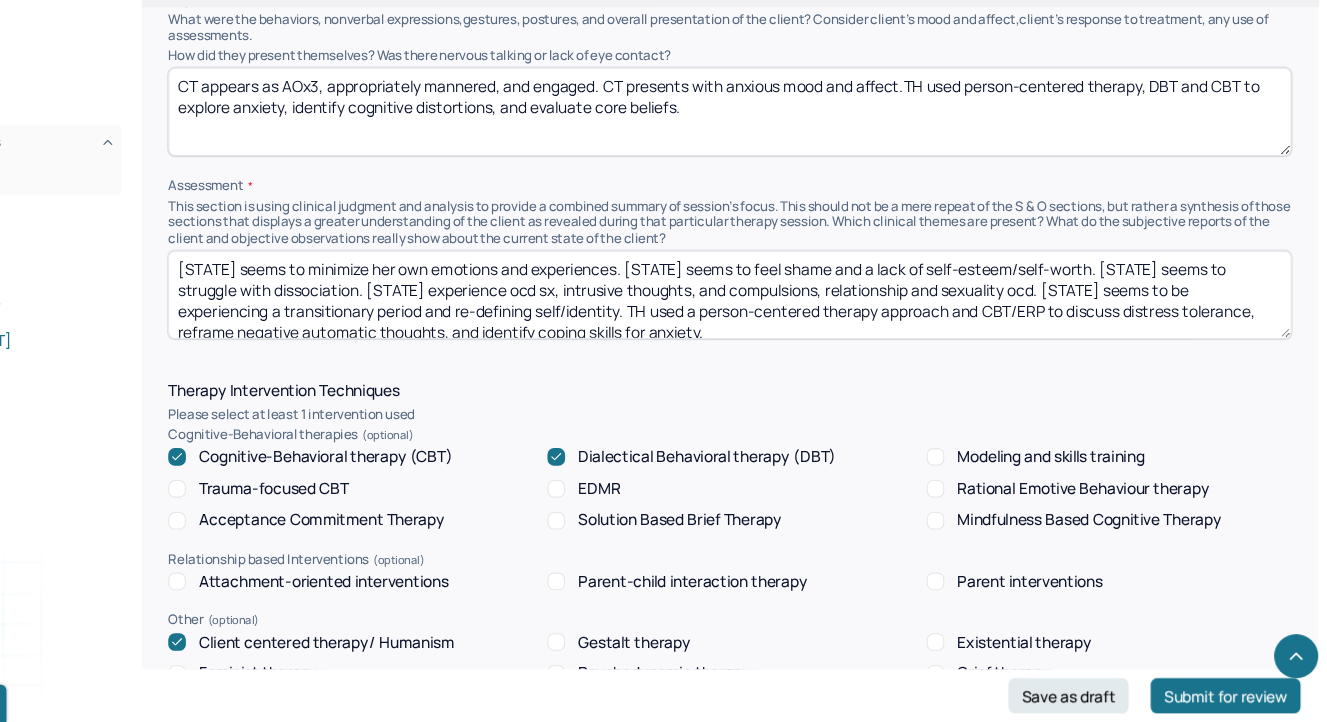 scroll, scrollTop: 1383, scrollLeft: 0, axis: vertical 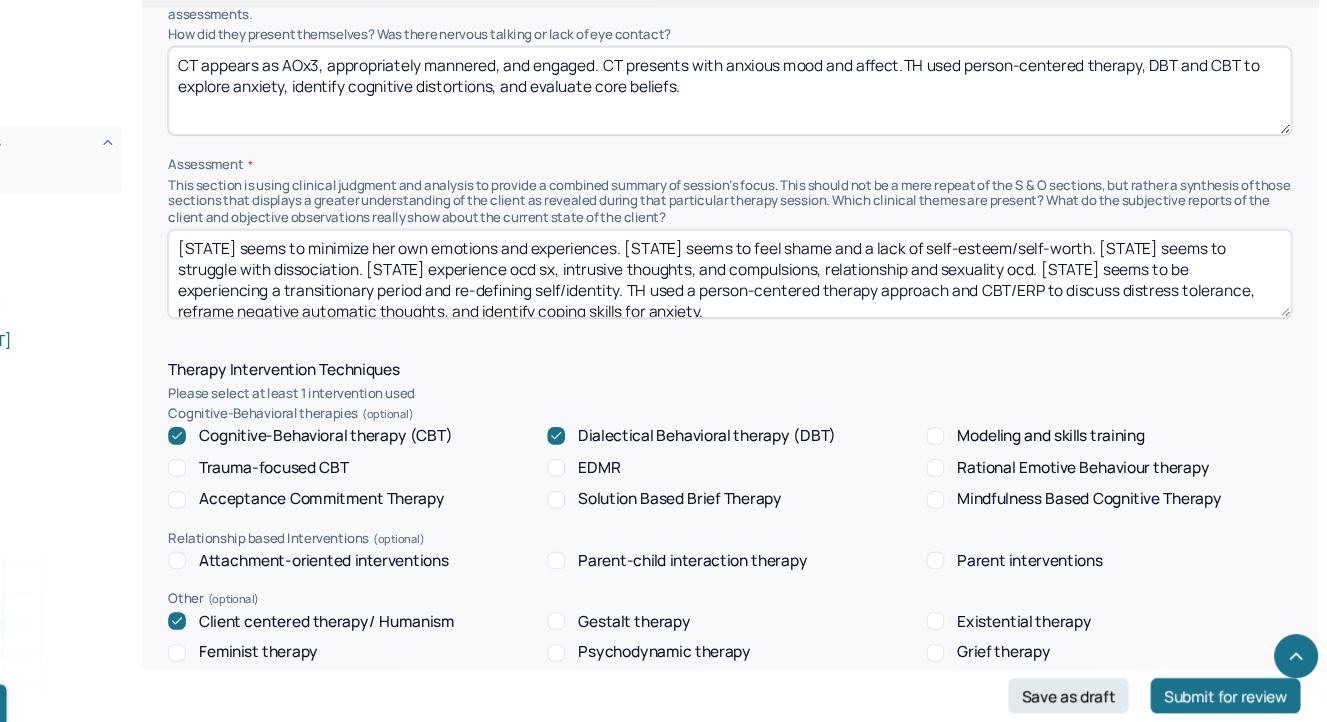 type on "CT appears as AOx3, appropriately mannered, and engaged. CT presents with anxious mood and affect.TH used person-centered therapy, DBT and CBT to explore anxiety, identify cognitive distortions, and evaluate core beliefs." 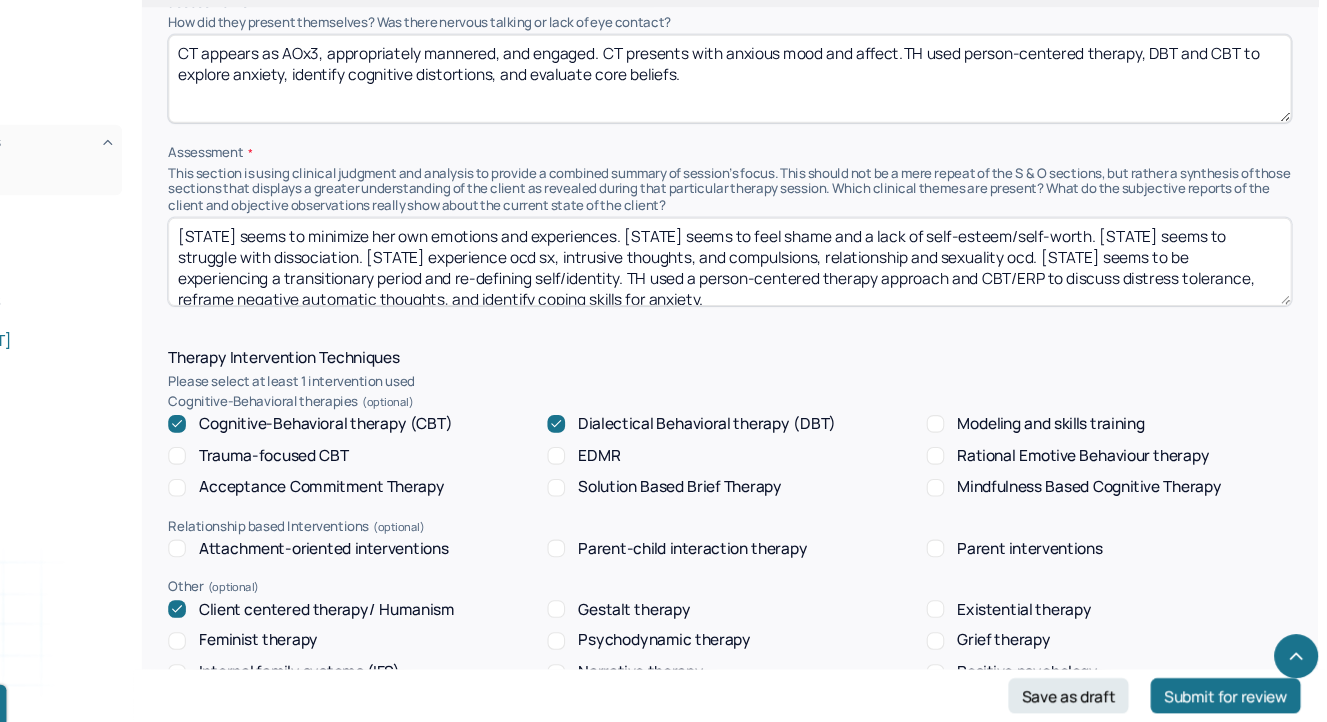 drag, startPoint x: 369, startPoint y: 288, endPoint x: 648, endPoint y: 281, distance: 279.0878 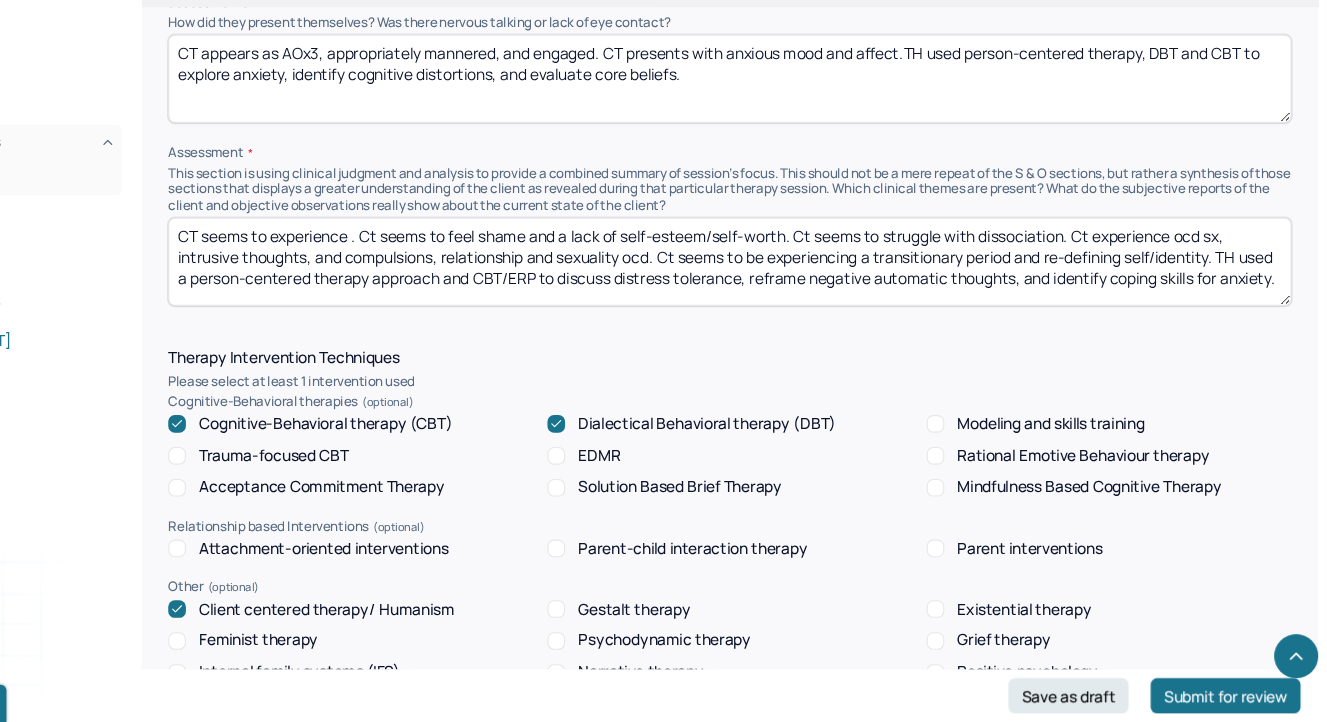 drag, startPoint x: 441, startPoint y: 282, endPoint x: 689, endPoint y: 282, distance: 248 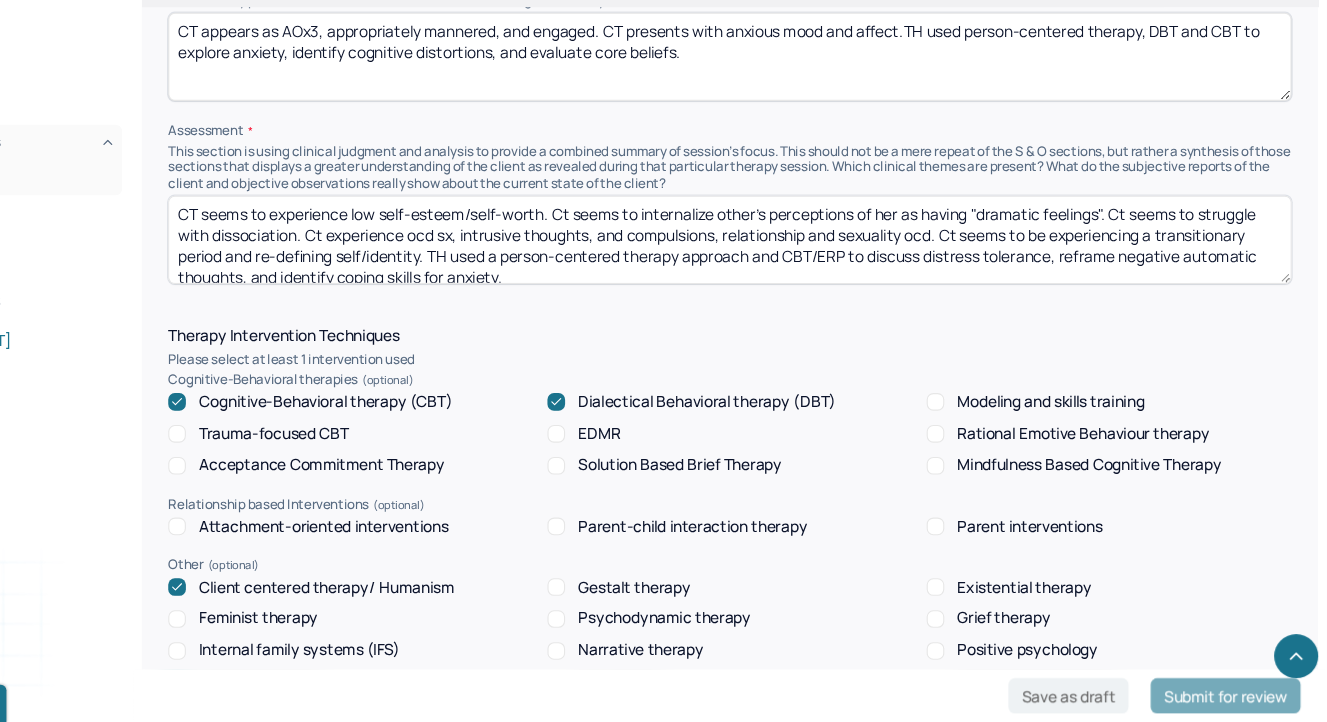 scroll, scrollTop: 1427, scrollLeft: 0, axis: vertical 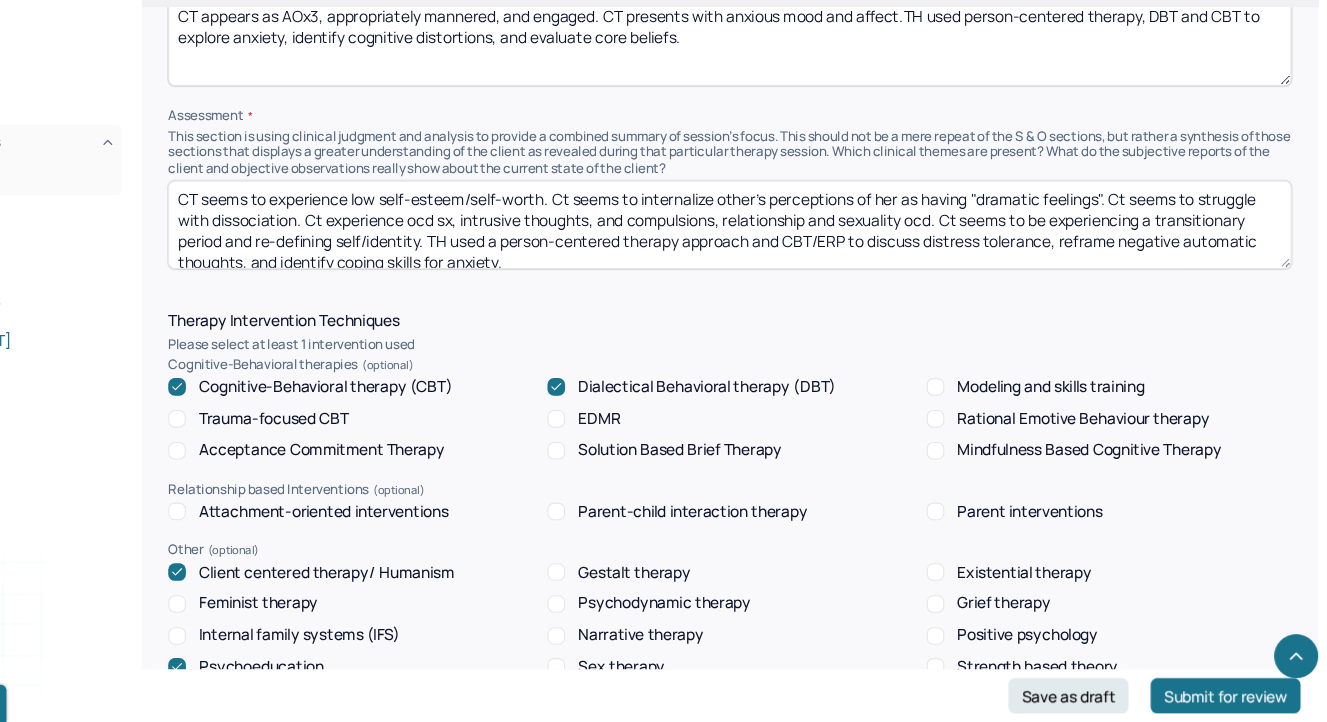 drag, startPoint x: 1134, startPoint y: 255, endPoint x: 490, endPoint y: 265, distance: 644.07764 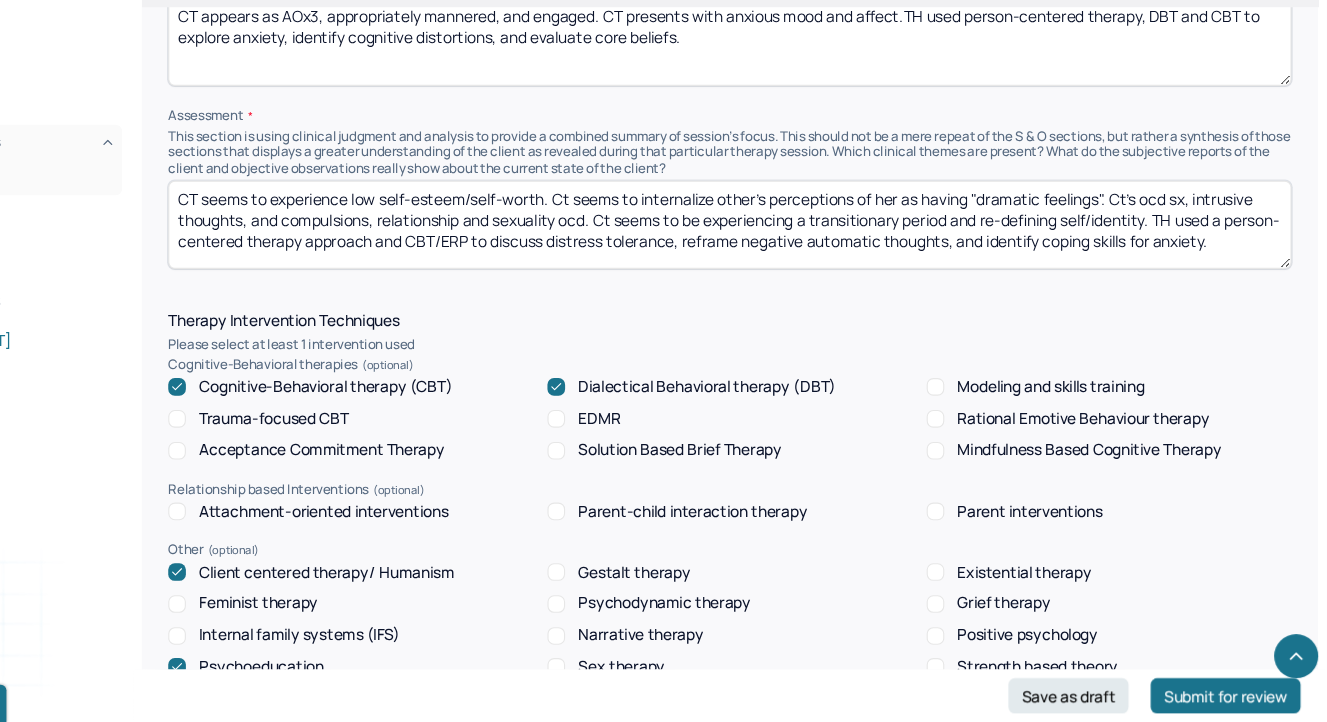 drag, startPoint x: 352, startPoint y: 273, endPoint x: 660, endPoint y: 273, distance: 308 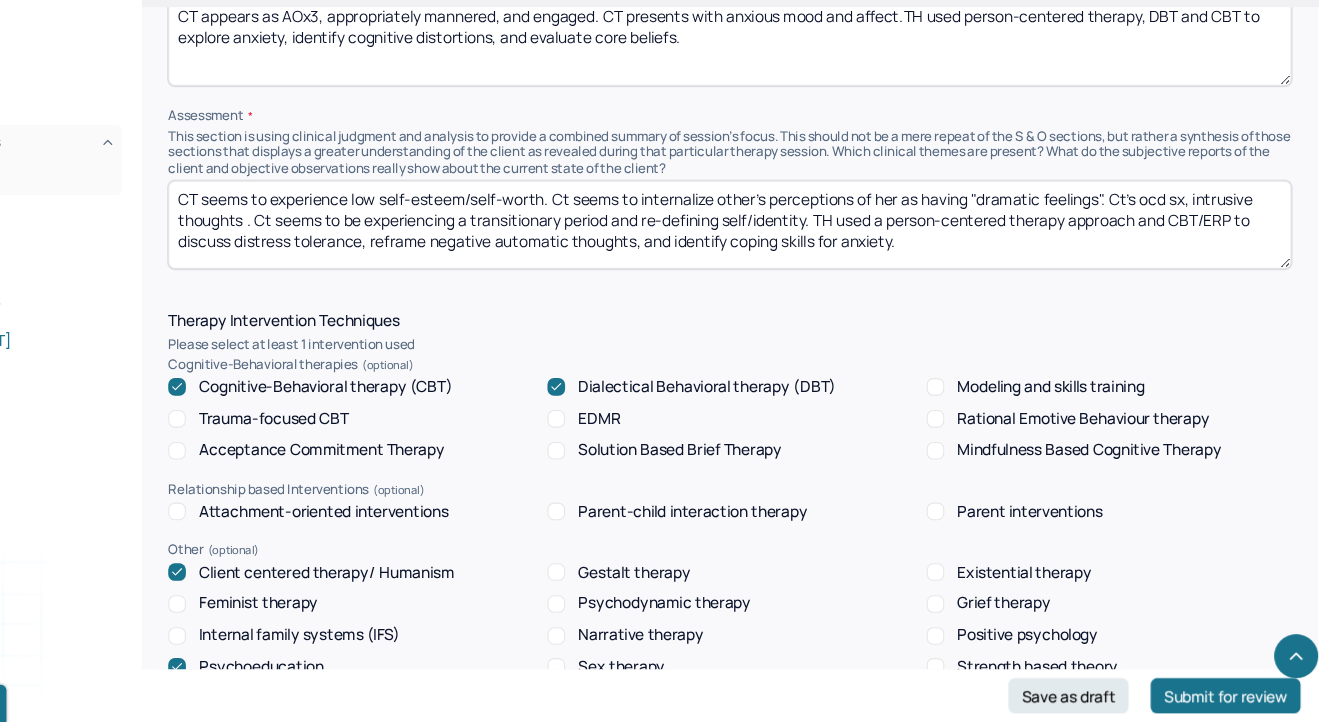 click on "CT seems to experience low self-esteem/self-worth. Ct seems to internalize other's perceptions of her as having "dramatic feelings". Ct's ocd sx, intrusive thoughts . Ct seems to be experiencing a transitionary period and re-defining self/identity. TH used a person-centered therapy approach and CBT/ERP to discuss distress tolerance, reframe negative automatic thoughts, and identify coping skills for anxiety." at bounding box center [785, 271] 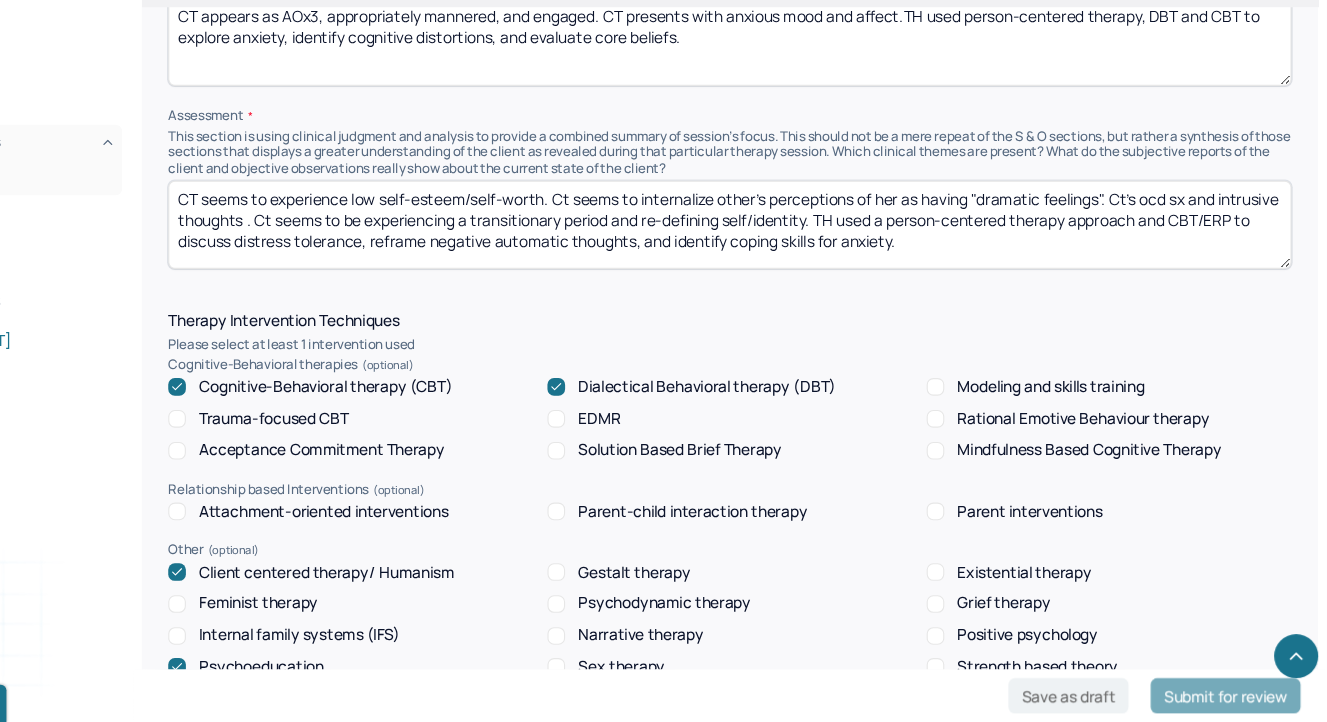 click on "CT seems to experience low self-esteem/self-worth. Ct seems to internalize other's perceptions of her as having "dramatic feelings". Ct's ocd sx, intrusive thoughts . Ct seems to be experiencing a transitionary period and re-defining self/identity. TH used a person-centered therapy approach and CBT/ERP to discuss distress tolerance, reframe negative automatic thoughts, and identify coping skills for anxiety." at bounding box center [785, 271] 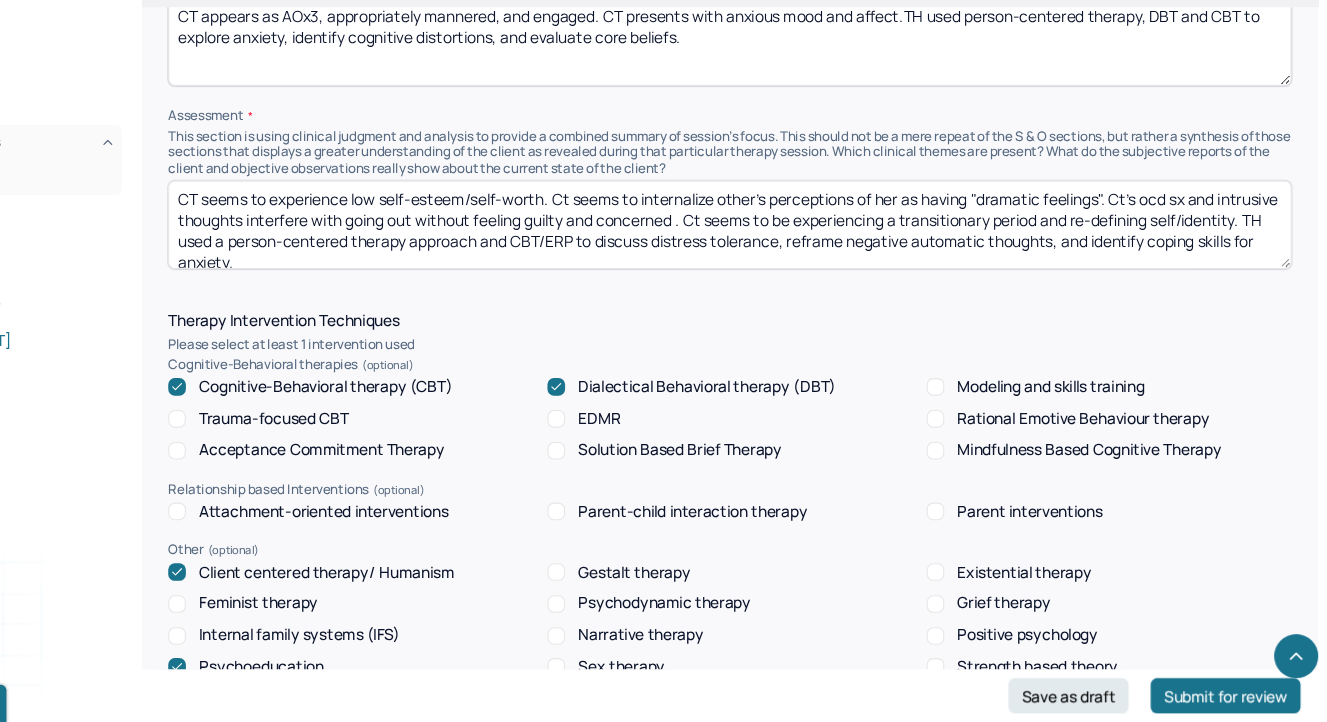 click on "CT seems to experience low self-esteem/self-worth. Ct seems to internalize other's perceptions of her as having "dramatic feelings". Ct's ocd sx and intrusive thoughts interfere with going out . Ct seems to be experiencing a transitionary period and re-defining self/identity. TH used a person-centered therapy approach and CBT/ERP to discuss distress tolerance, reframe negative automatic thoughts, and identify coping skills for anxiety." at bounding box center (785, 271) 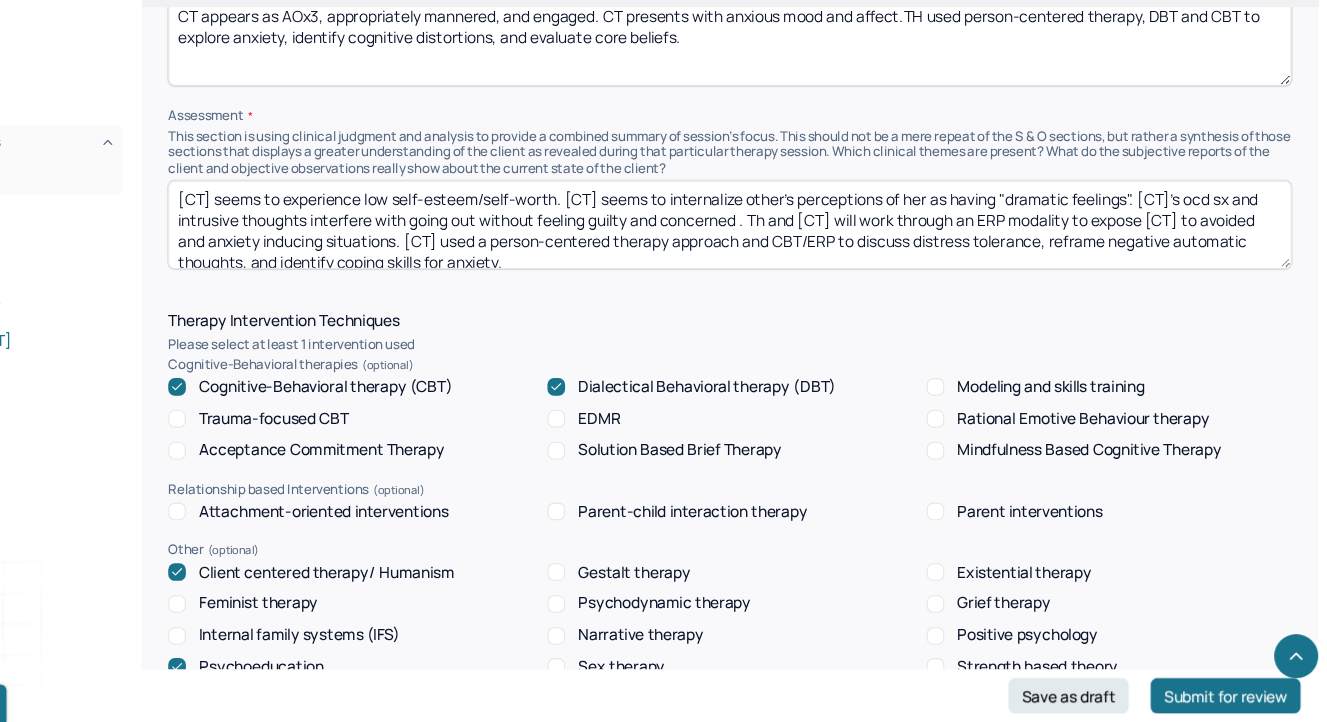 scroll, scrollTop: 1471, scrollLeft: 0, axis: vertical 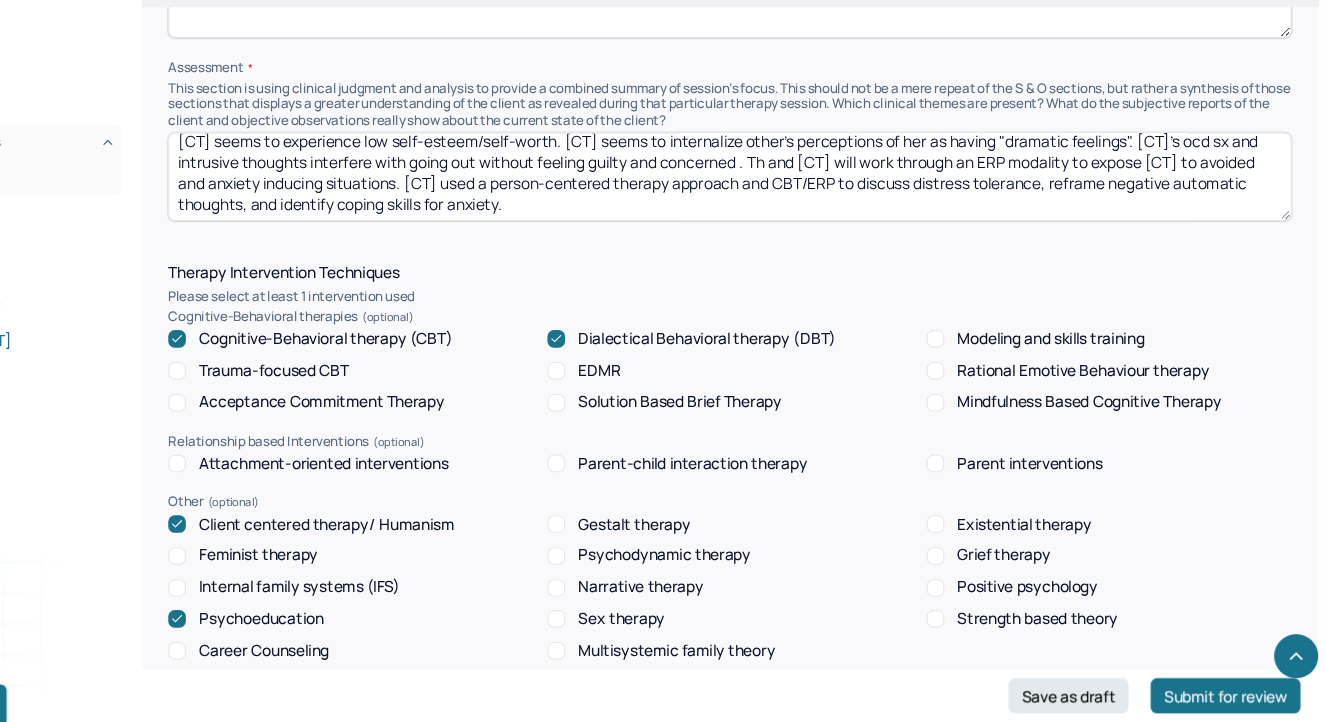 click on "[CT] seems to experience low self-esteem/self-worth. [CT] seems to internalize other's perceptions of her as having "dramatic feelings". [CT]'s ocd sx and intrusive thoughts interfere with going out without feeling guilty and concerned . Th and [CT] will work through an ERP modality to expose [CT] to avoided and anxiety inducing situations. [CT] used a person-centered therapy approach and CBT/ERP to discuss distress tolerance, reframe negative automatic thoughts, and identify coping skills for anxiety." at bounding box center [785, 227] 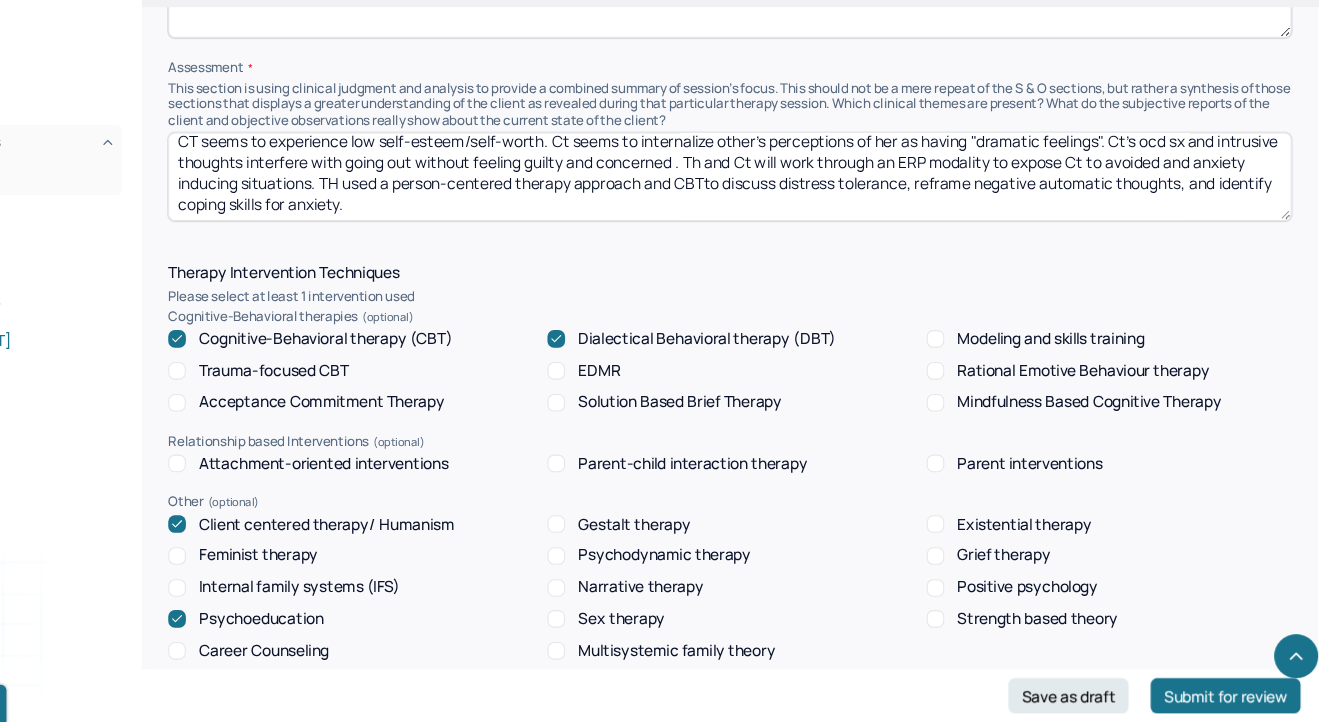 drag, startPoint x: 832, startPoint y: 237, endPoint x: 876, endPoint y: 301, distance: 77.665955 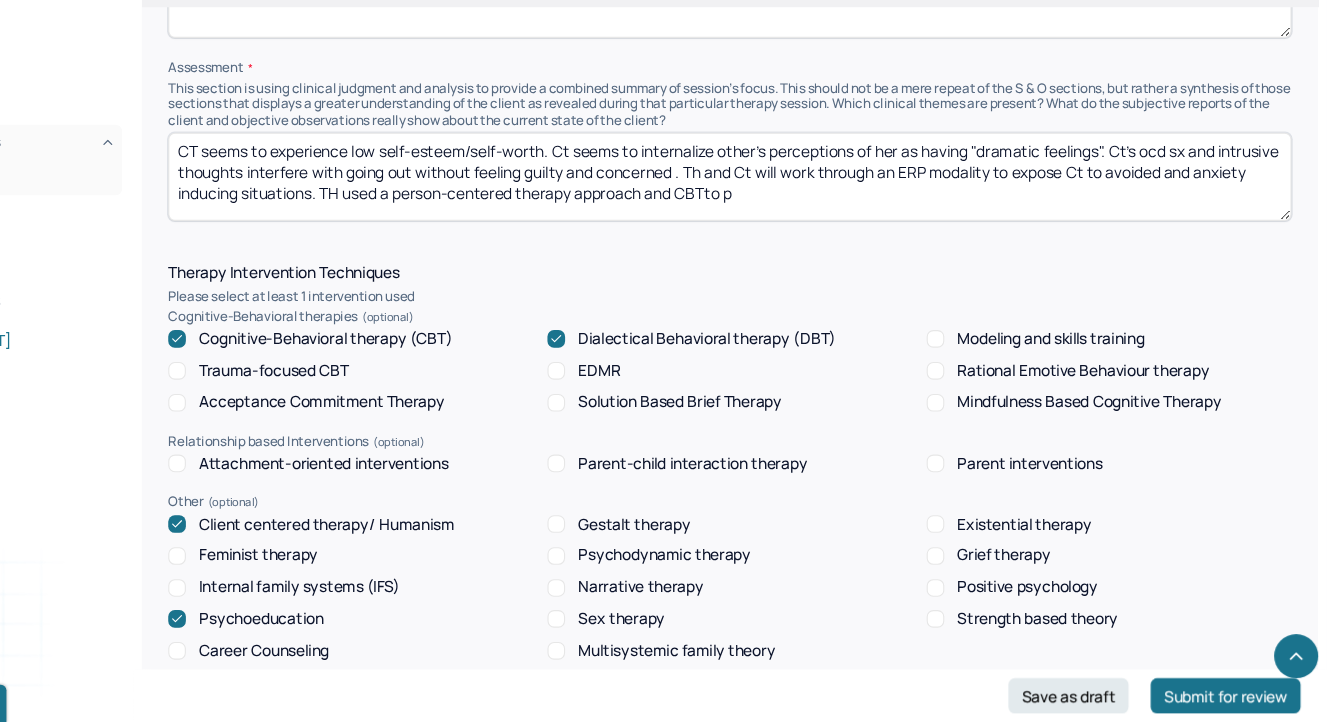 scroll, scrollTop: 0, scrollLeft: 0, axis: both 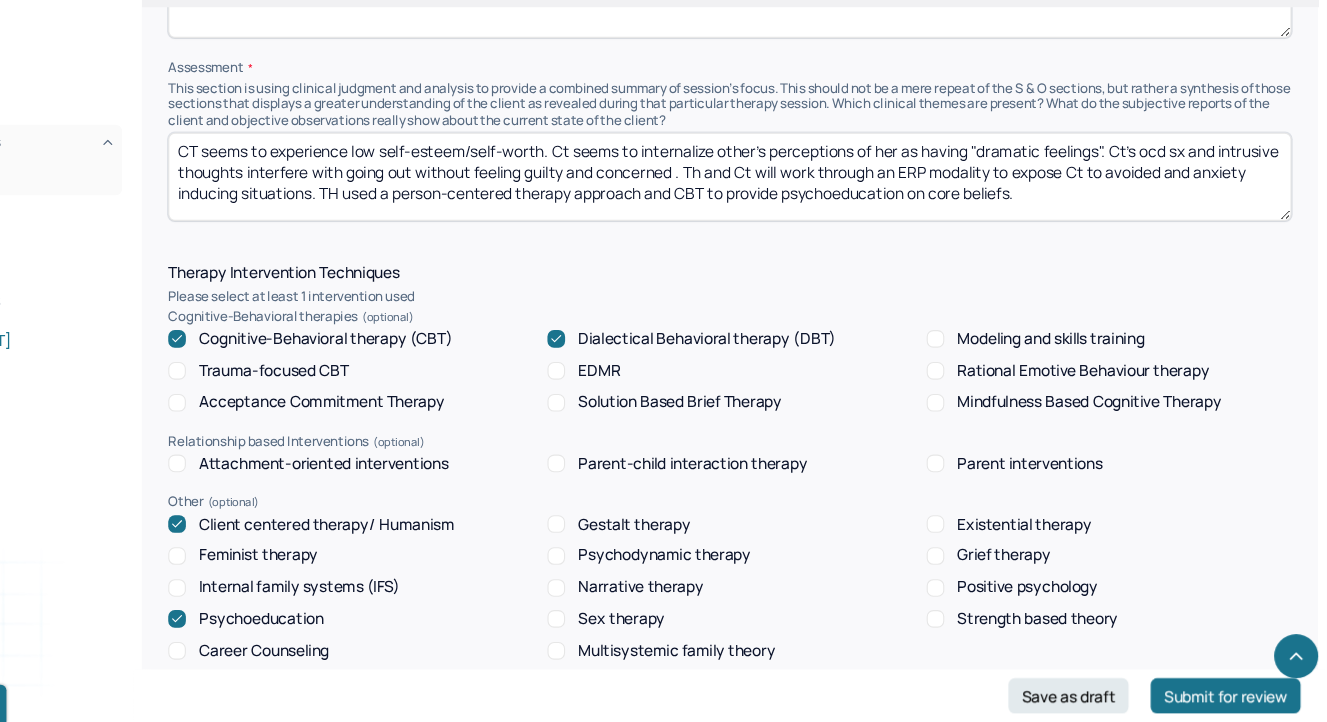 click on "CT seems to experience low self-esteem/self-worth. Ct seems to internalize other's perceptions of her as having "dramatic feelings". Ct's ocd sx and intrusive thoughts interfere with going out without feeling guilty and concerned . Th and Ct will work through an ERP modality to expose Ct to avoided and anxiety inducing situations. TH used a person-centered therapy approach and CBTto provide psychoeducation on core beliefs." at bounding box center (785, 227) 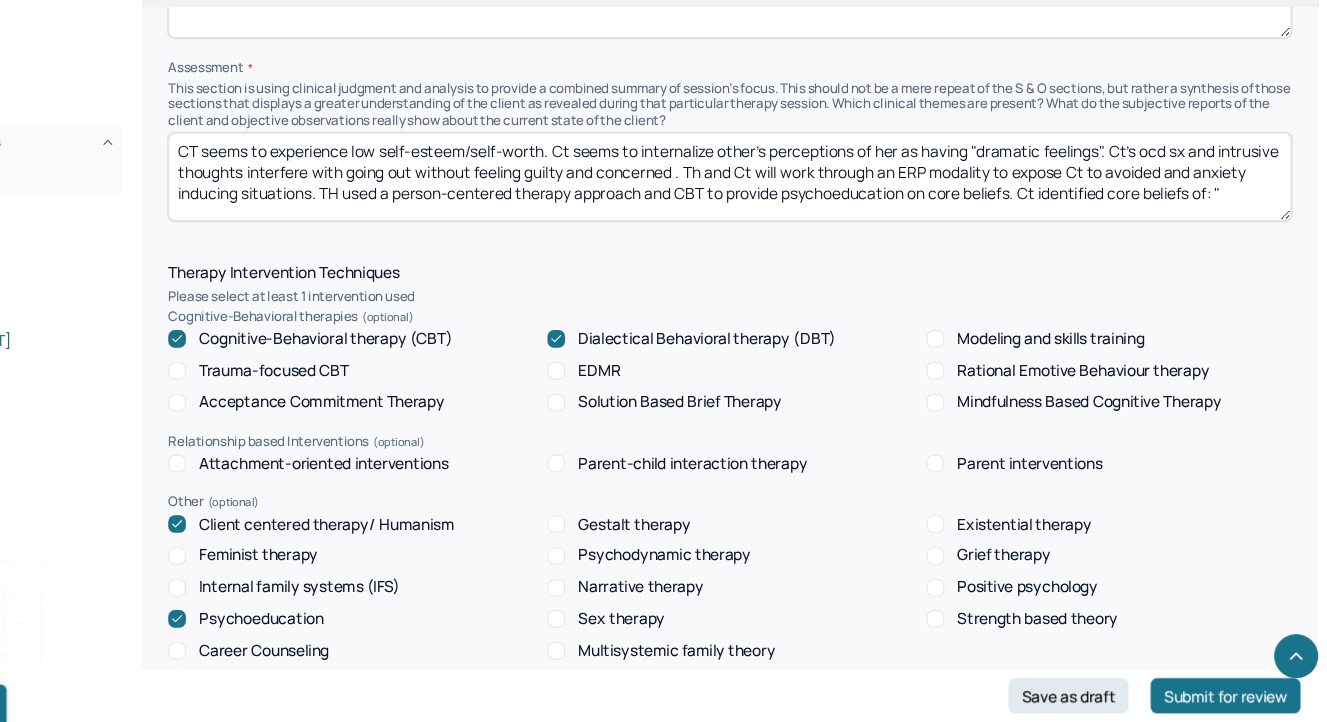 scroll, scrollTop: 3, scrollLeft: 0, axis: vertical 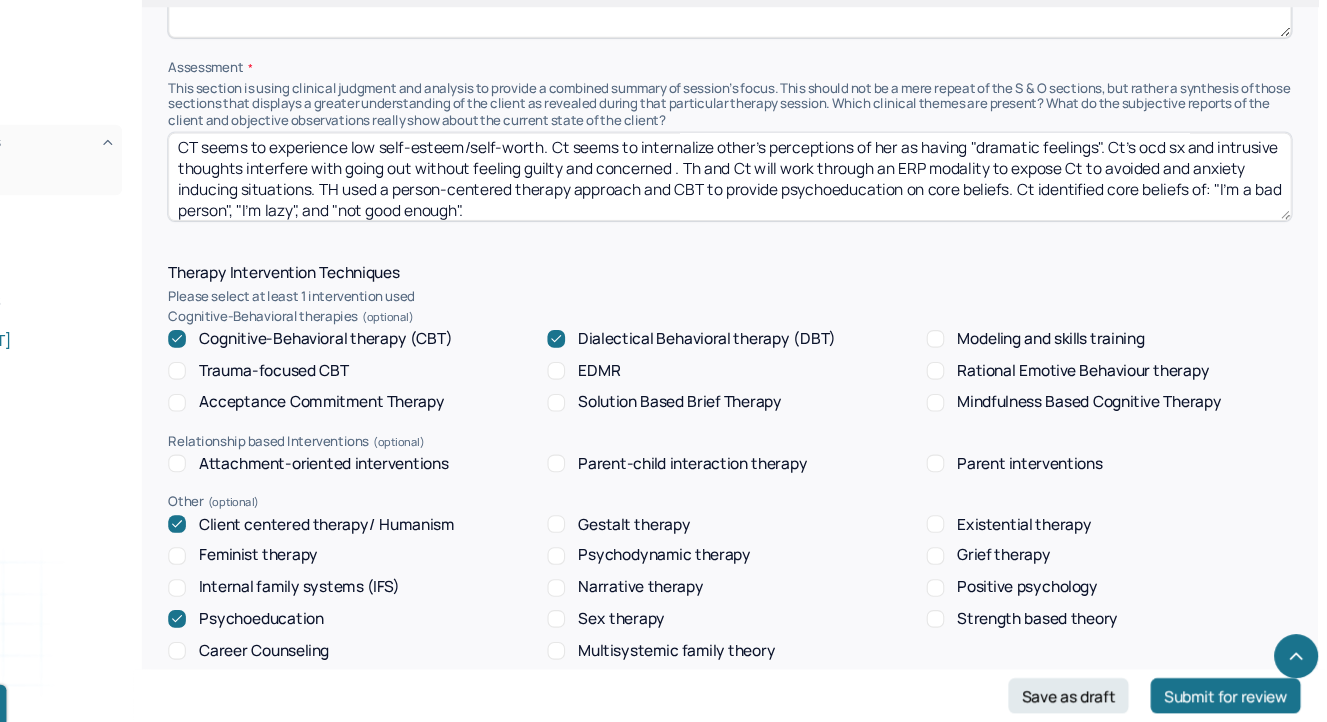 type on "CT seems to experience low self-esteem/self-worth. Ct seems to internalize other's perceptions of her as having "dramatic feelings". Ct's ocd sx and intrusive thoughts interfere with going out without feeling guilty and concerned . Th and Ct will work through an ERP modality to expose Ct to avoided and anxiety inducing situations. TH used a person-centered therapy approach and CBT to provide psychoeducation on core beliefs. Ct identified core beliefs of: "I'm a bad person", "I'm lazy", and "not good enough"." 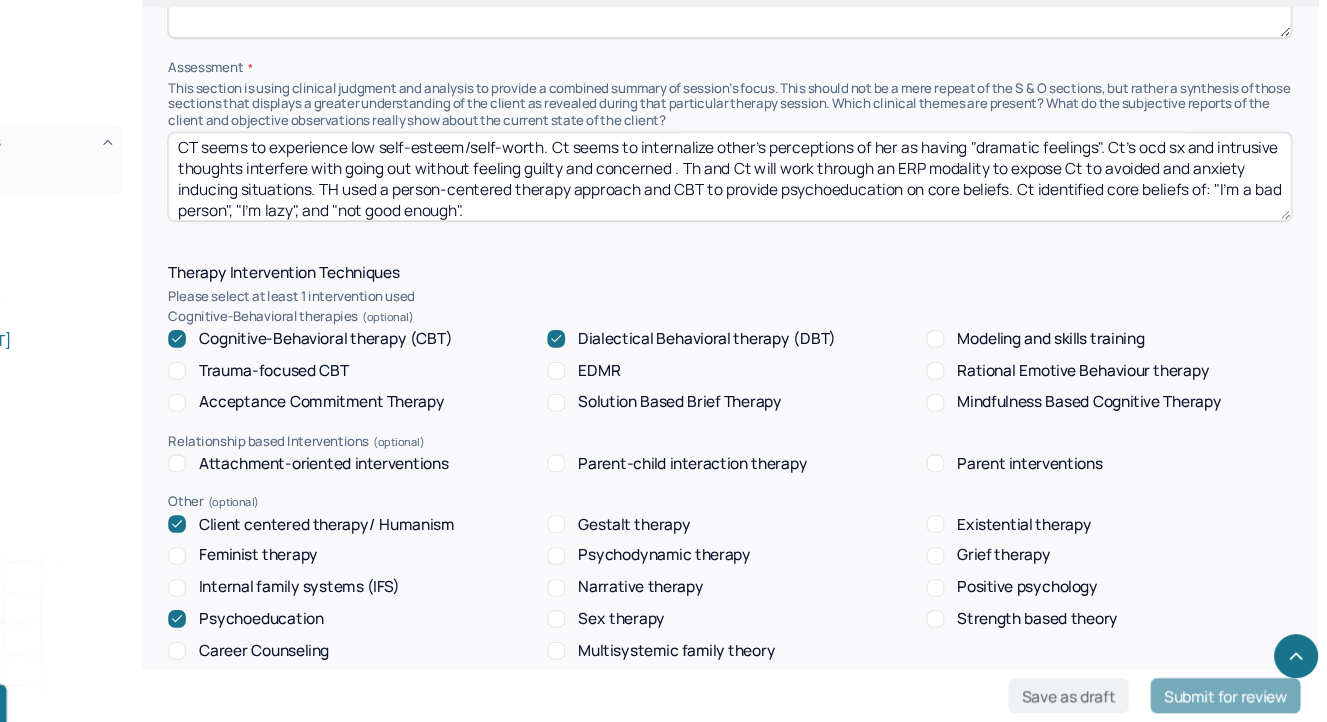 click on "This section is using clinical judgment and analysis to provide a combined summary of session's focus. This should not be a mere repeat of the S & O sections, but rather a synthesis of those sections that displays a greater understanding of the client as revealed during that particular therapy session. Which clinical themes are present? What do the subjective reports of the client and objective observations really show about the current state of the client?" at bounding box center (785, 161) 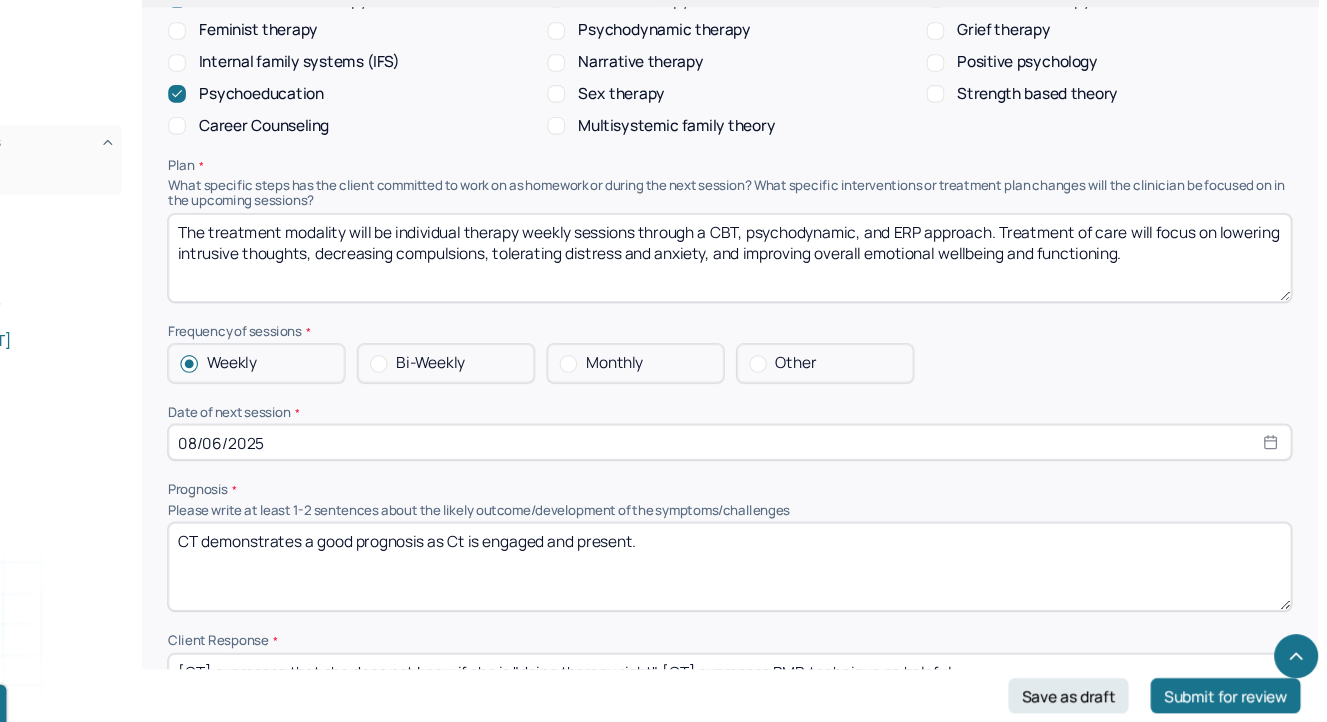 scroll, scrollTop: 1969, scrollLeft: 0, axis: vertical 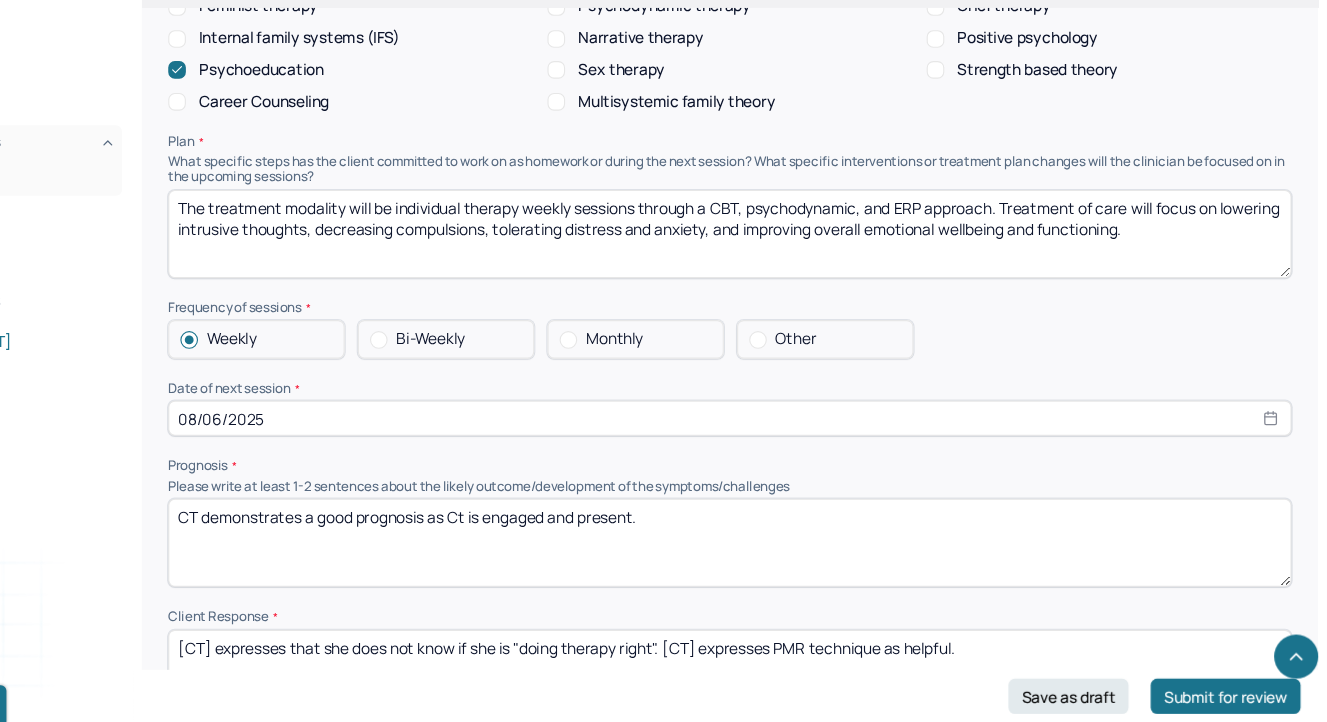 click on "The treatment modality will be individual therapy weekly sessions through a CBT, psychodynamic, and ERP approach. Treatment of care will focus on lowering intrusive thoughts, decreasing compulsions, tolerating distress and anxiety, and improving overall emotional wellbeing and functioning." at bounding box center (785, 279) 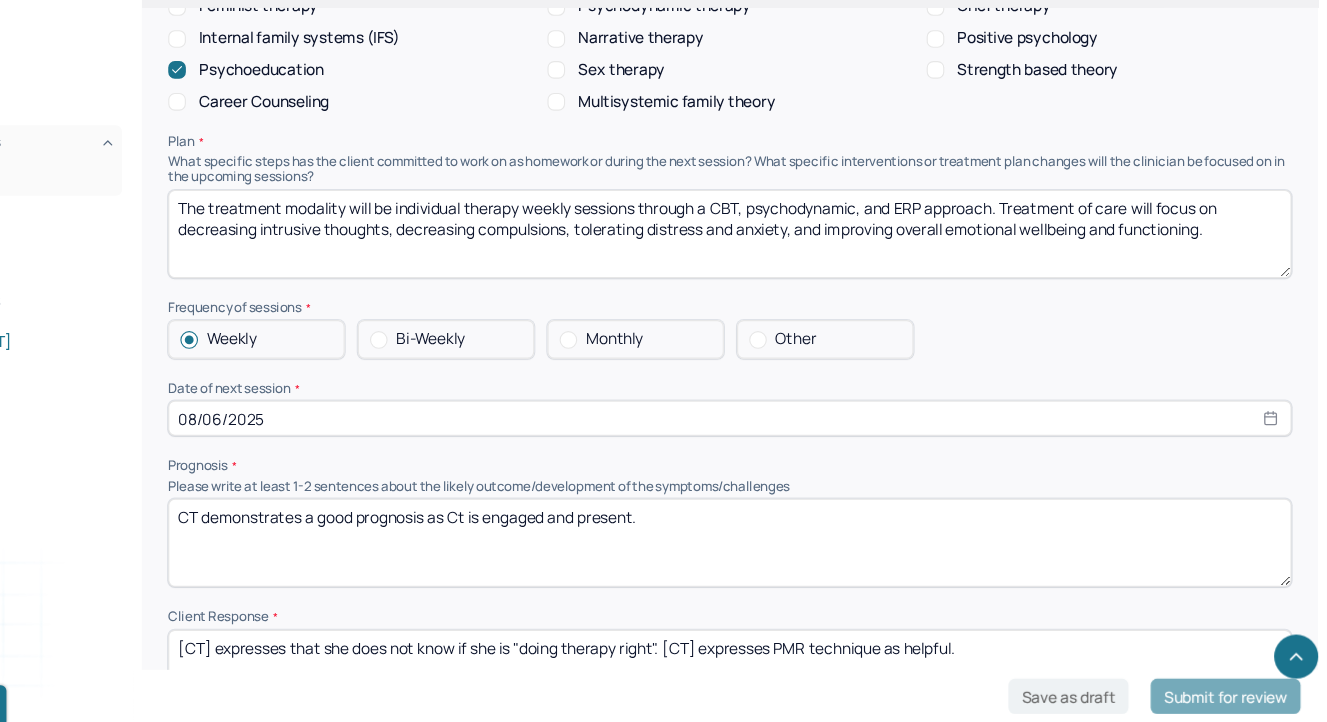 click on "The treatment modality will be individual therapy weekly sessions through a CBT, psychodynamic, and ERP approach. Treatment of care will focus on lowering intrusive thoughts, decreasing compulsions, tolerating distress and anxiety, and improving overall emotional wellbeing and functioning." at bounding box center [785, 279] 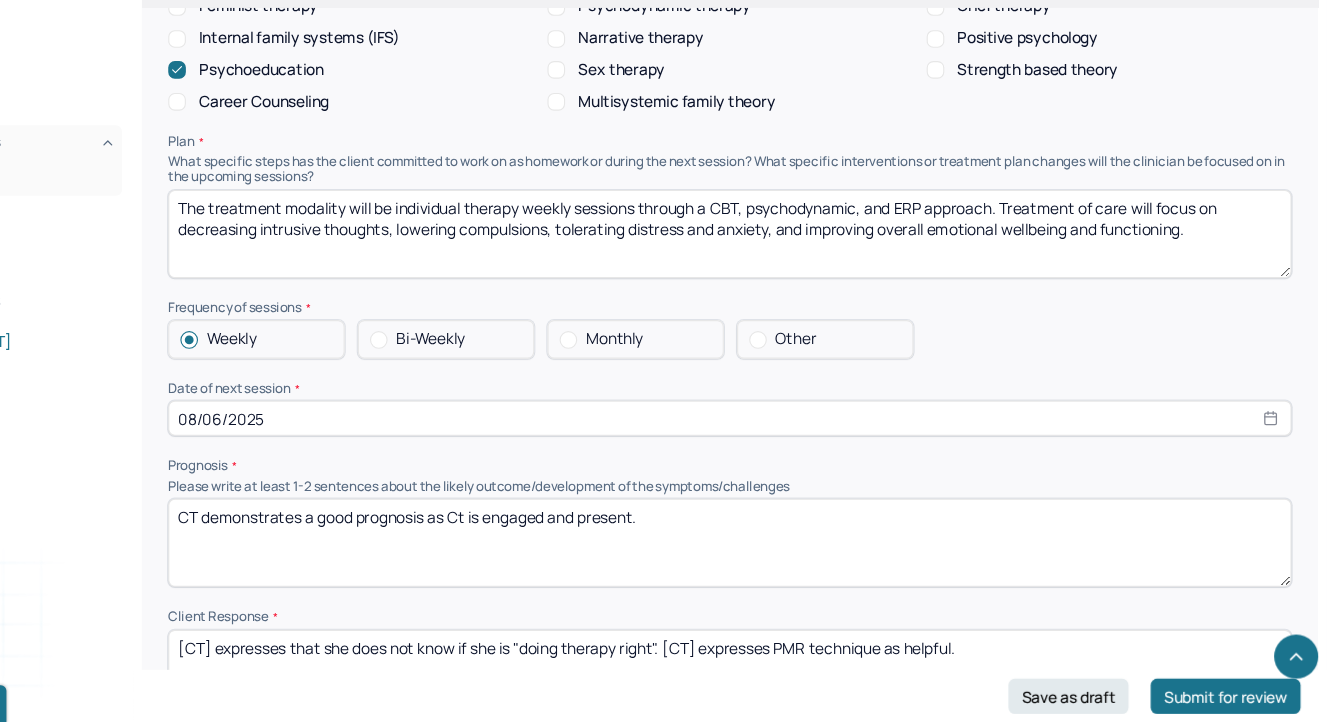 click on "The treatment modality will be individual therapy weekly sessions through a CBT, psychodynamic, and ERP approach. Treatment of care will focus on decreasing intrusive thoughts, lowering compulsions, tolerating distress and anxiety, and improving overall emotional wellbeing and functioning." at bounding box center (785, 279) 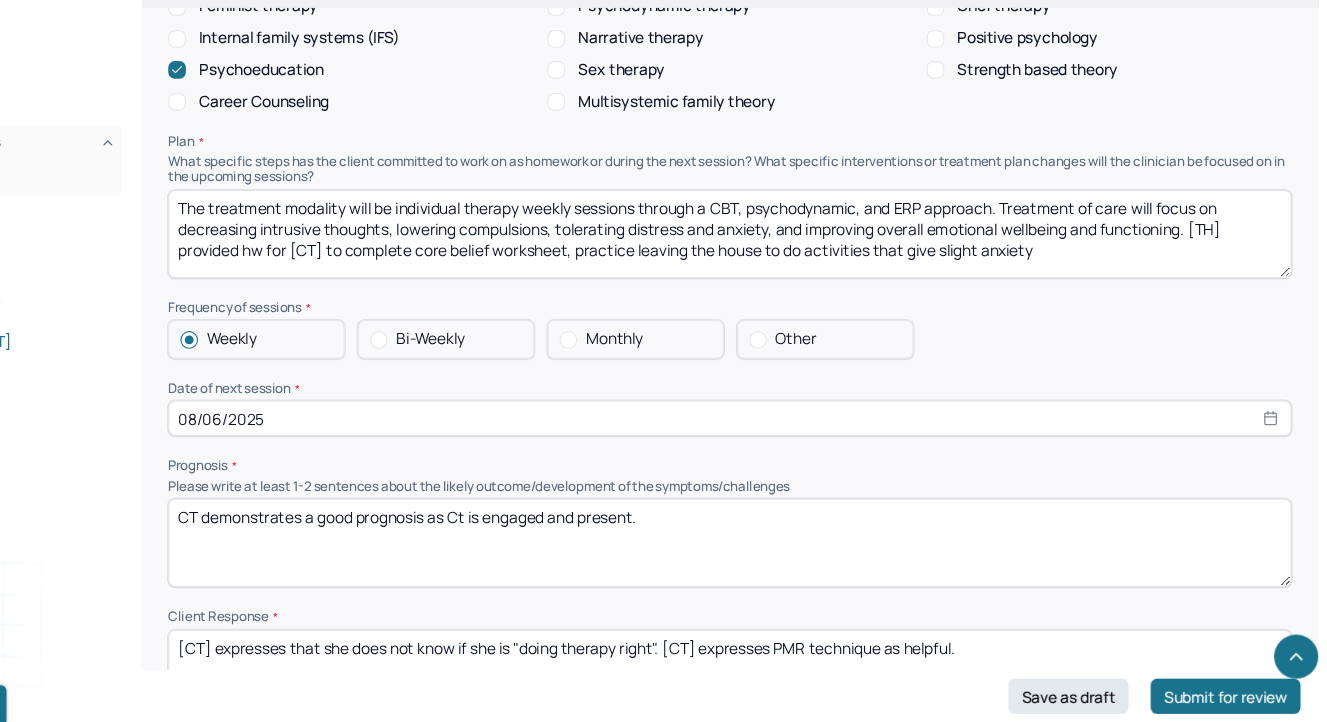 click on "The treatment modality will be individual therapy weekly sessions through a CBT, psychodynamic, and ERP approach. Treatment of care will focus on decreasing intrusive thoughts, lowering compulsions, tolerating distress and anxiety, and improving overall emotional wellbeing and functioning. [TH] provided hw for [CT] to complete core belief worksheet, practice leaving the house to do activities that give slight anxiety" at bounding box center [785, 279] 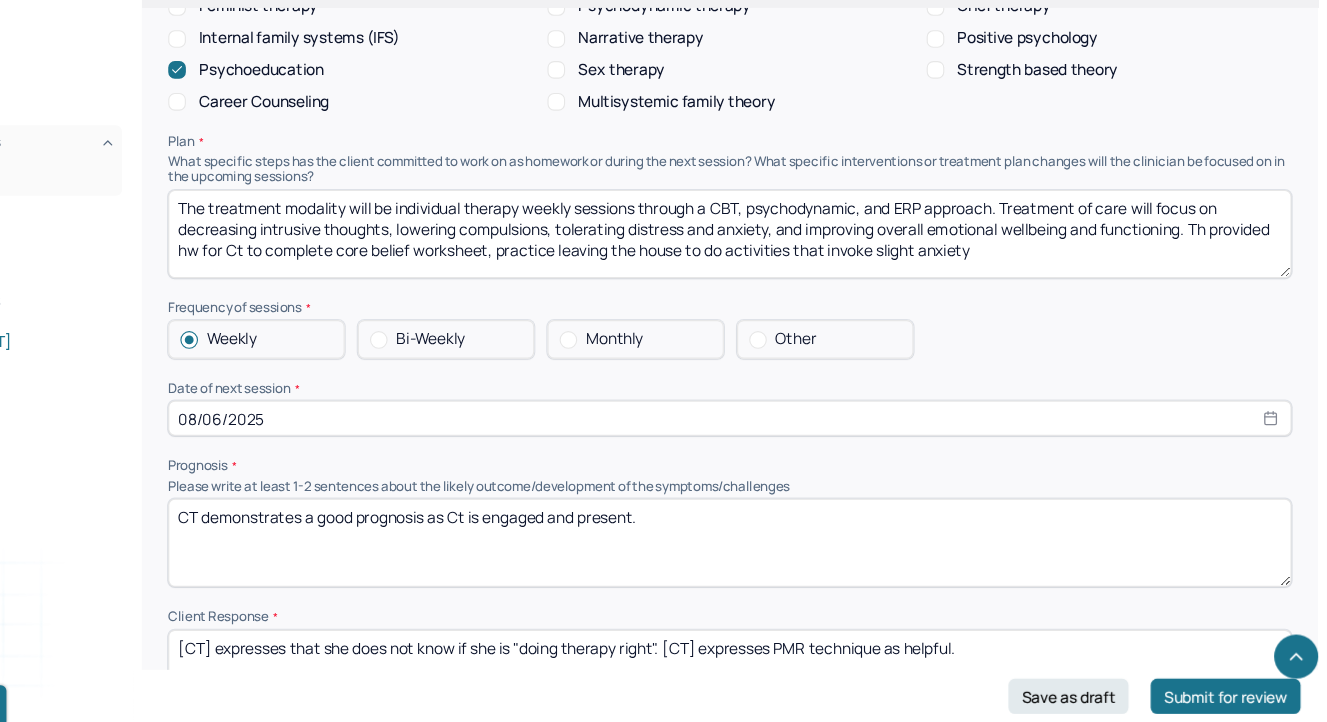 click on "The treatment modality will be individual therapy weekly sessions through a CBT, psychodynamic, and ERP approach. Treatment of care will focus on decreasing intrusive thoughts, lowering compulsions, tolerating distress and anxiety, and improving overall emotional wellbeing and functioning. [TH] provided hw for [CT] to complete core belief worksheet, practice leaving the house to do activities that give slight anxiety" at bounding box center [785, 279] 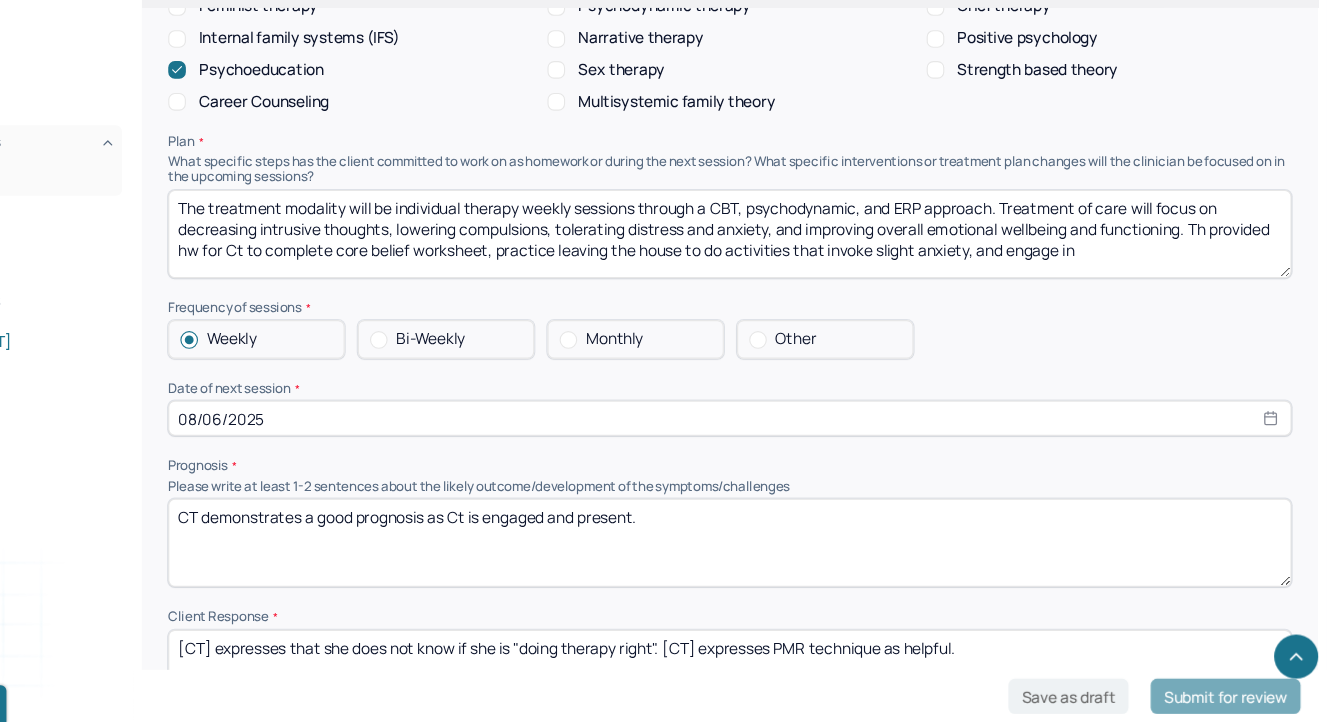 type on "The treatment modality will be individual therapy weekly sessions through a CBT, psychodynamic, and ERP approach. Treatment of care will focus on decreasing intrusive thoughts, lowering compulsions, tolerating distress and anxiety, and improving overall emotional wellbeing and functioning. Th provided hw for Ct to complete core belief worksheet, practice leaving the house to do activities that invoke slight anxiety, and engage in" 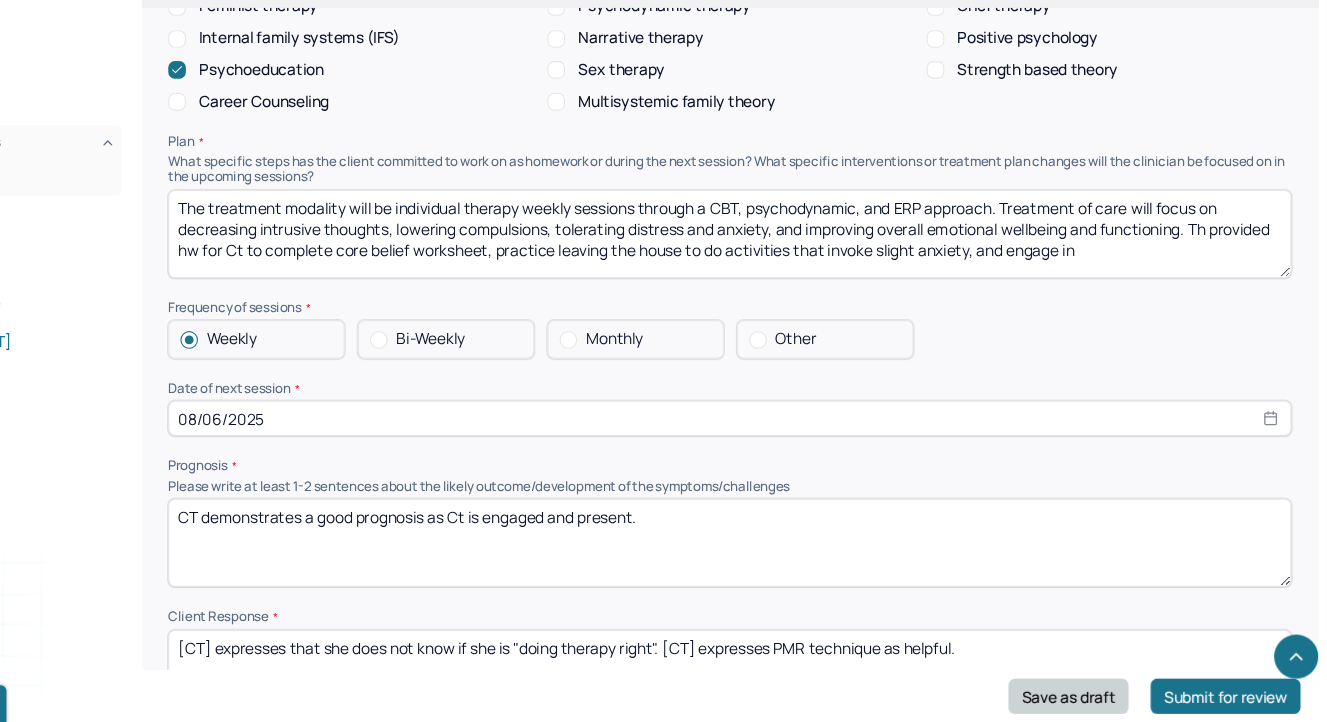 click on "Save as draft" at bounding box center [1092, 698] 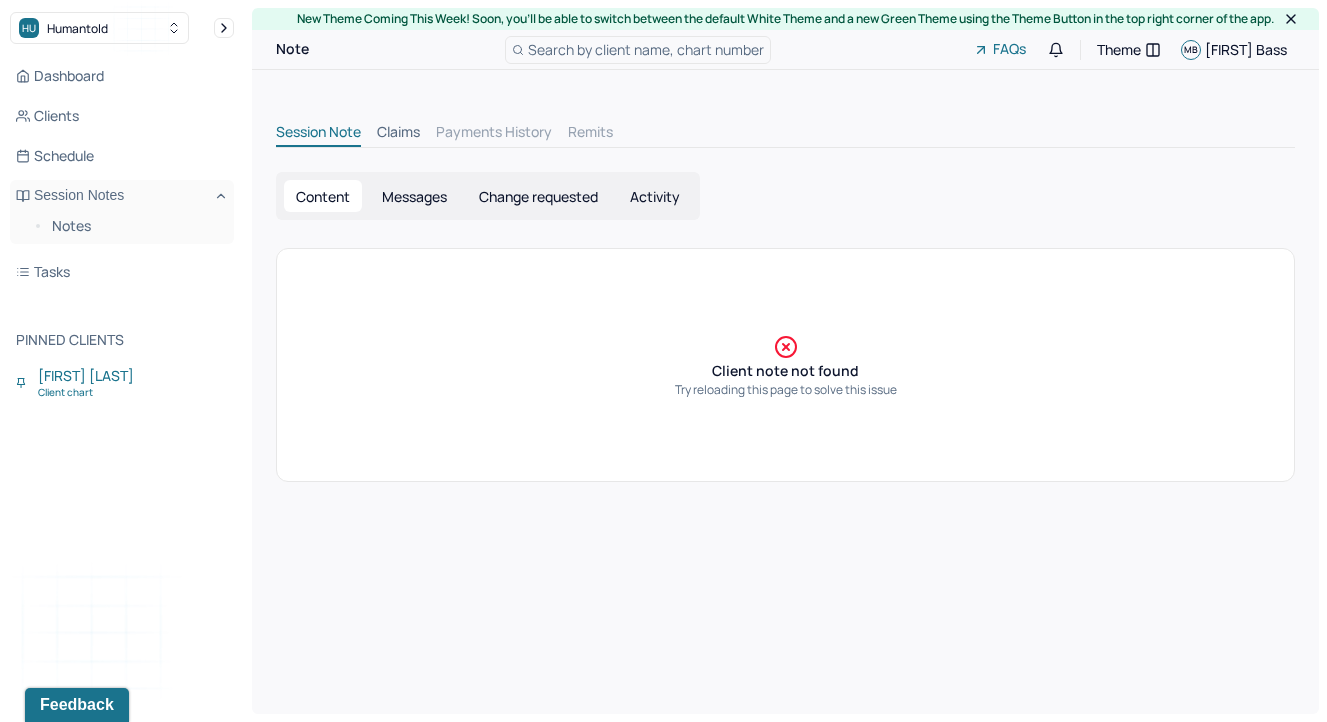 scroll, scrollTop: 0, scrollLeft: 0, axis: both 